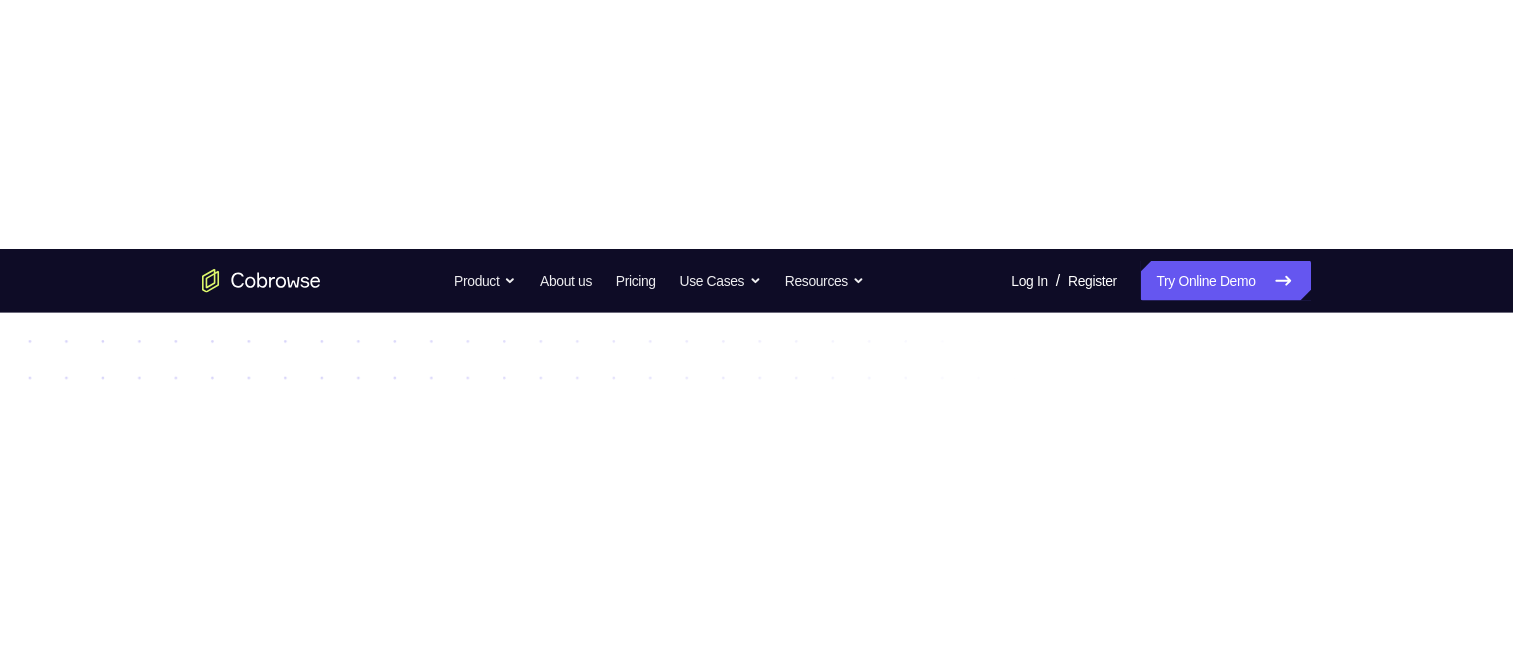 scroll, scrollTop: 0, scrollLeft: 0, axis: both 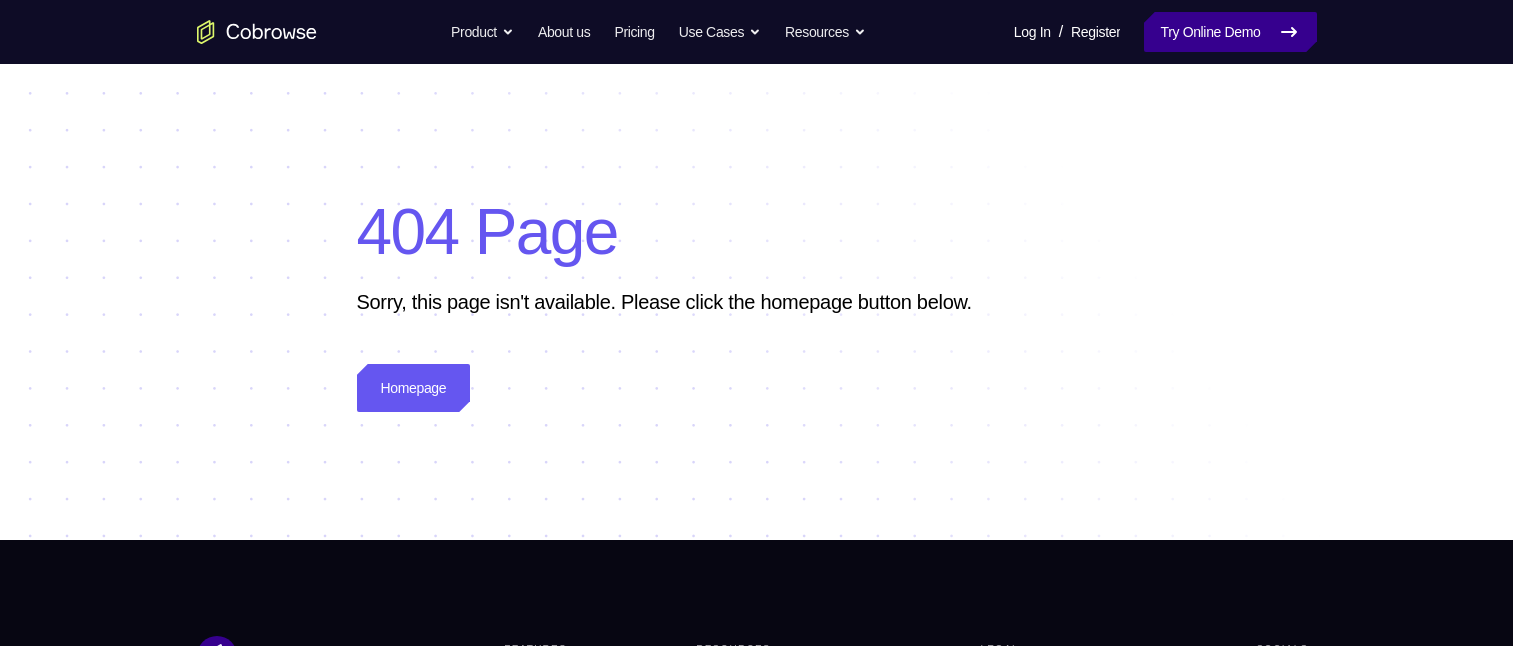 click on "Try Online Demo" at bounding box center (1230, 32) 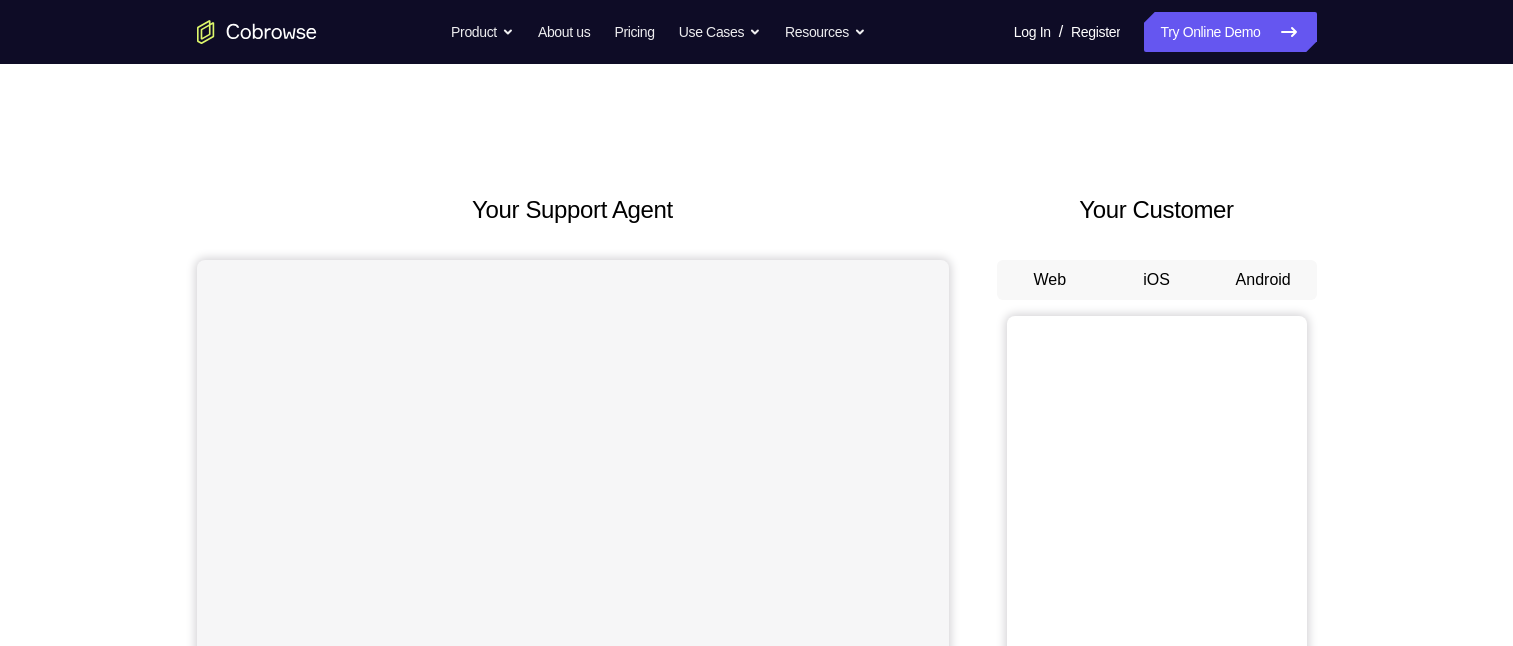 scroll, scrollTop: 0, scrollLeft: 0, axis: both 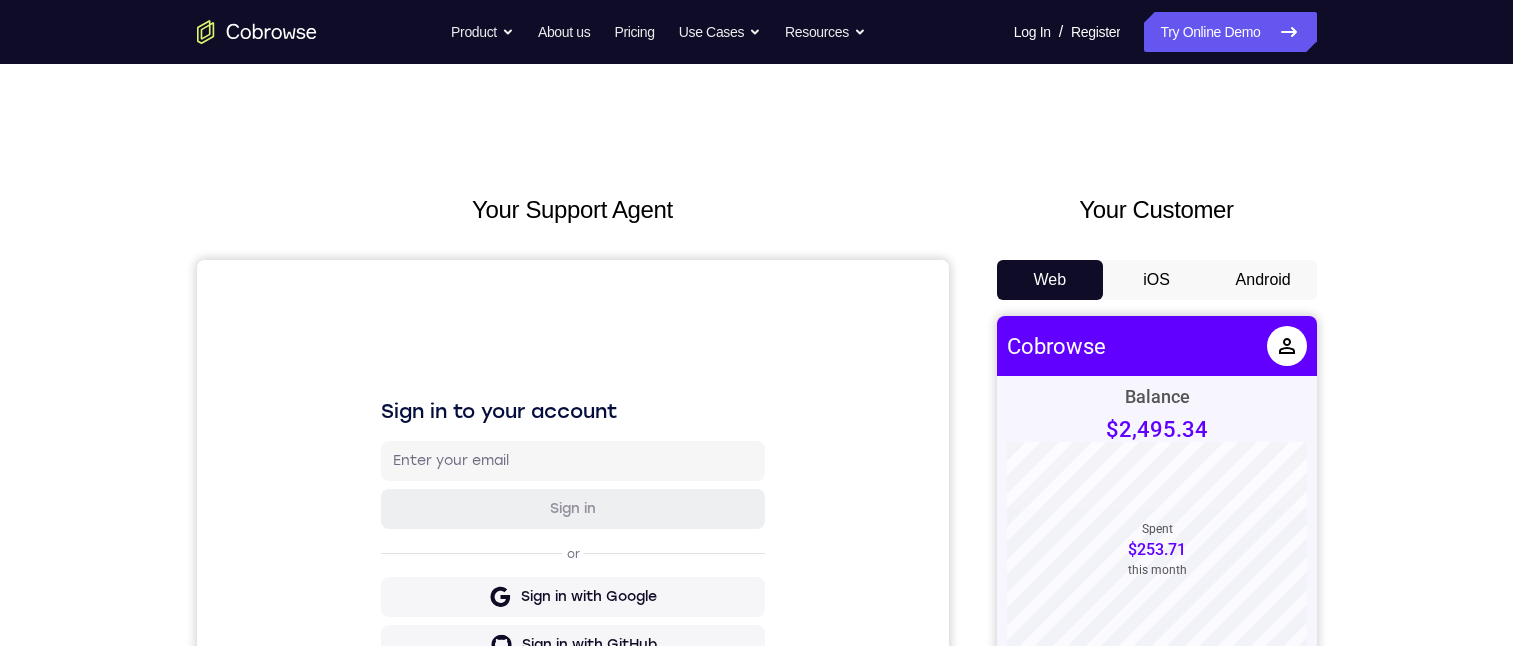click on "Android" at bounding box center (1263, 280) 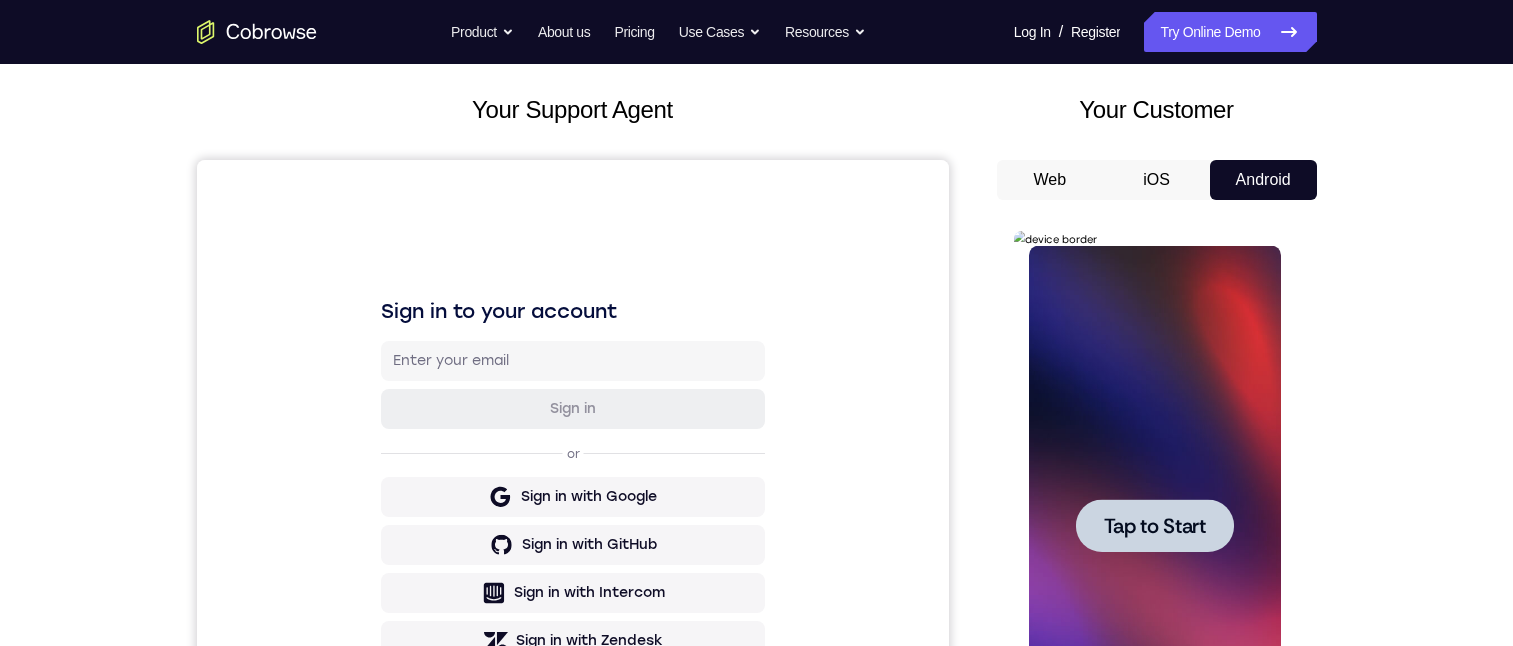 scroll, scrollTop: 0, scrollLeft: 0, axis: both 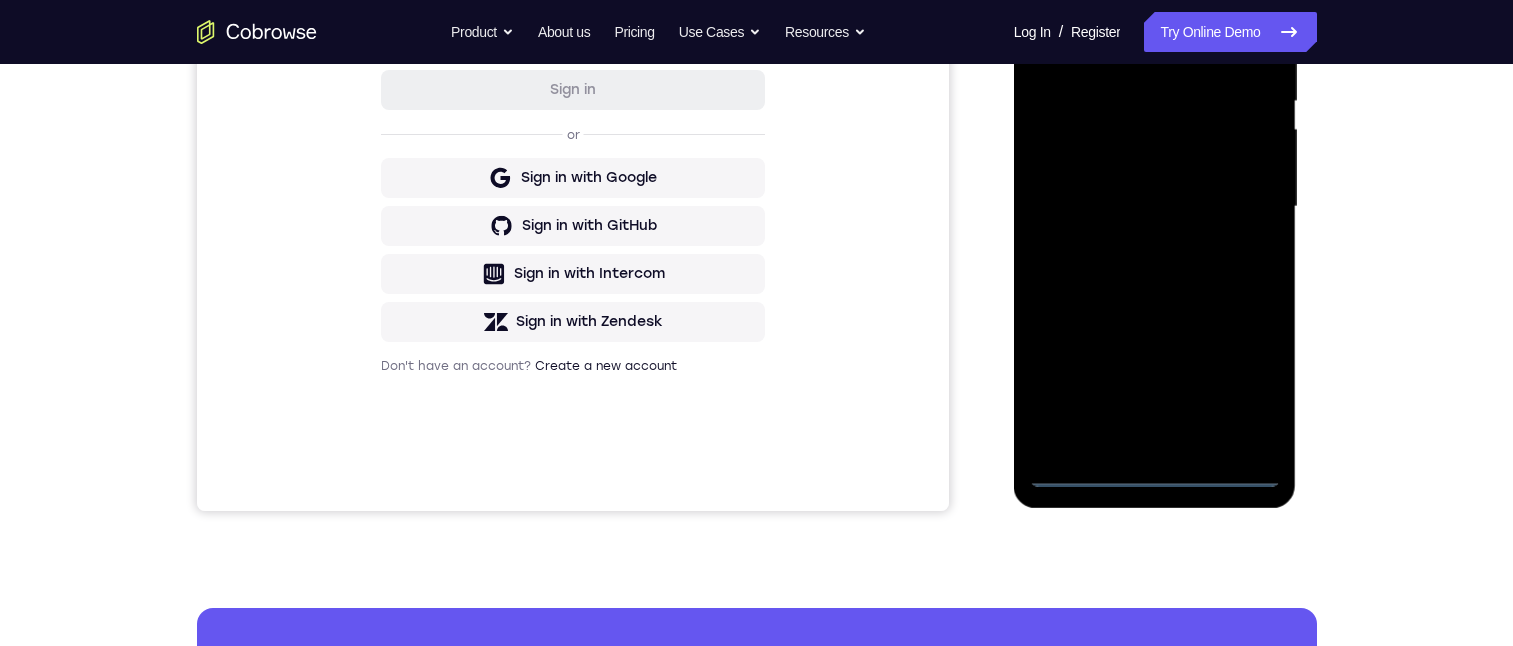 click at bounding box center [1155, 207] 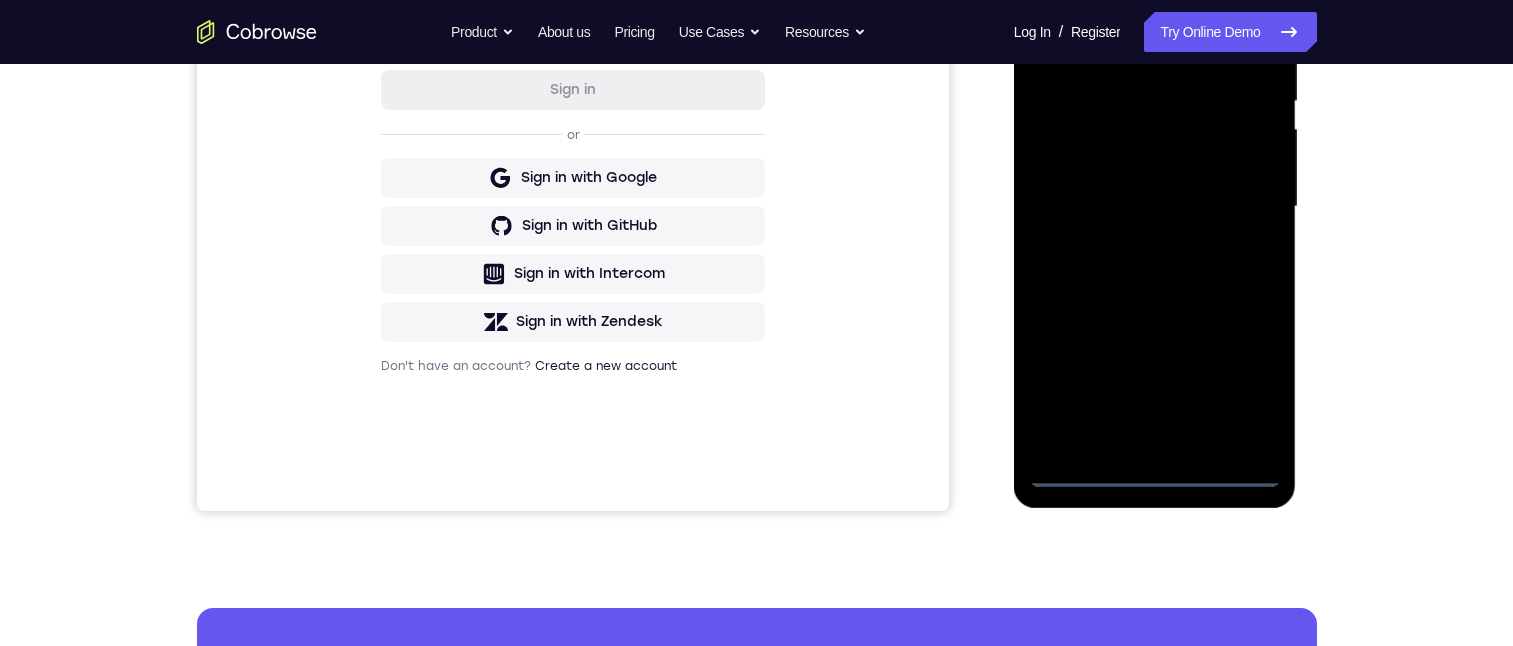 click at bounding box center (1155, 207) 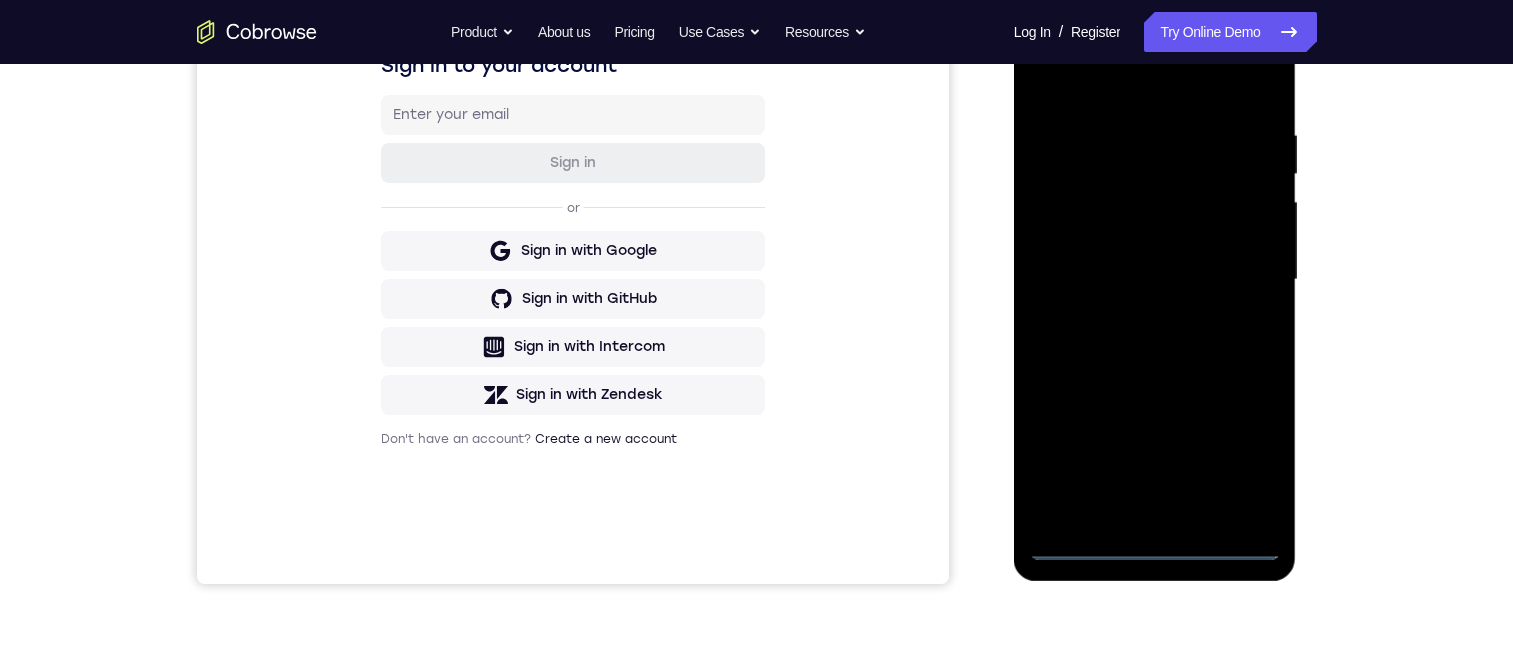 scroll, scrollTop: 200, scrollLeft: 0, axis: vertical 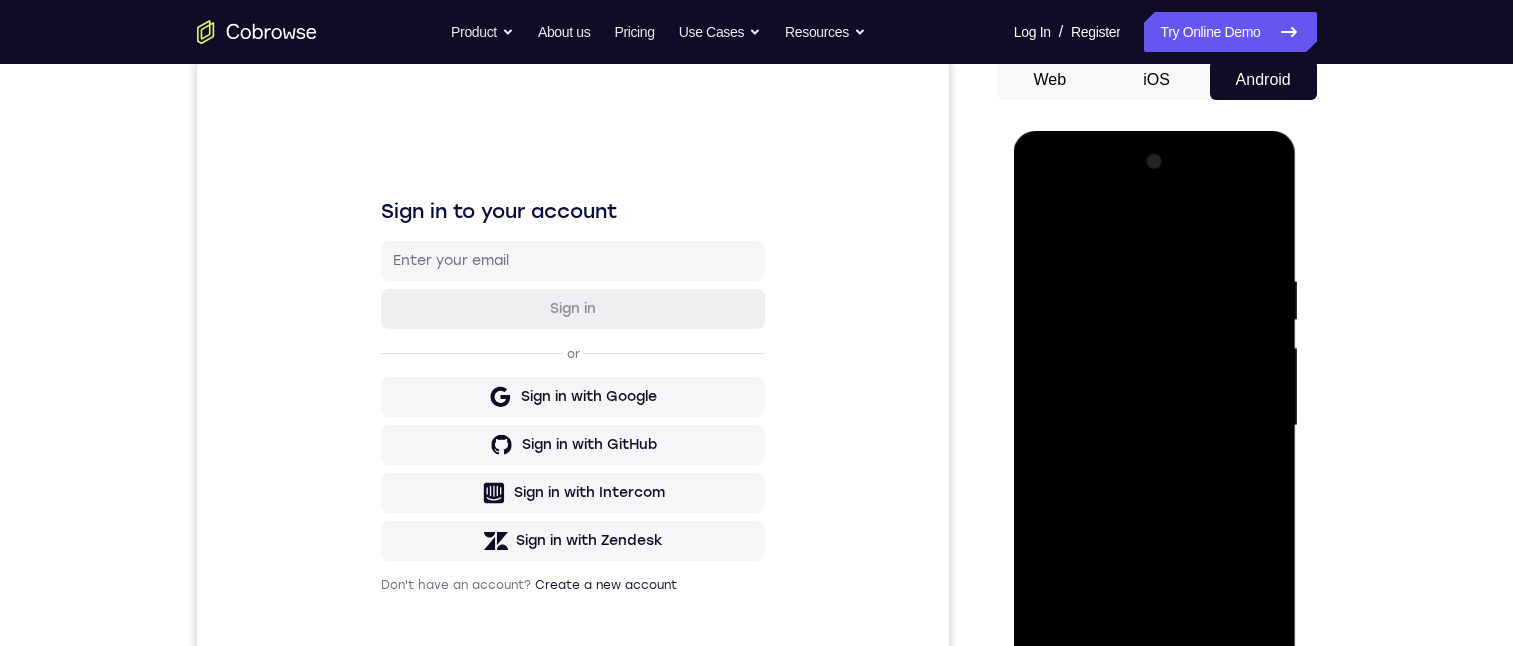 click at bounding box center (1155, 426) 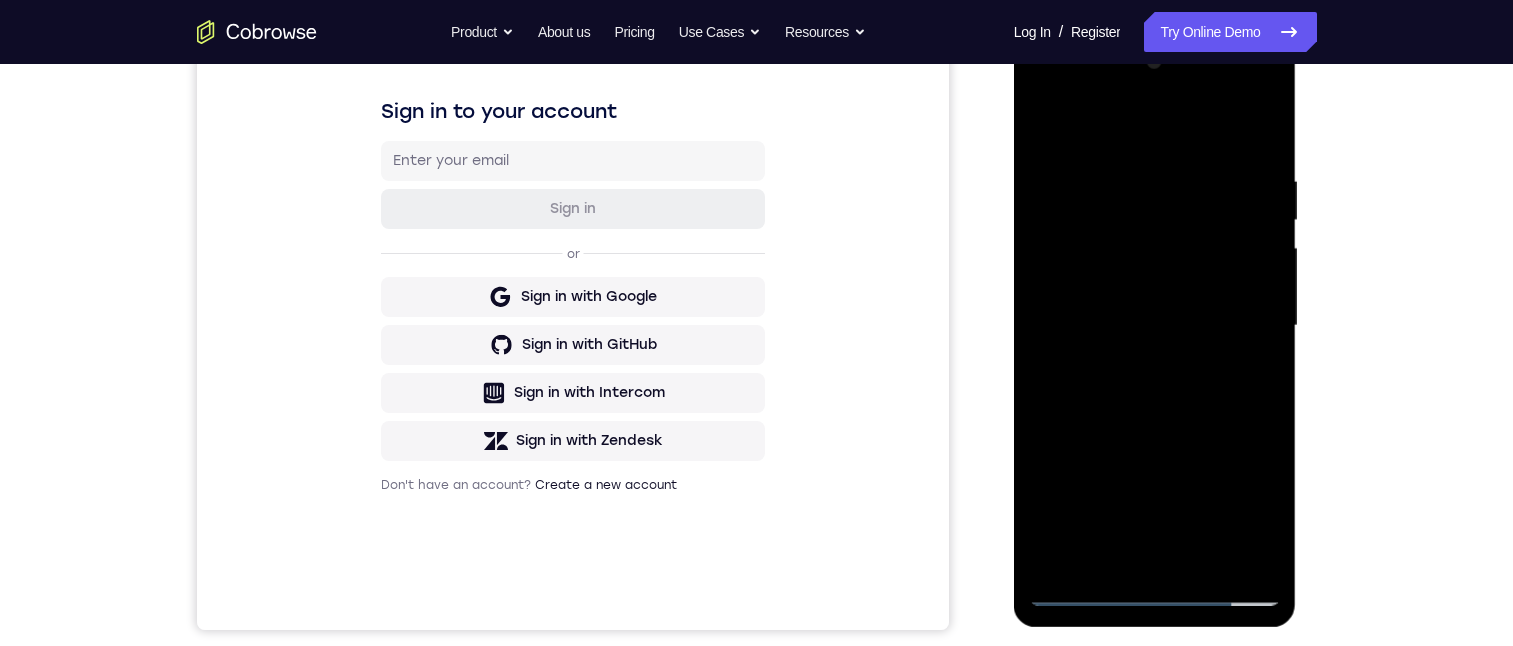 drag, startPoint x: 1129, startPoint y: 167, endPoint x: 2320, endPoint y: 415, distance: 1216.5464 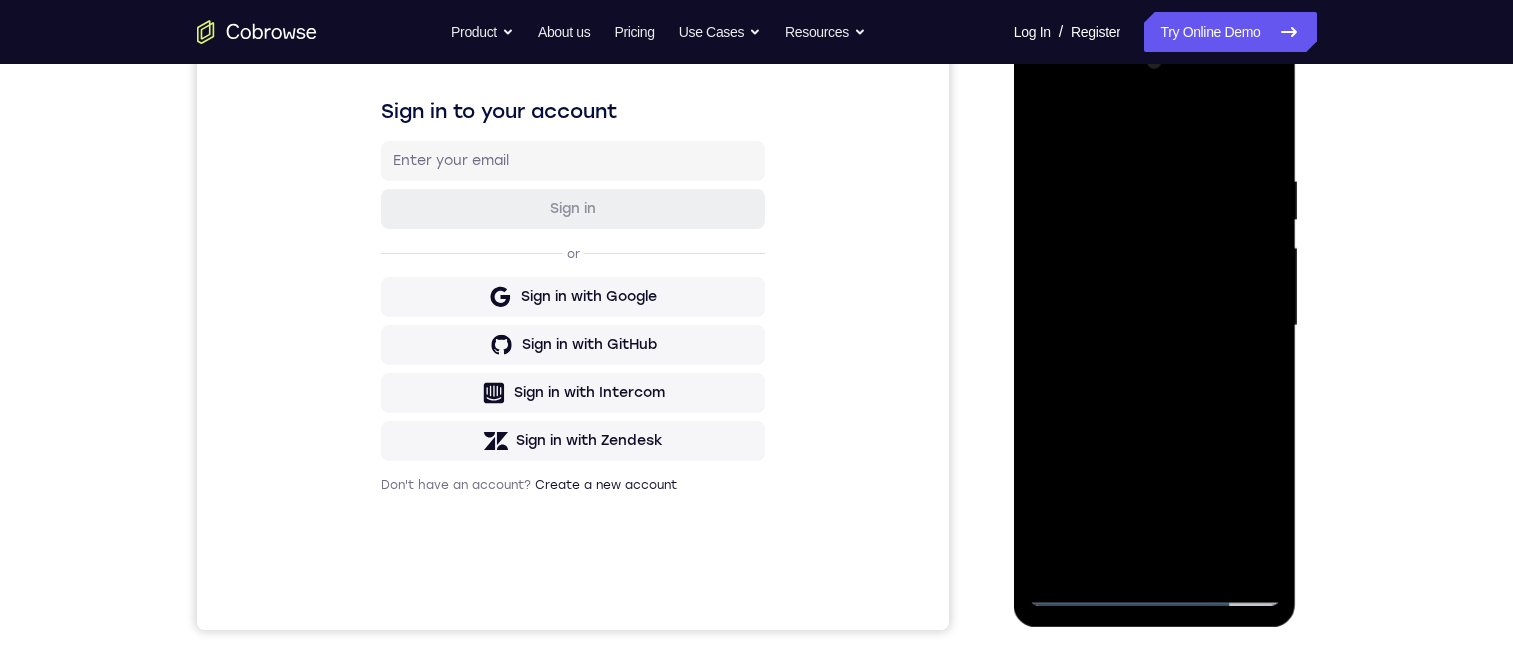 click at bounding box center (1155, 326) 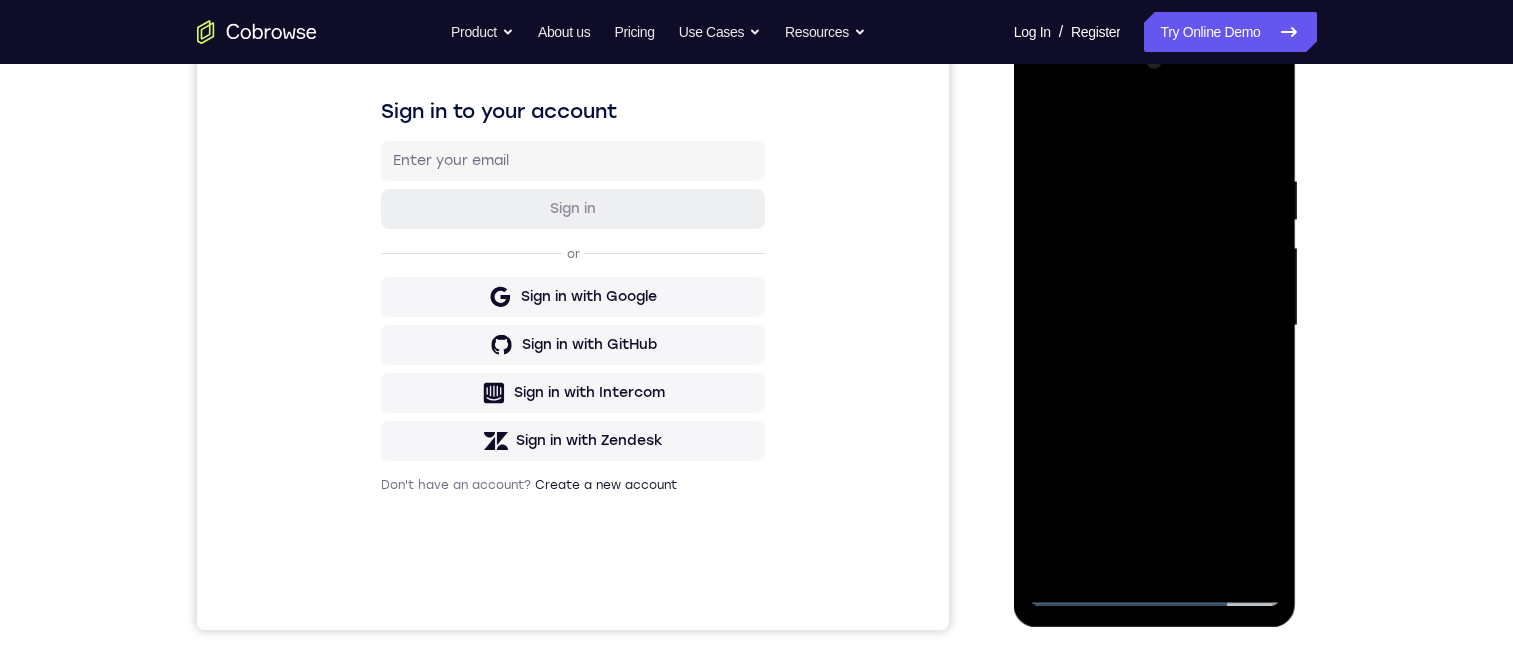 click at bounding box center (1155, 326) 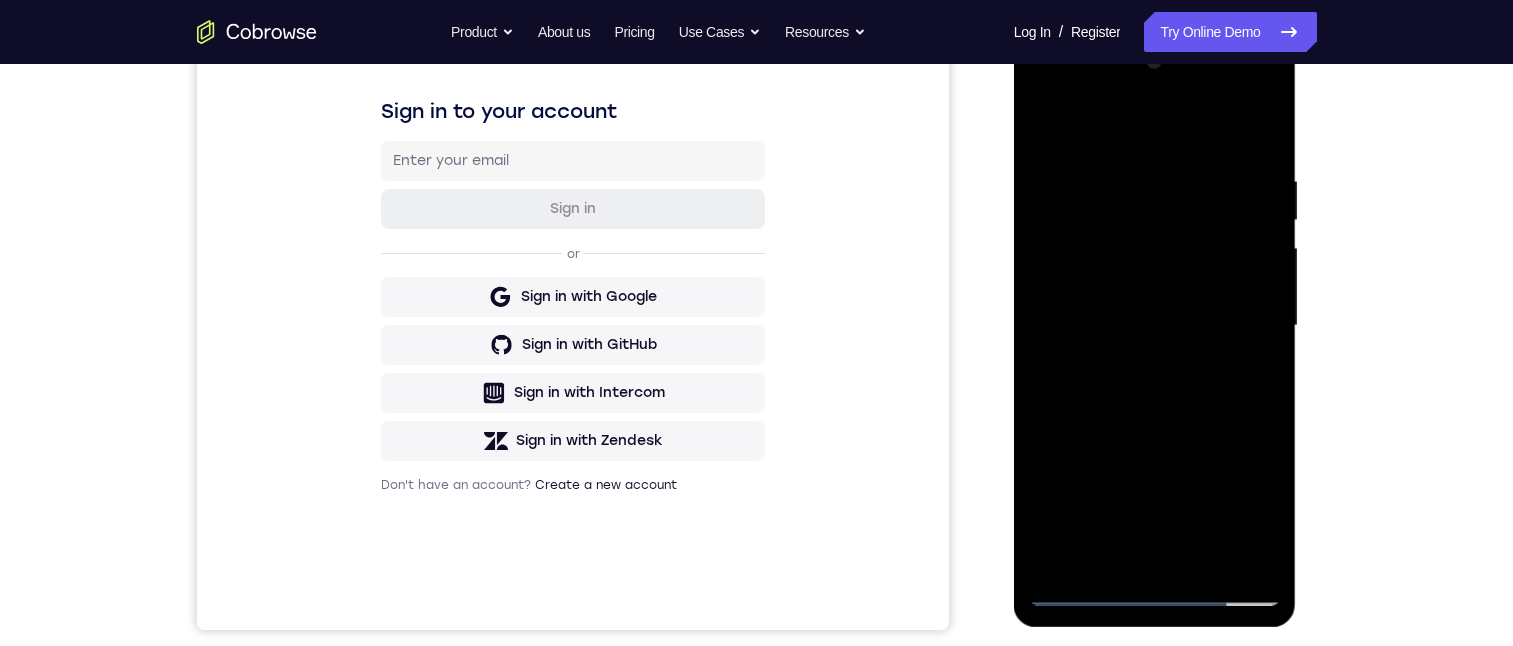 click at bounding box center (1155, 326) 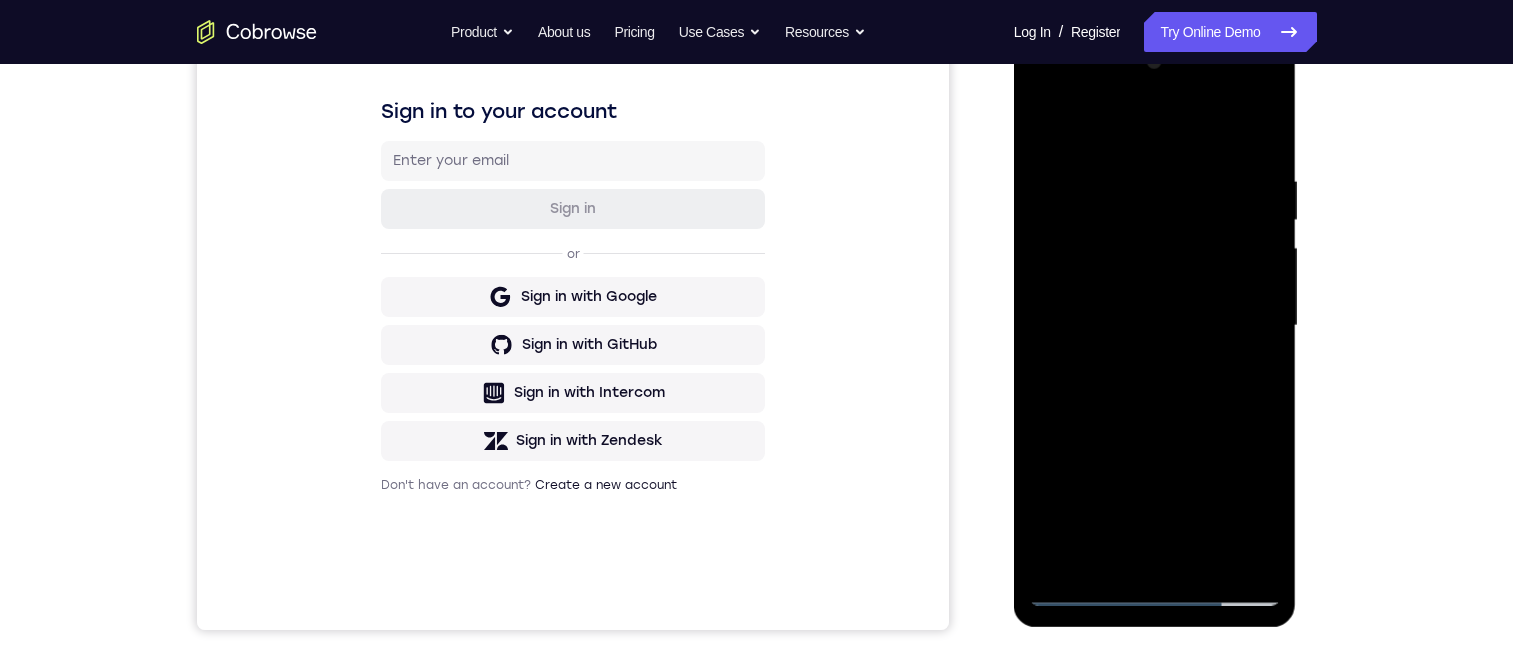 click at bounding box center (1155, 326) 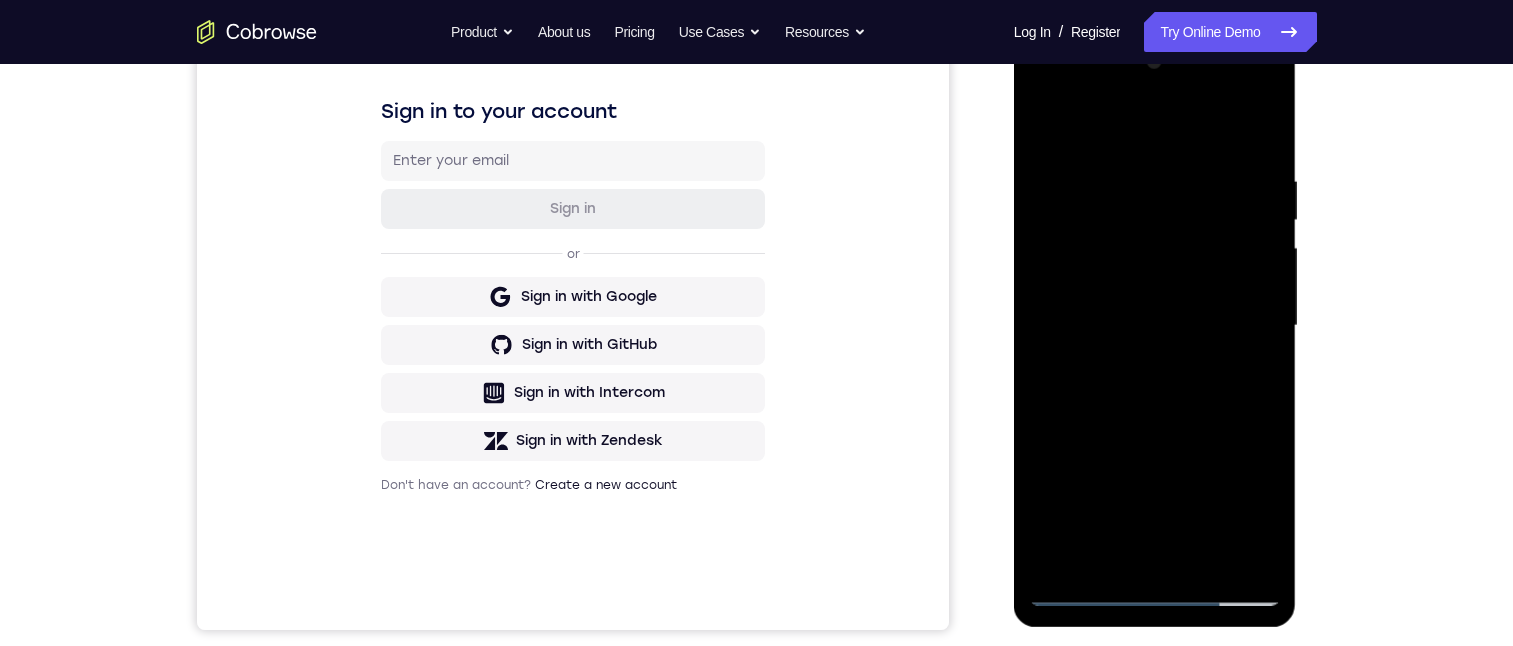 click at bounding box center [1155, 326] 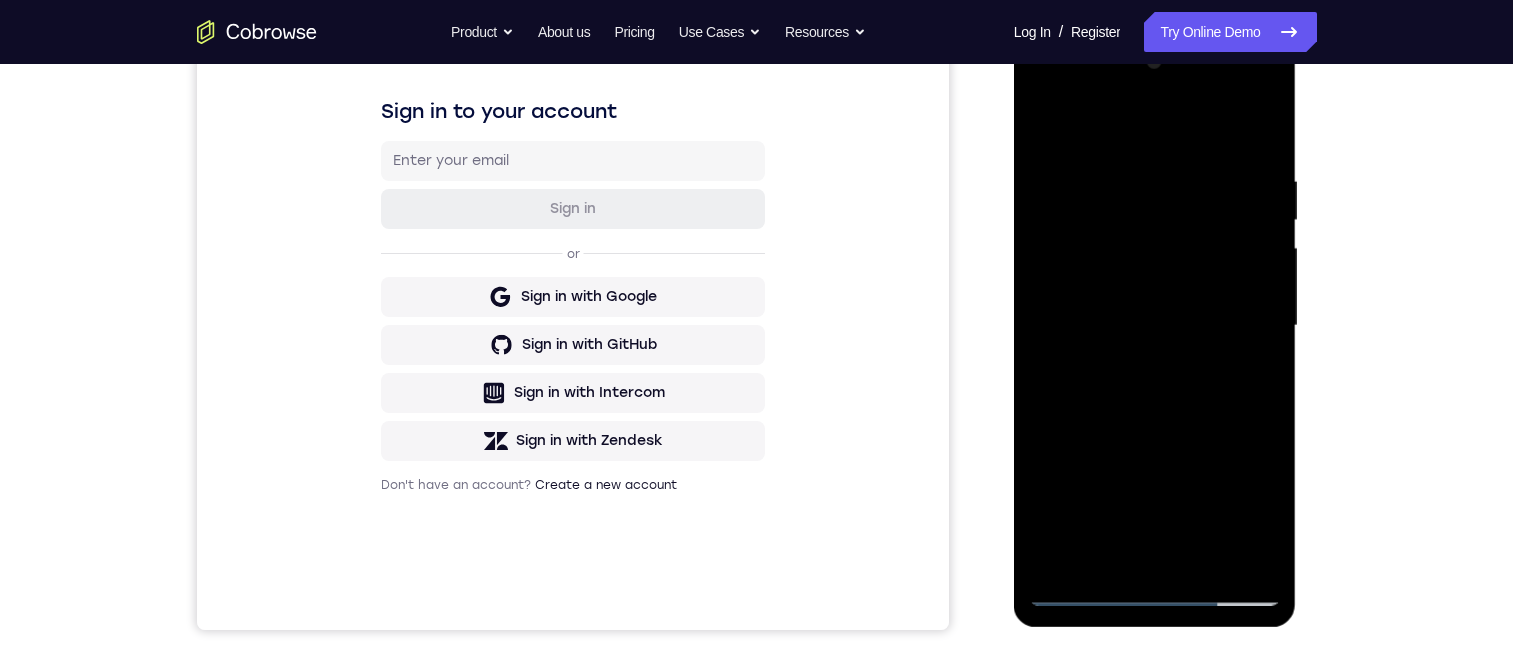 click at bounding box center [1155, 326] 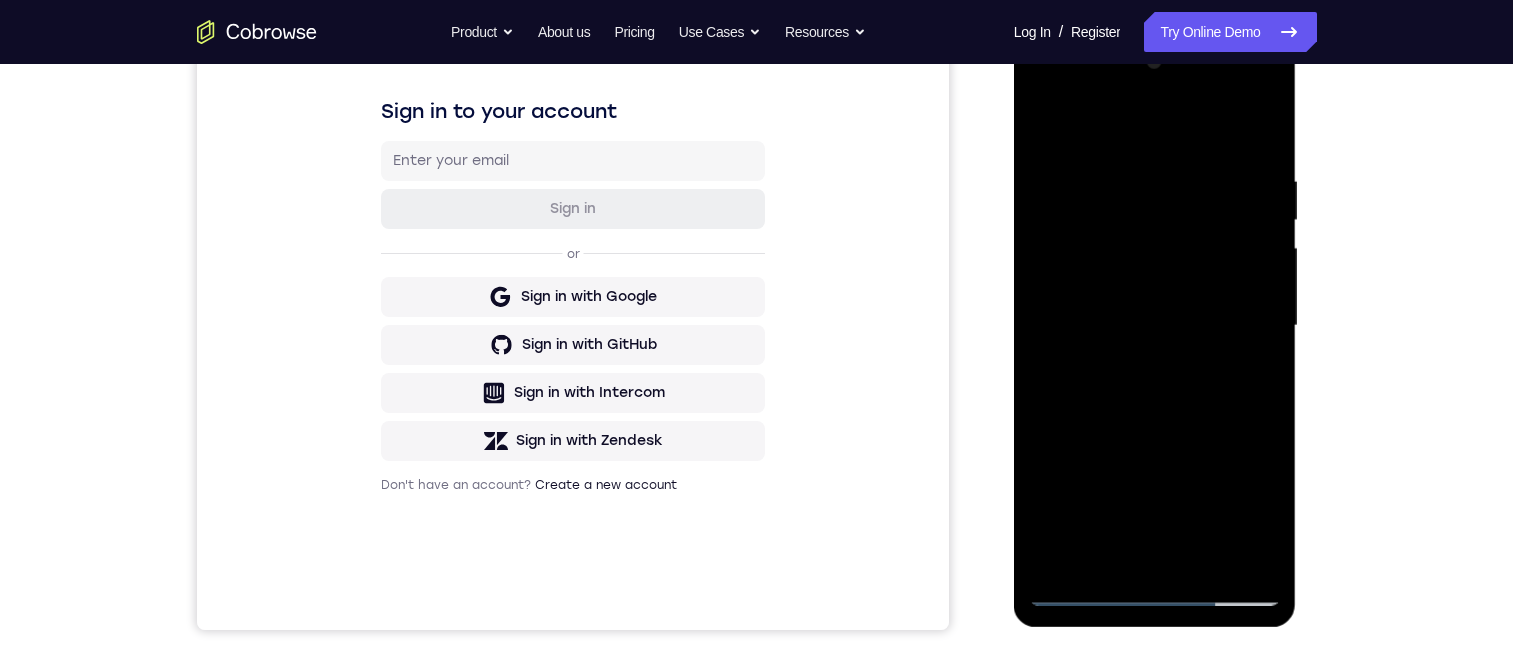 click at bounding box center [1155, 326] 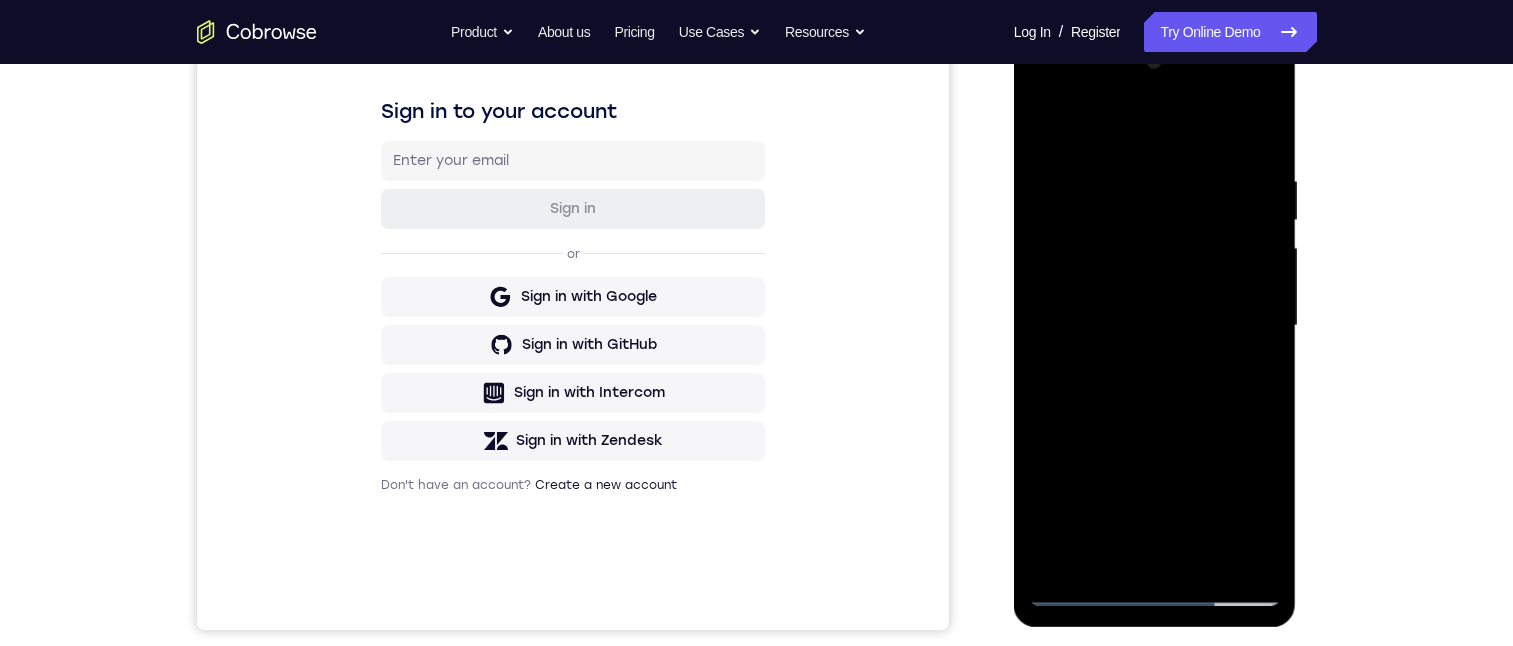 click at bounding box center [1155, 326] 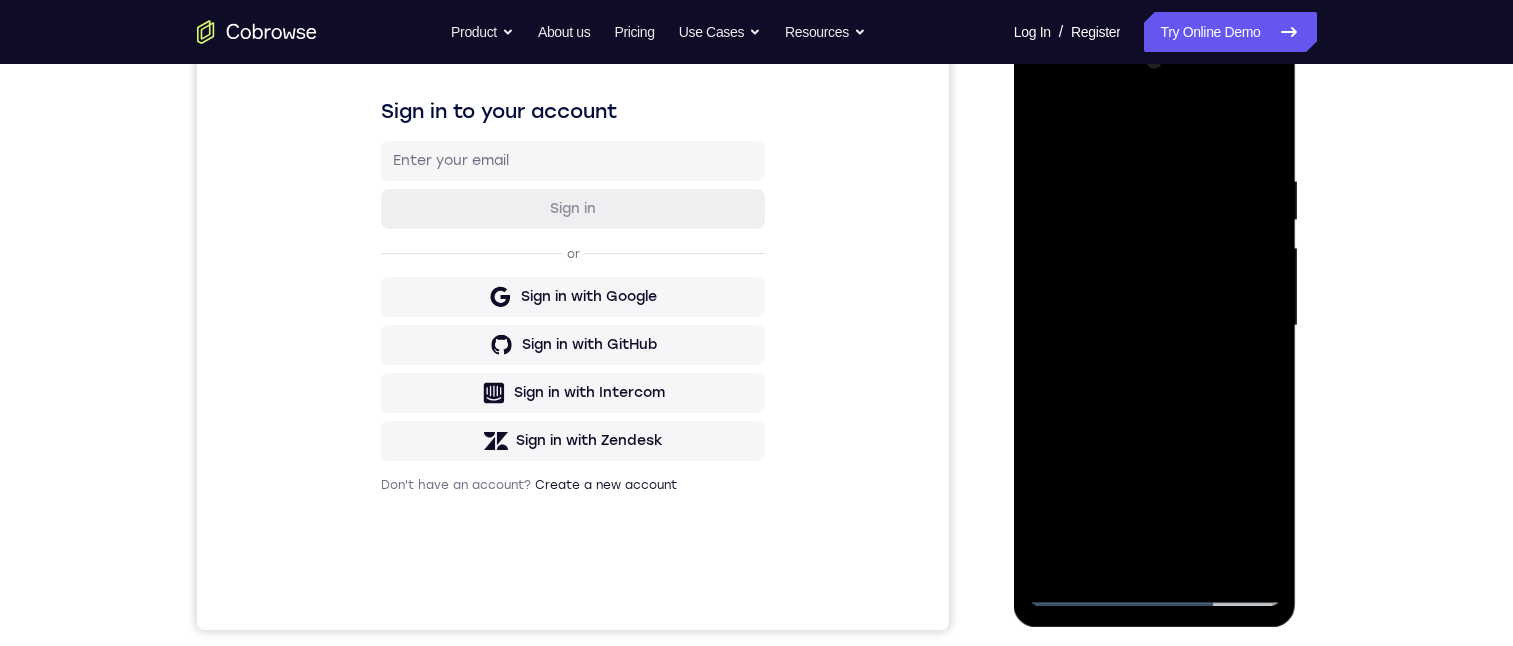 click at bounding box center [1155, 326] 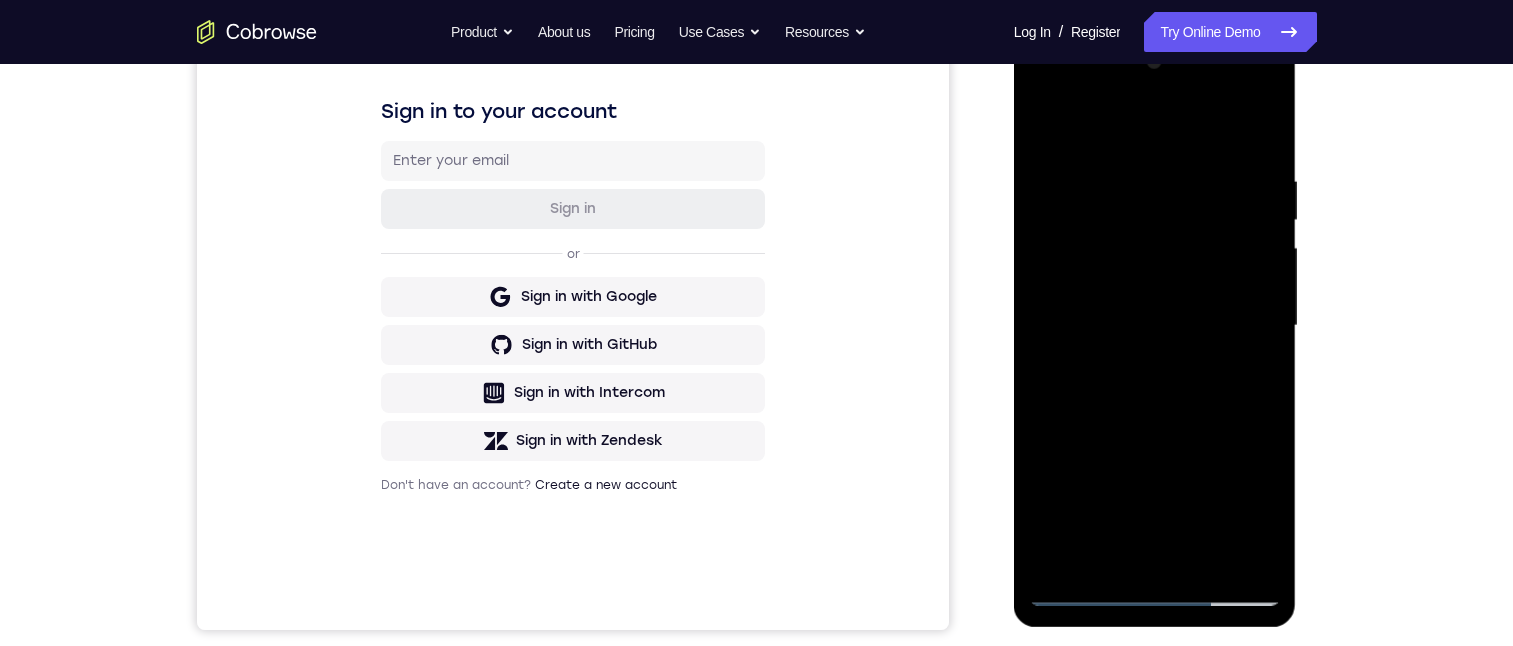 click at bounding box center (1155, 326) 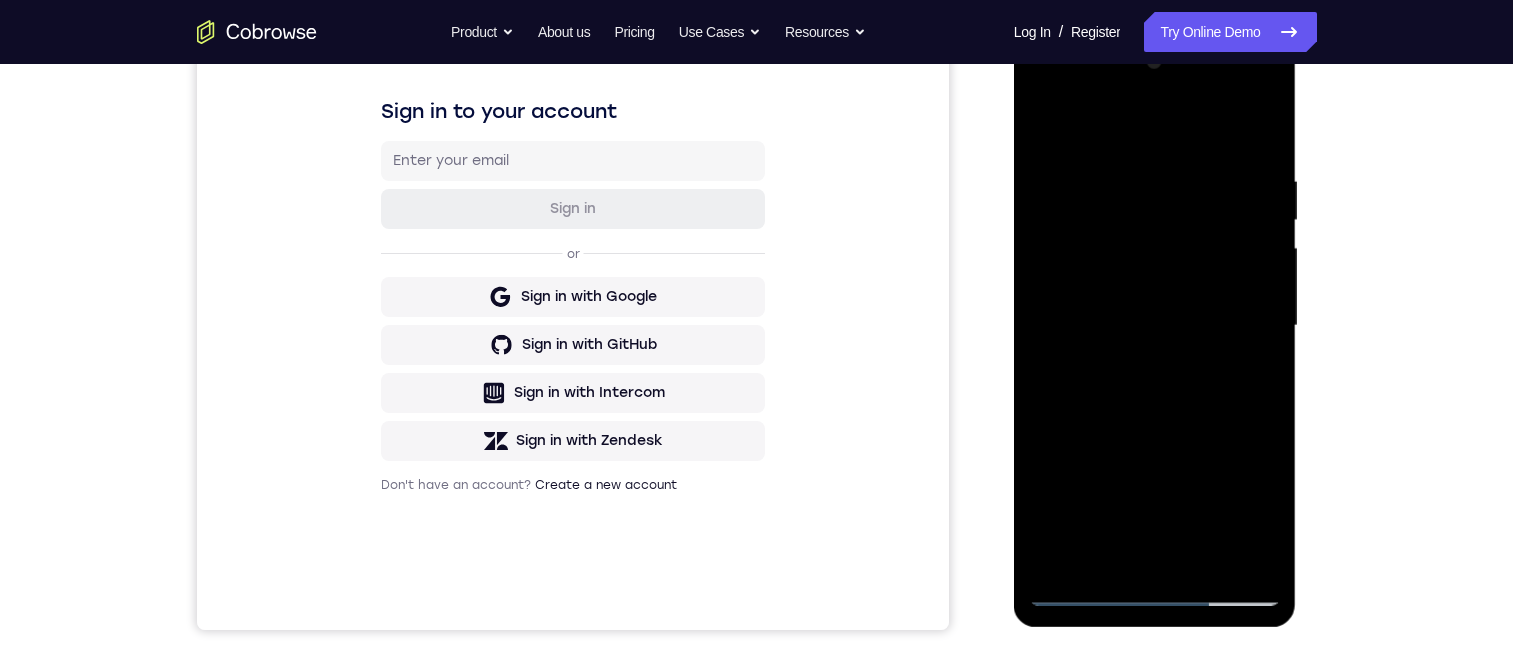 click at bounding box center (1155, 326) 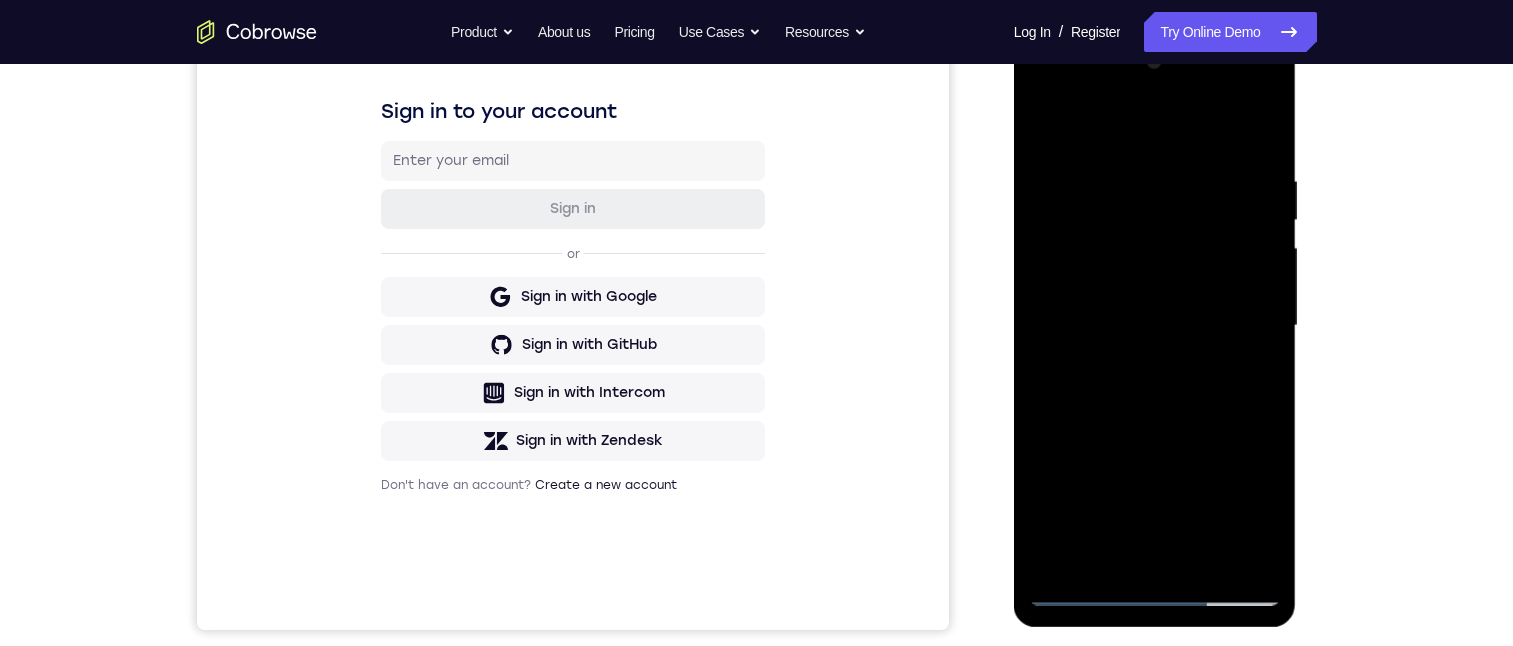 click at bounding box center [1155, 326] 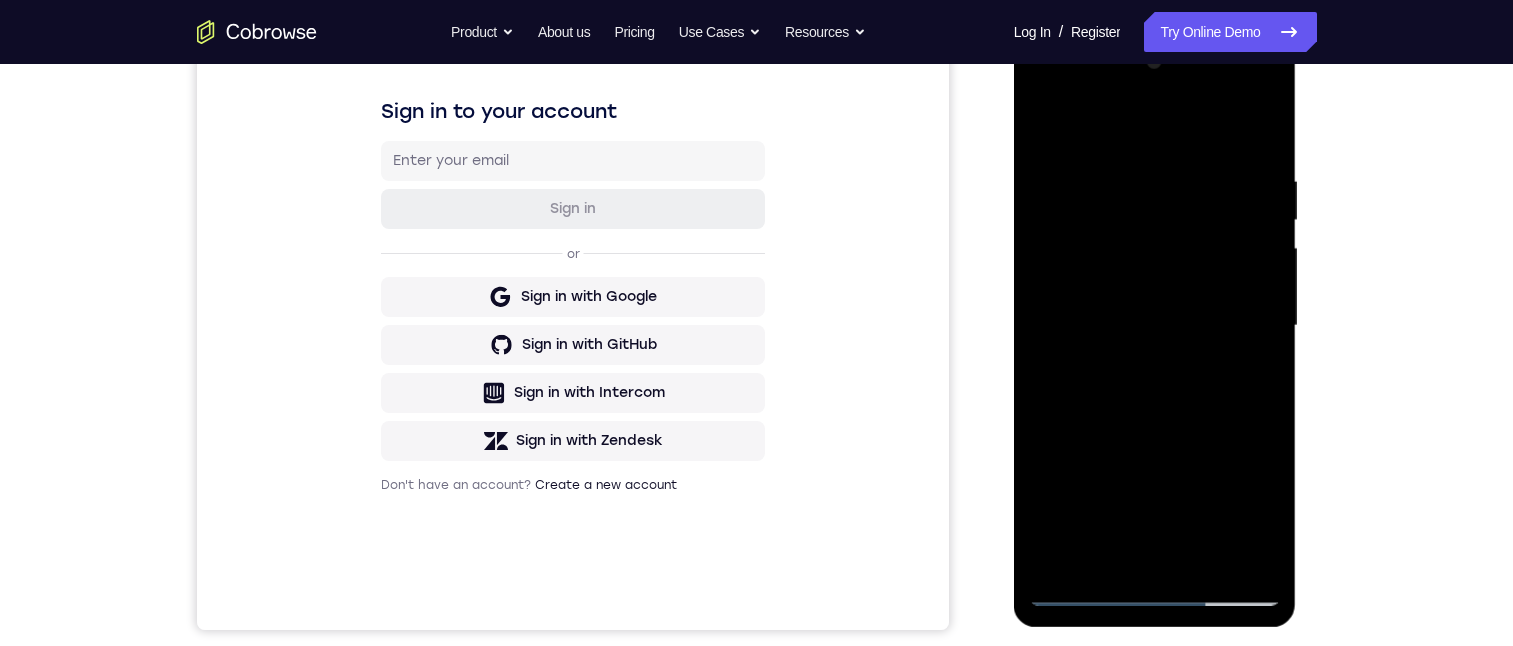 click at bounding box center (1155, 326) 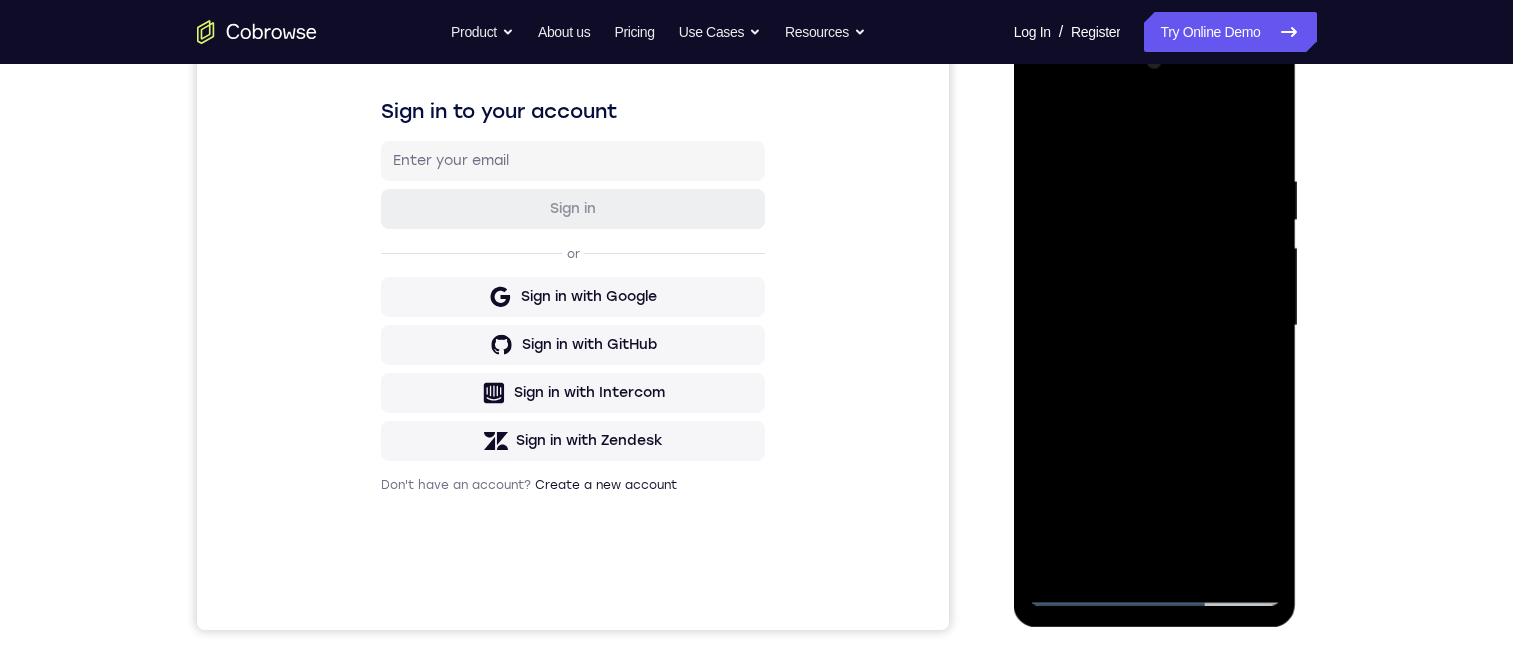 click at bounding box center (1155, 326) 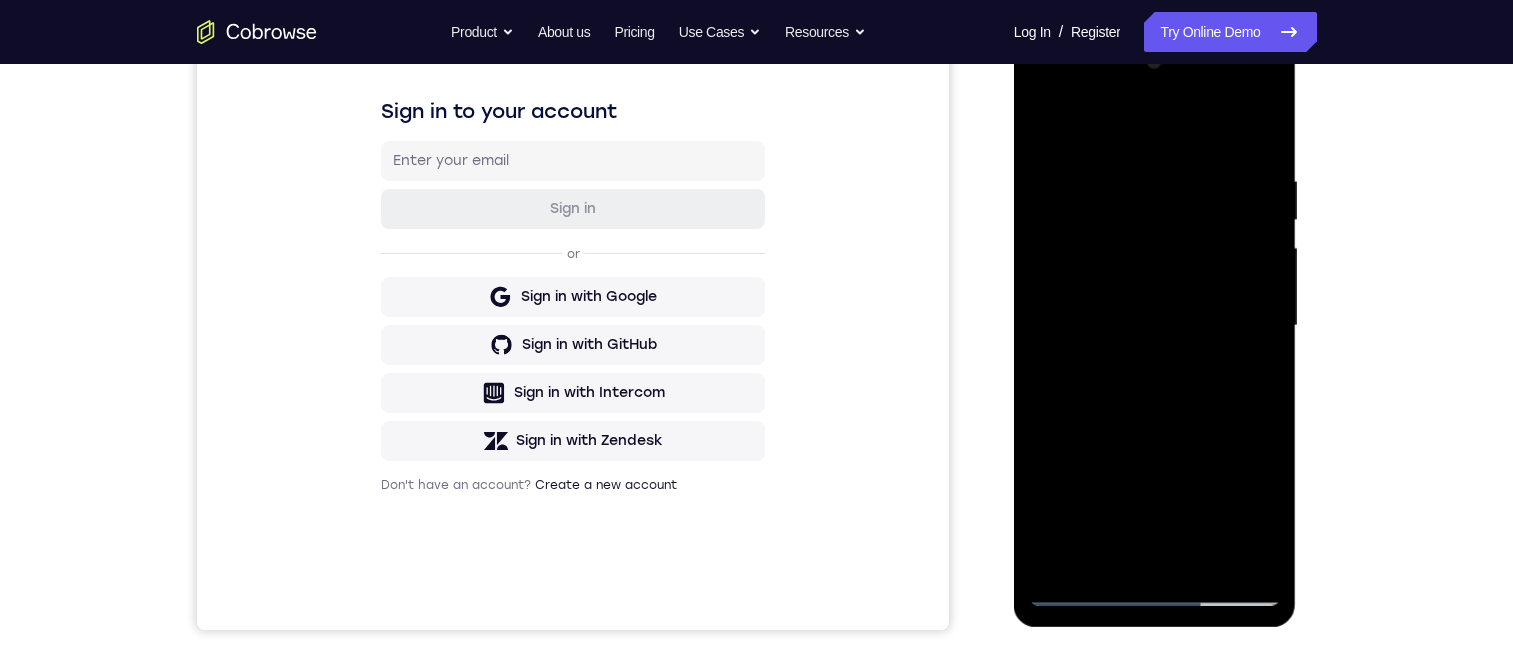 click at bounding box center [1155, 326] 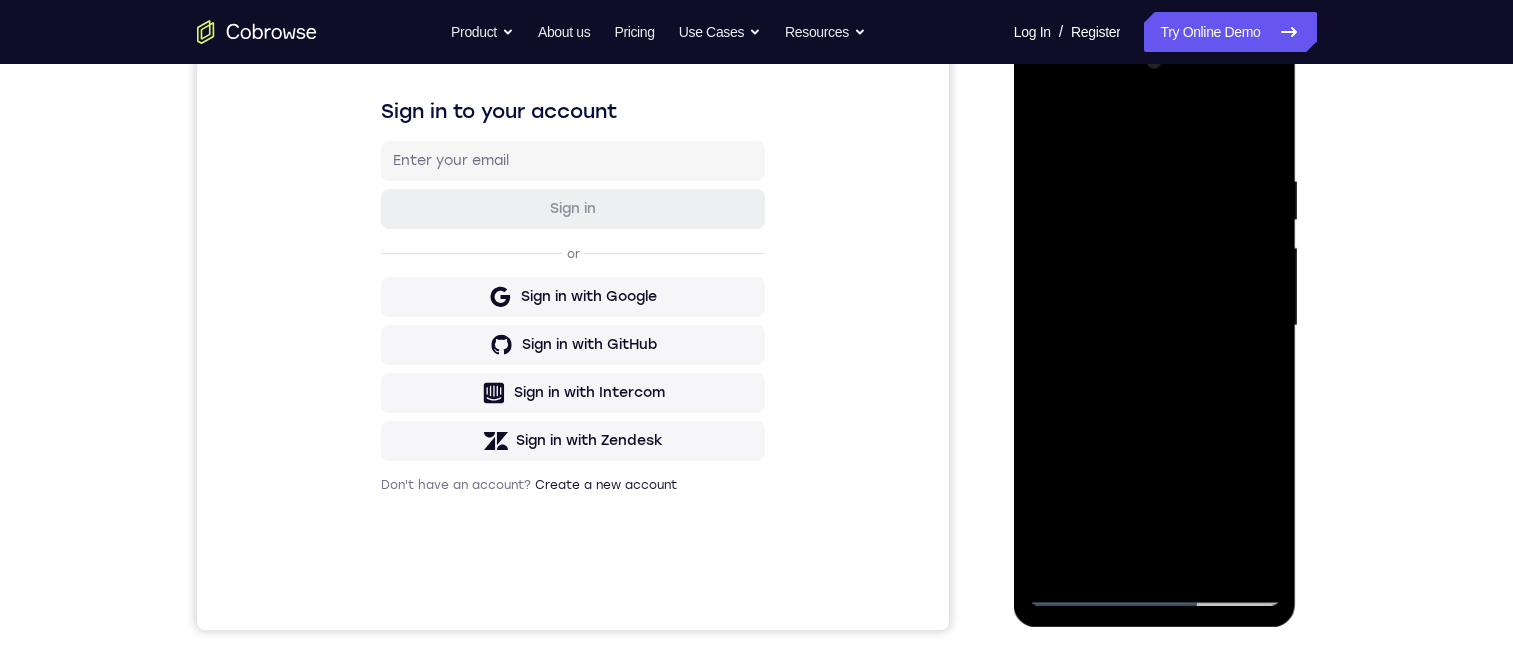 click at bounding box center (1155, 326) 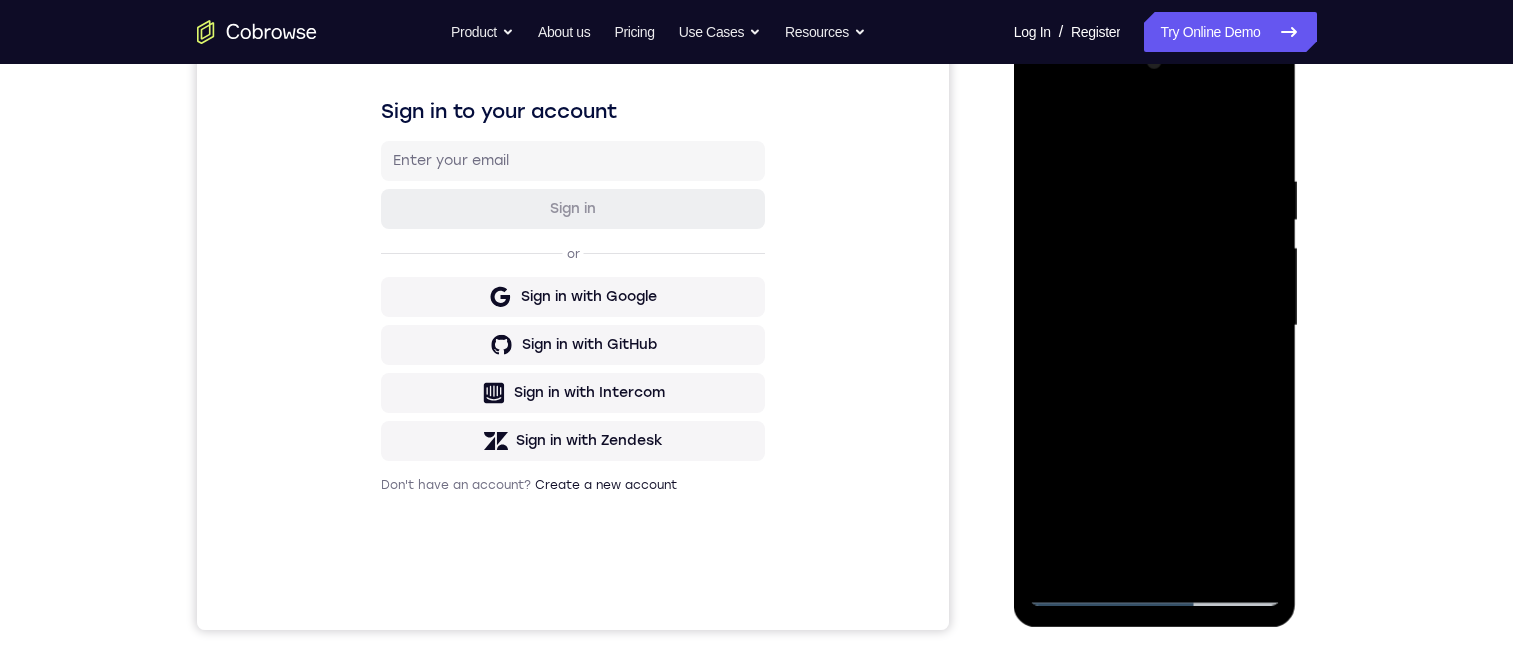 click at bounding box center [1155, 326] 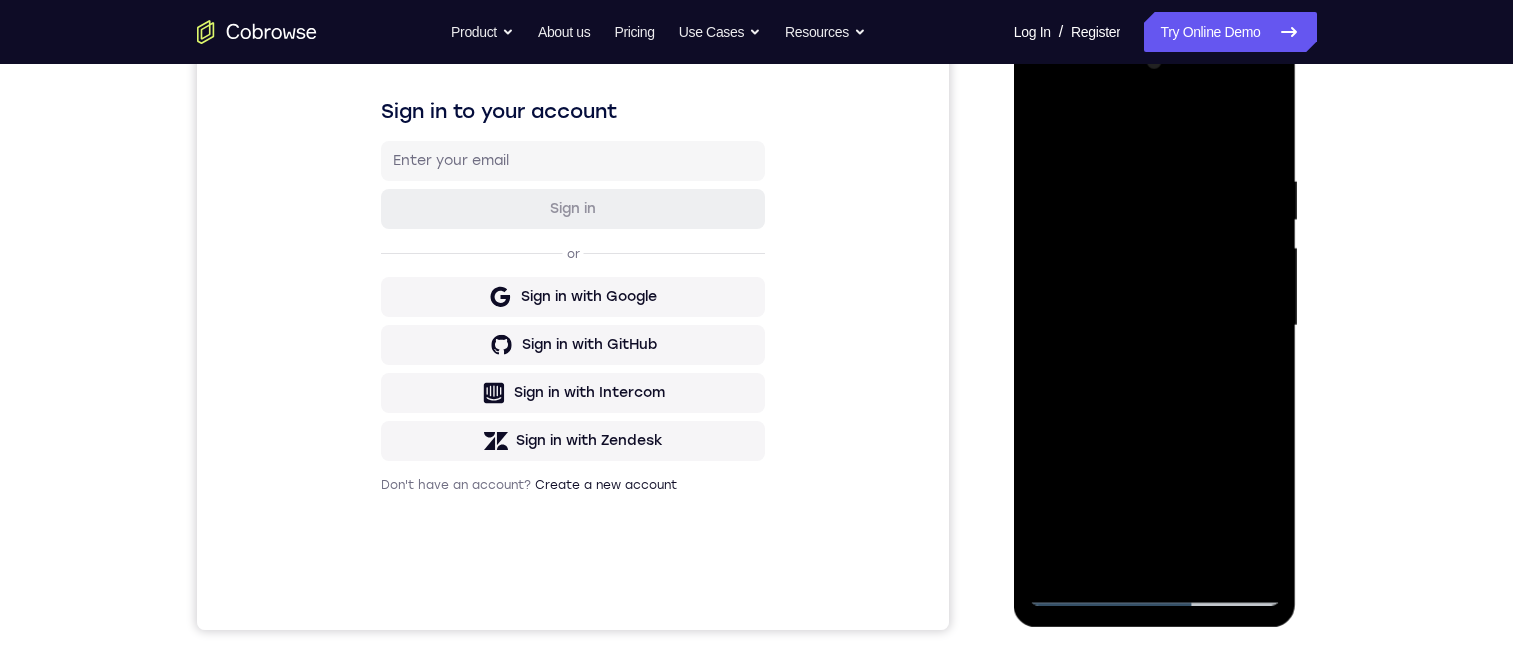 click at bounding box center (1155, 326) 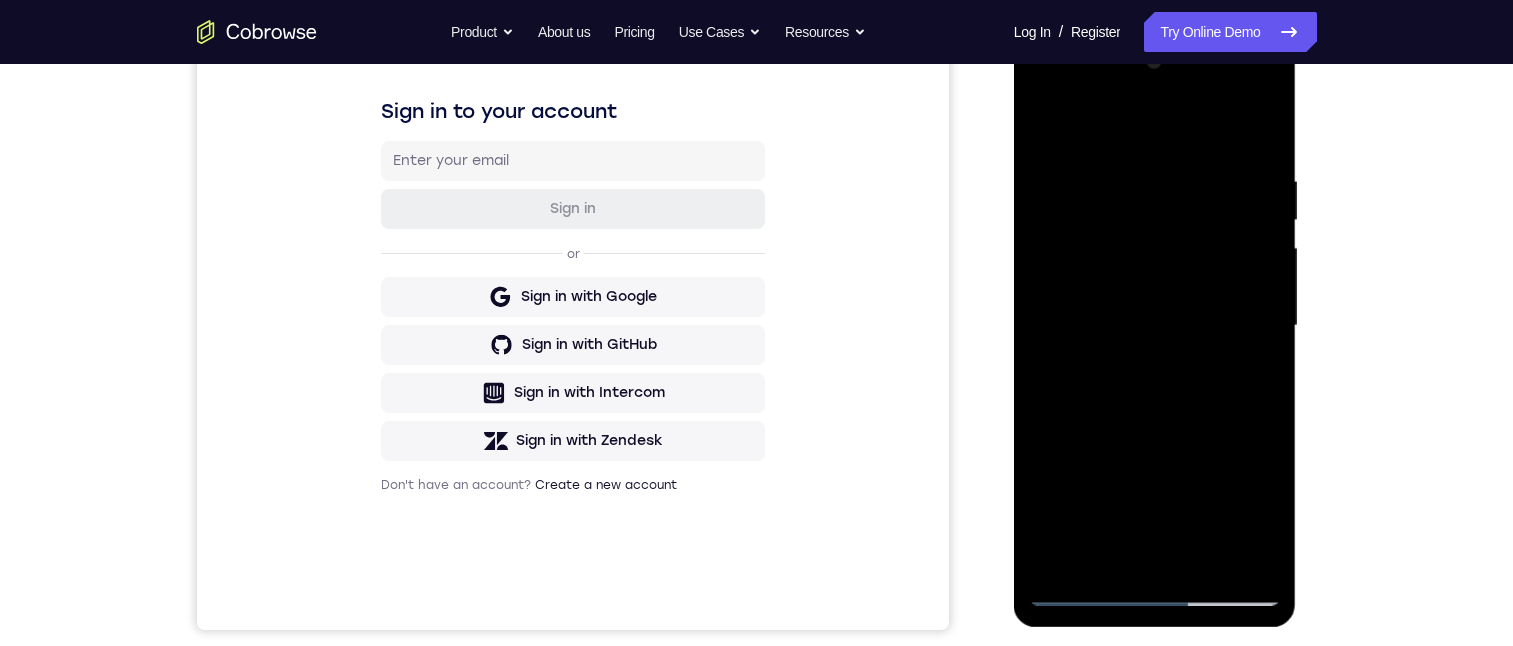 click at bounding box center (1155, 326) 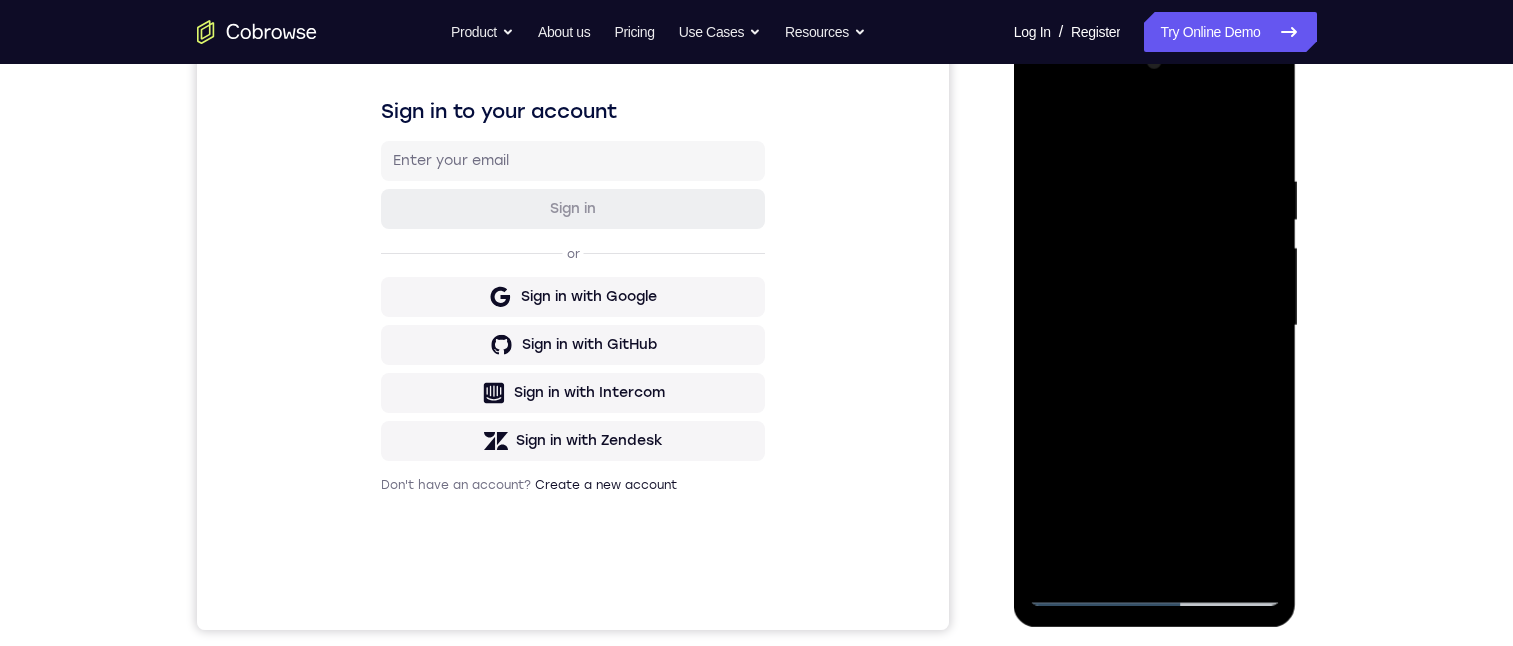 click at bounding box center (1155, 326) 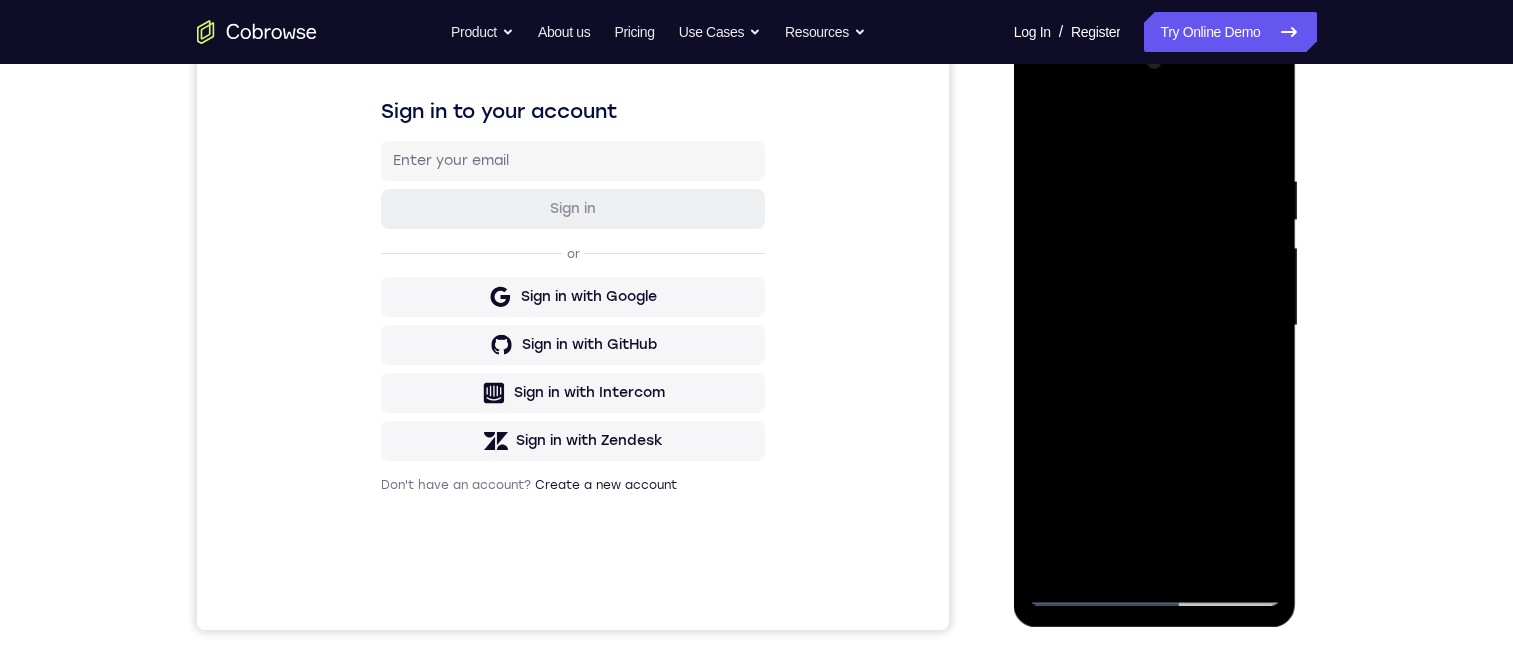 click at bounding box center [1155, 326] 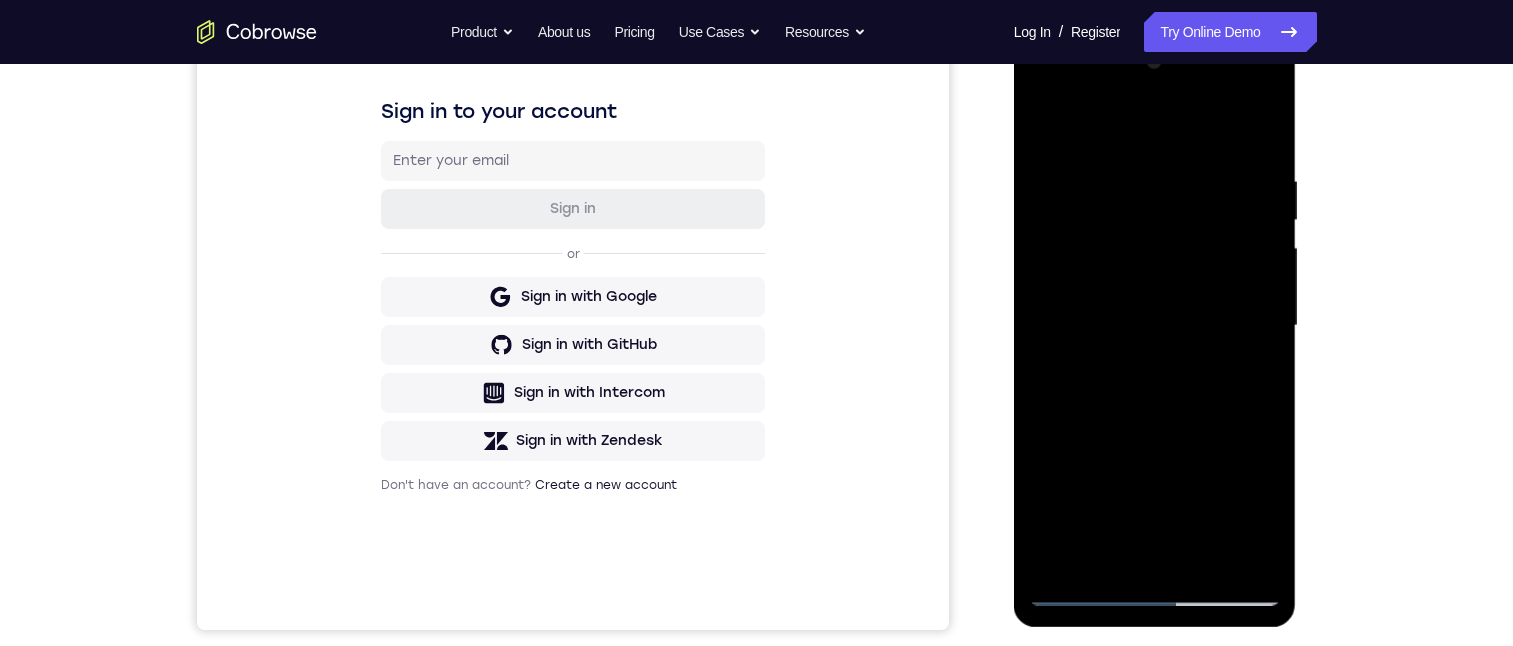 drag, startPoint x: 1156, startPoint y: 435, endPoint x: 1162, endPoint y: 356, distance: 79.22752 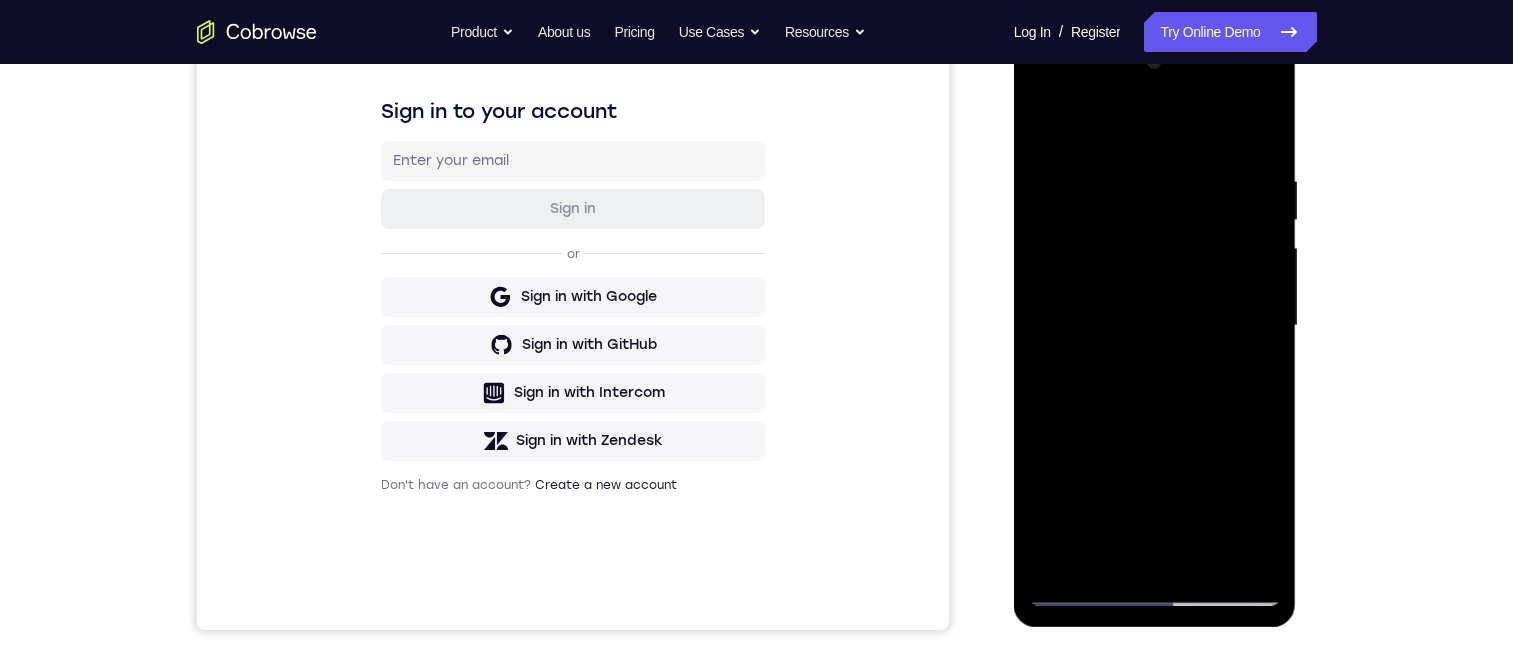drag, startPoint x: 1180, startPoint y: 494, endPoint x: 1184, endPoint y: 324, distance: 170.04706 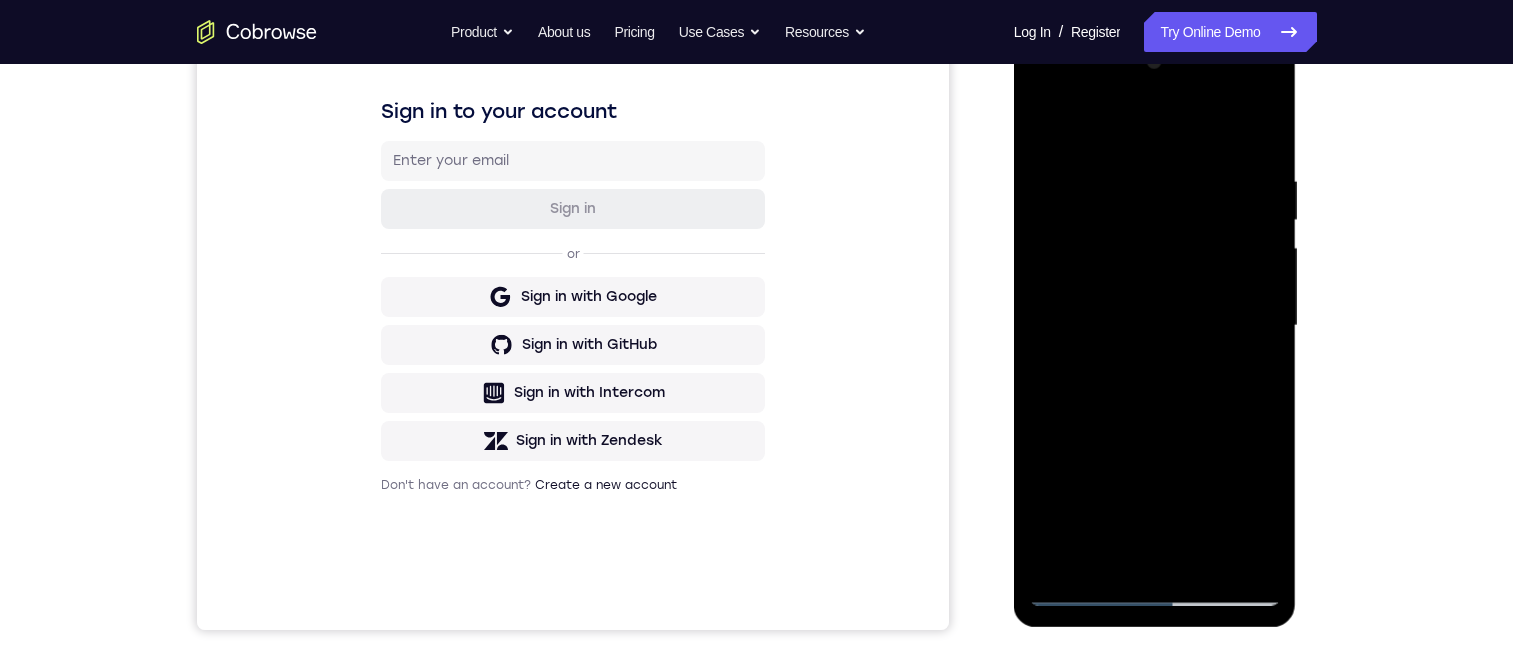 drag, startPoint x: 1180, startPoint y: 487, endPoint x: 1181, endPoint y: 440, distance: 47.010635 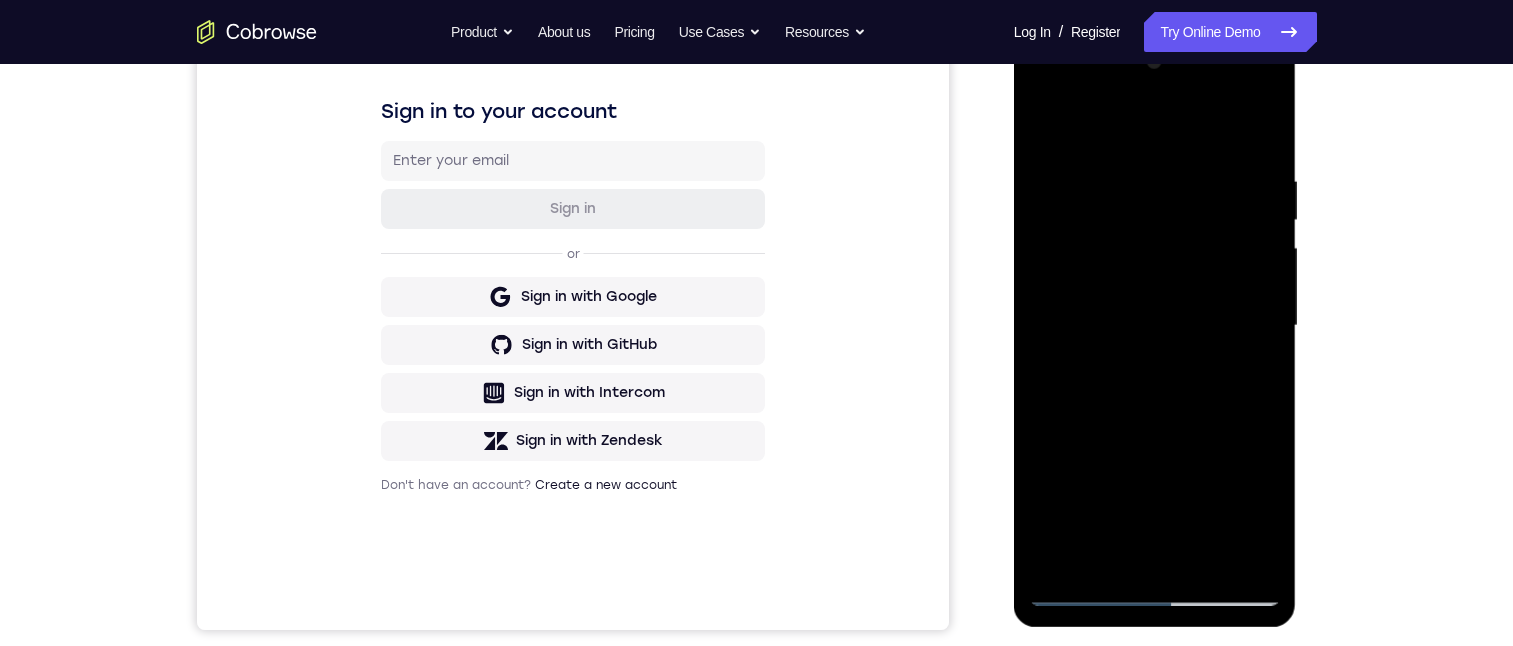 click at bounding box center (1155, 326) 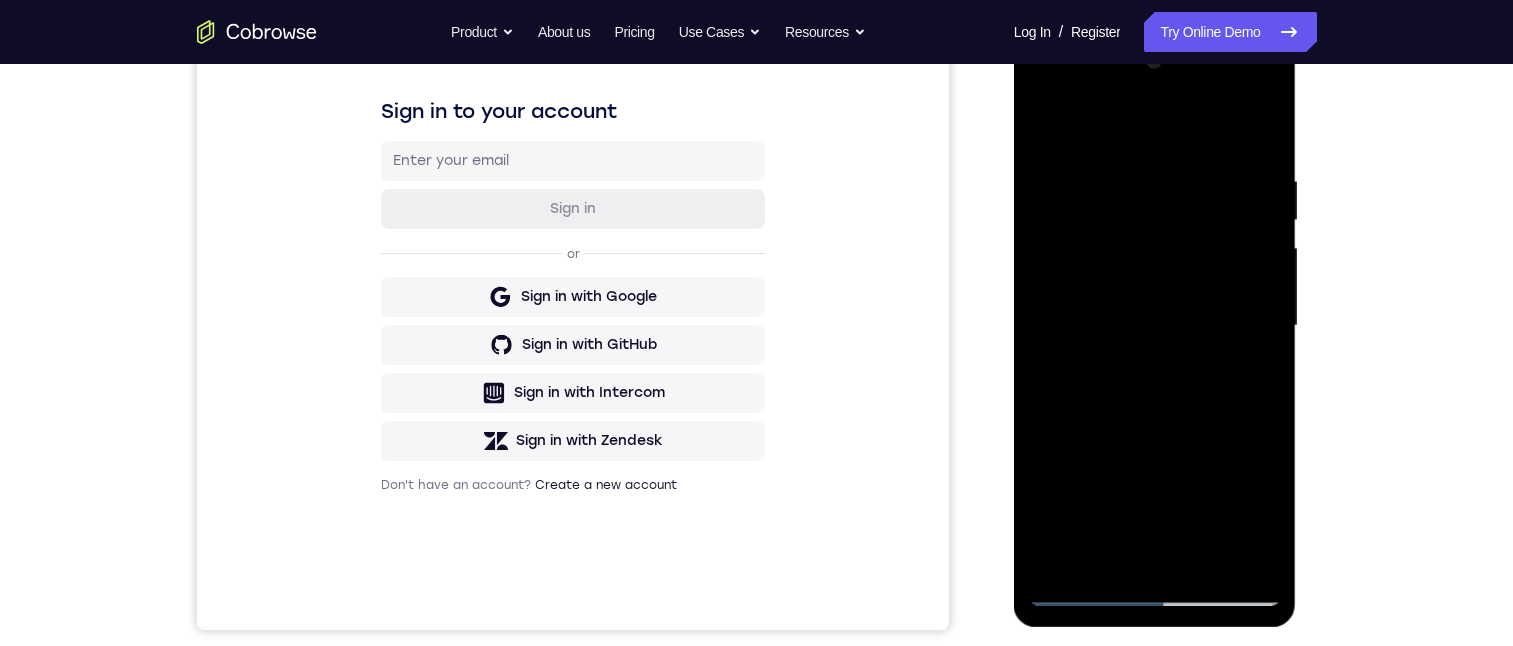 click at bounding box center [1155, 326] 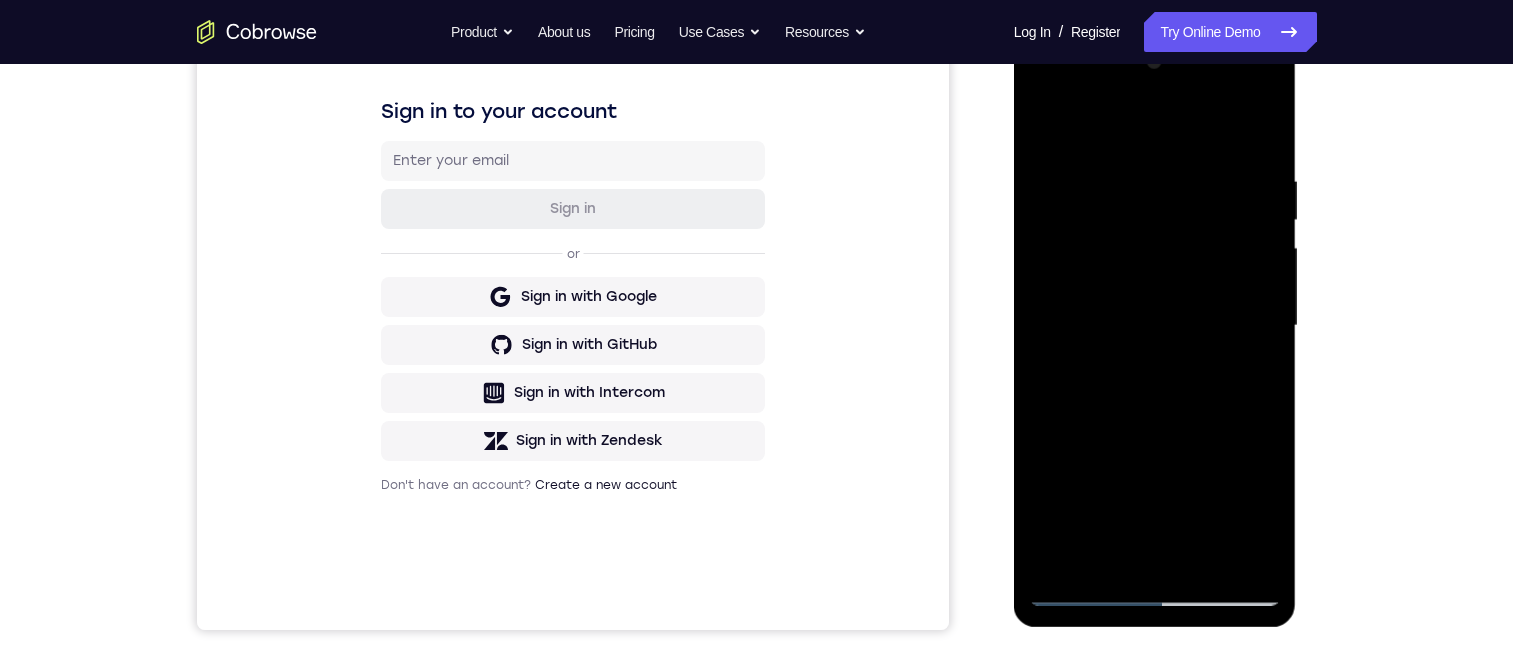click at bounding box center (1155, 326) 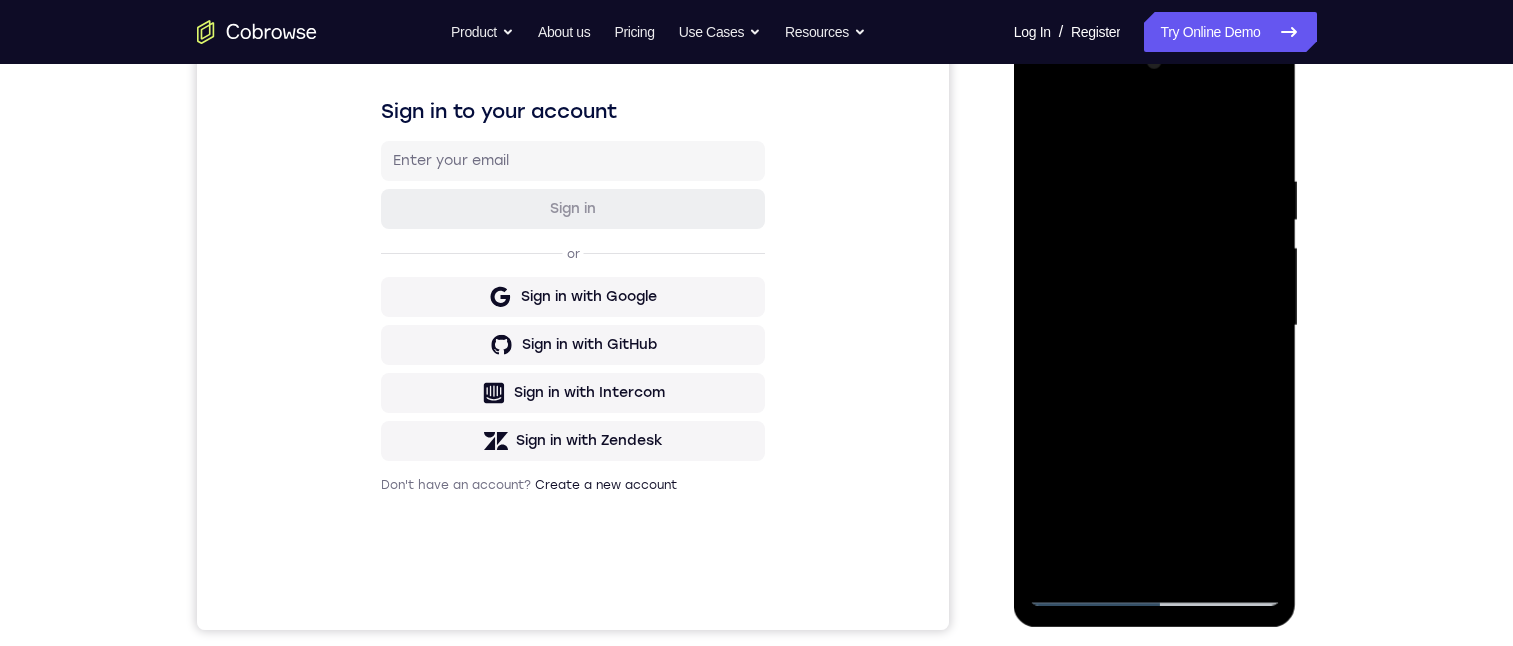 click at bounding box center (1155, 326) 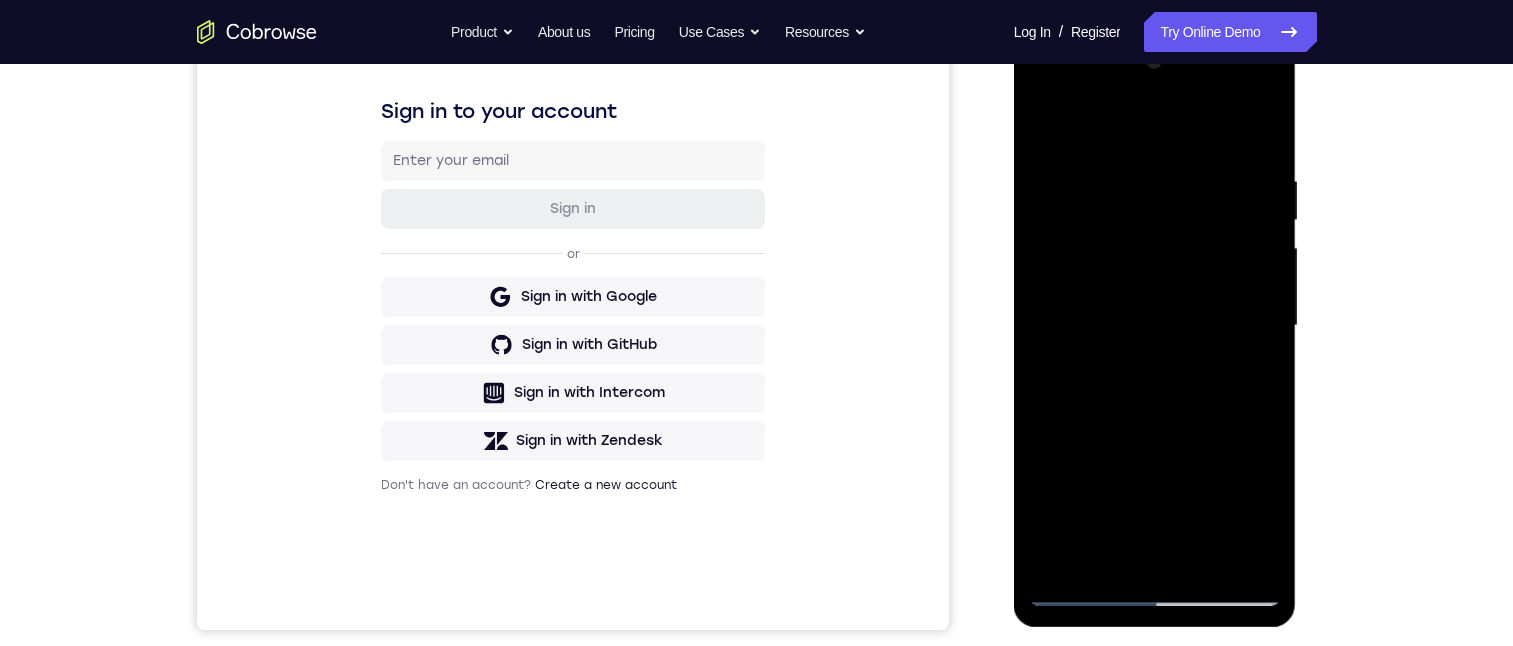 drag, startPoint x: 1154, startPoint y: 458, endPoint x: 1217, endPoint y: 234, distance: 232.69078 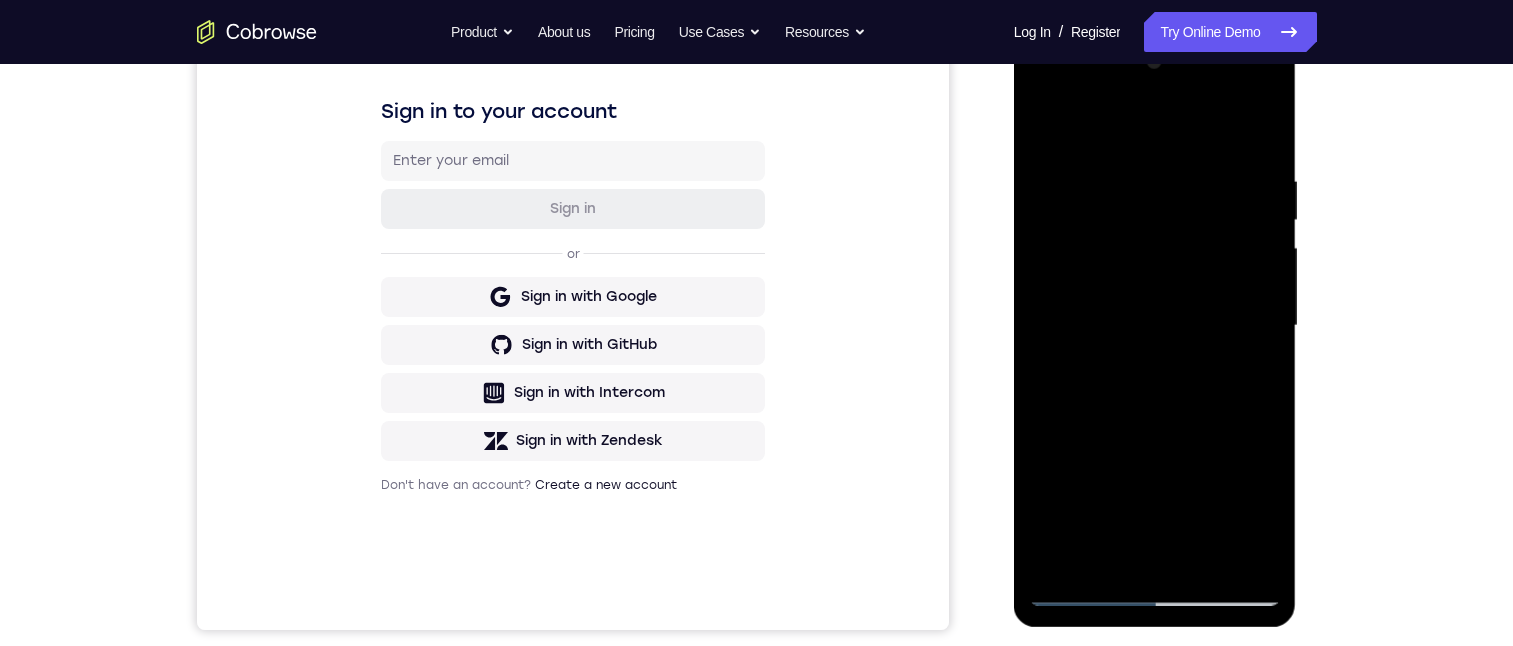 click at bounding box center [1155, 326] 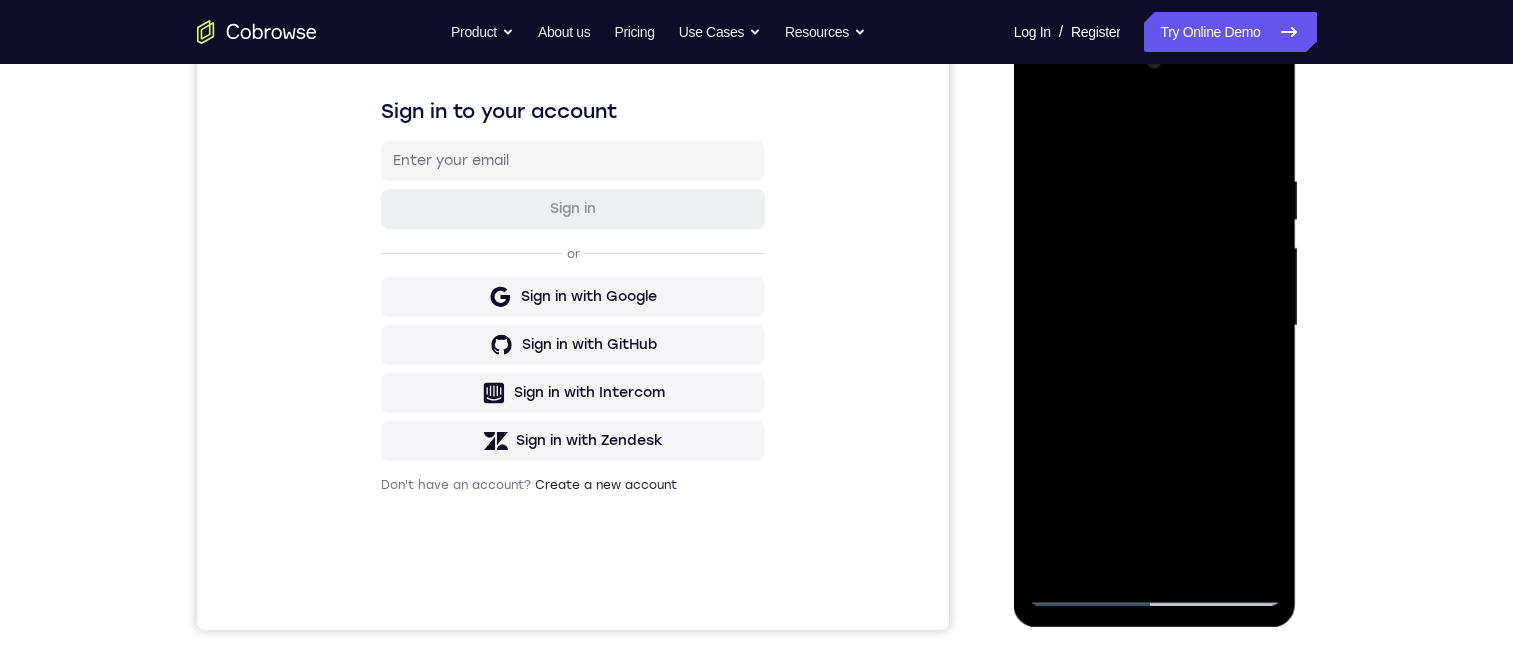 click at bounding box center [1155, 326] 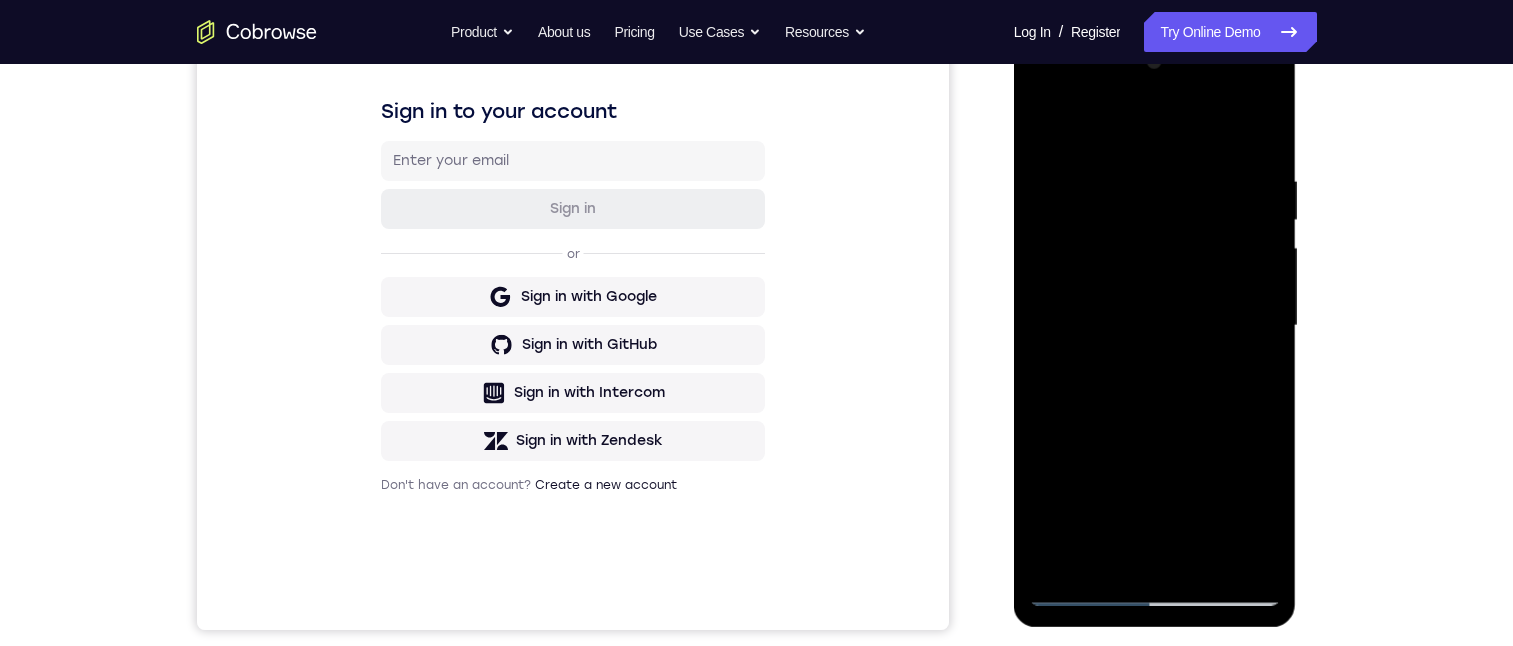 click at bounding box center [1155, 326] 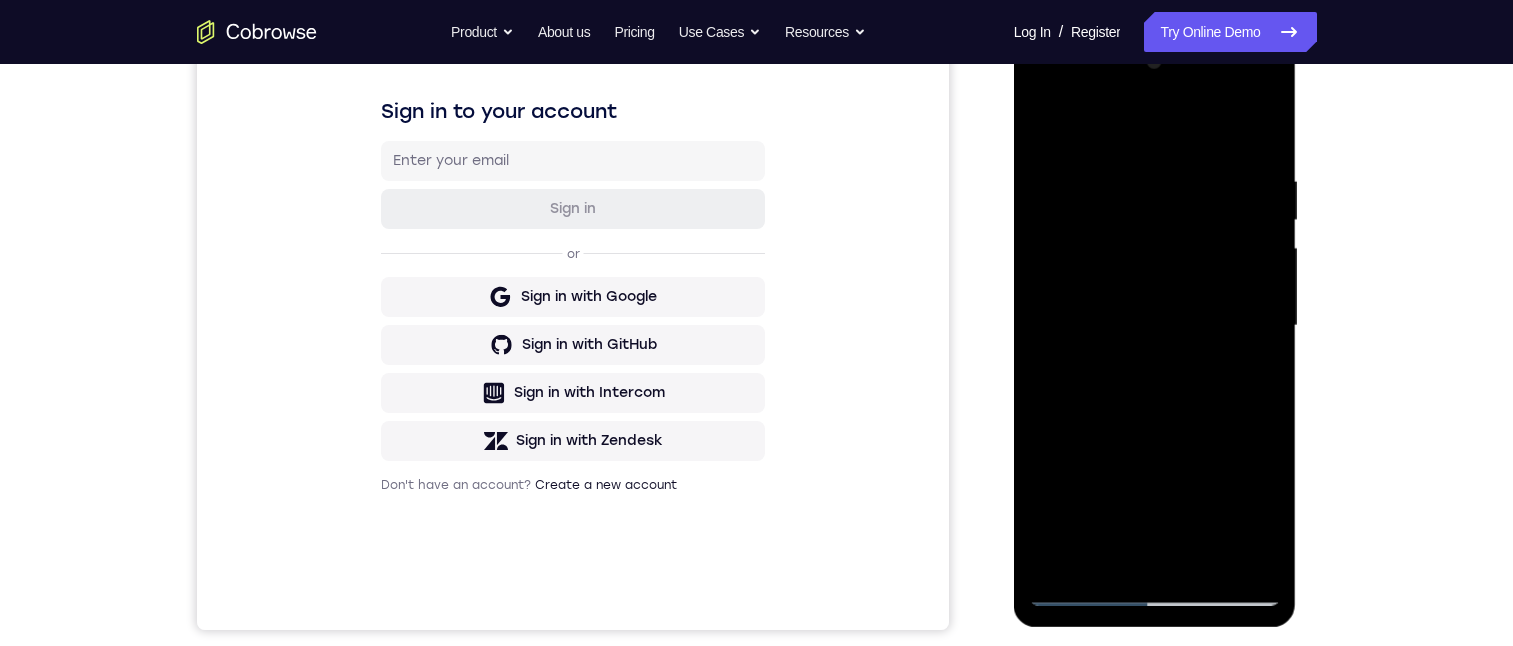 click at bounding box center (1155, 326) 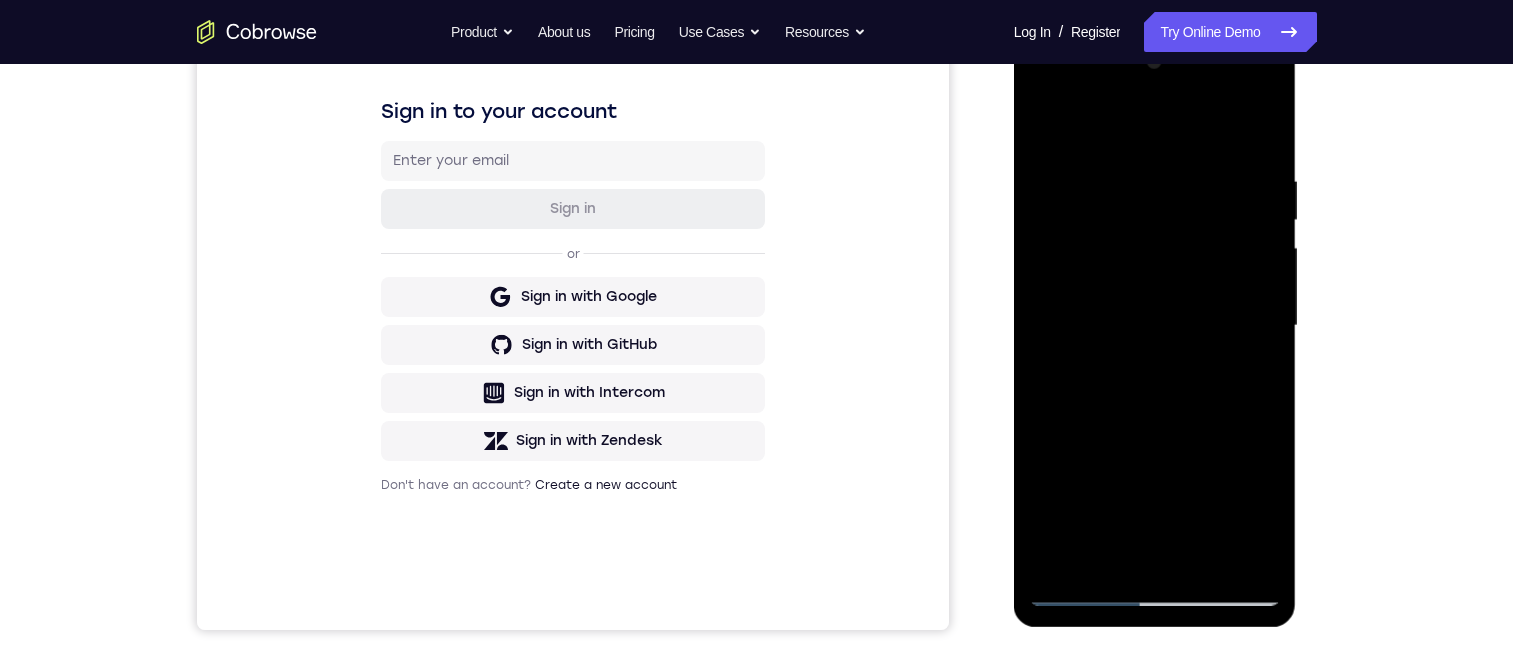 click at bounding box center (1155, 326) 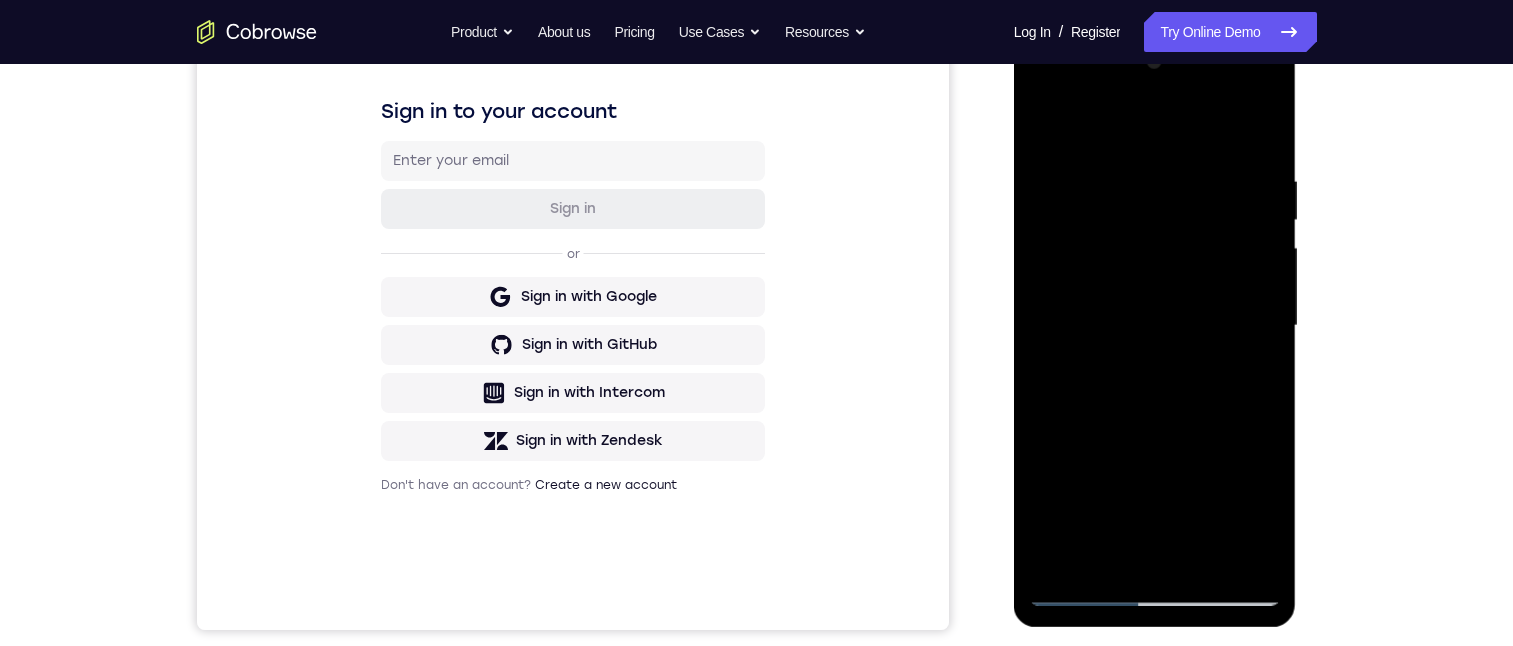 click at bounding box center [1155, 326] 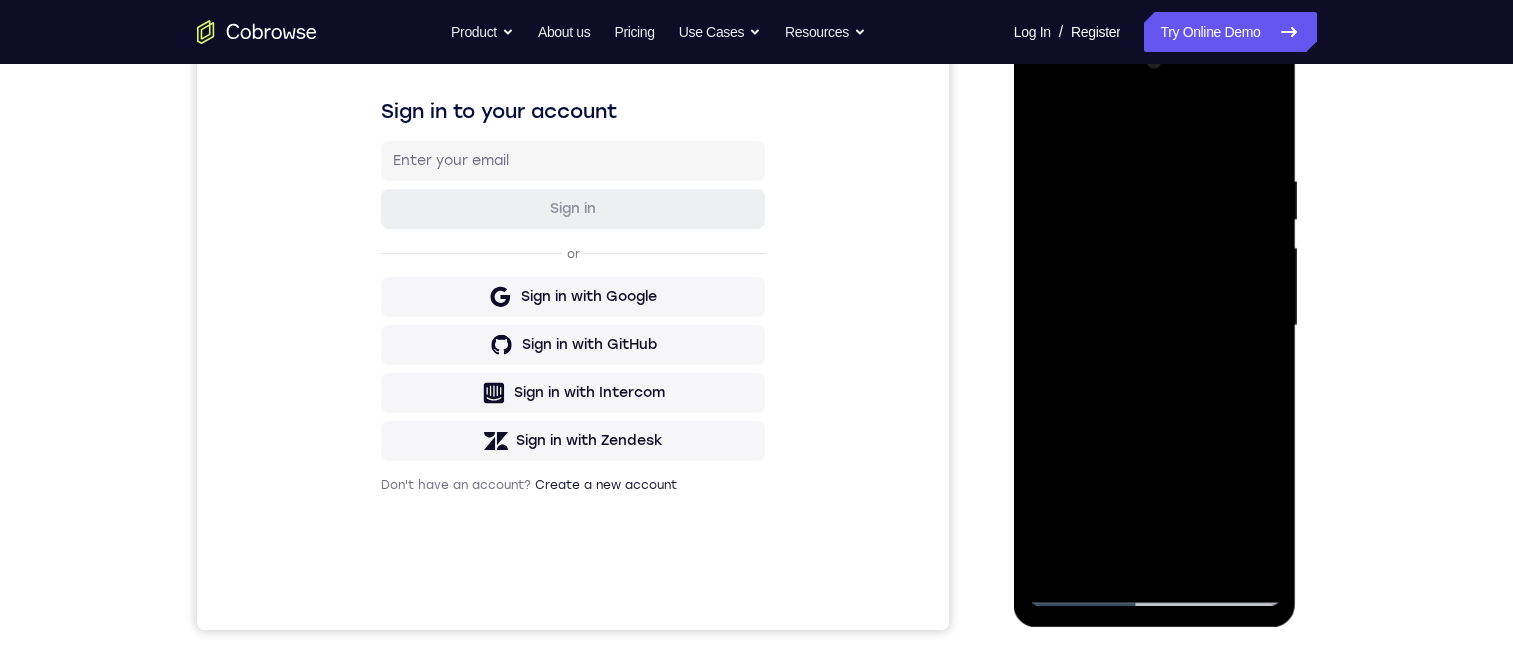 click at bounding box center (1155, 326) 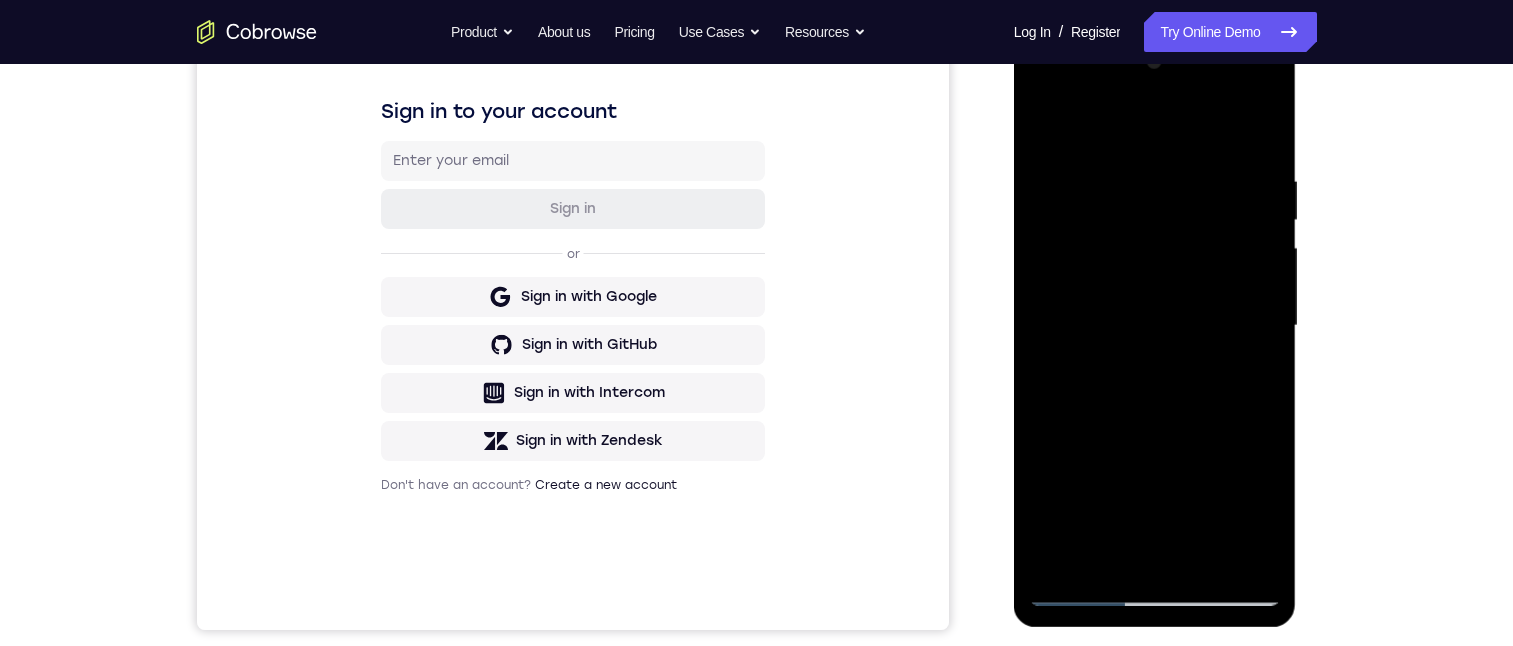 click at bounding box center [1155, 326] 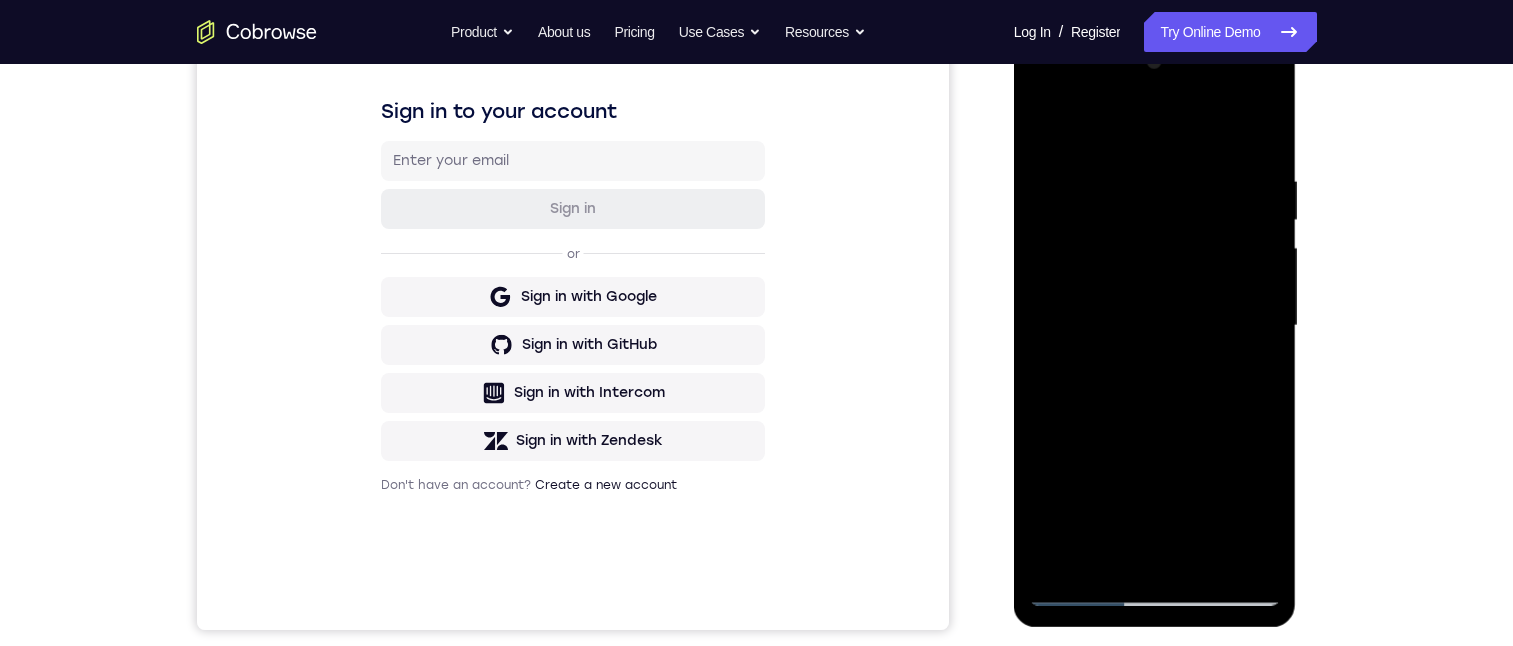 click at bounding box center (1155, 326) 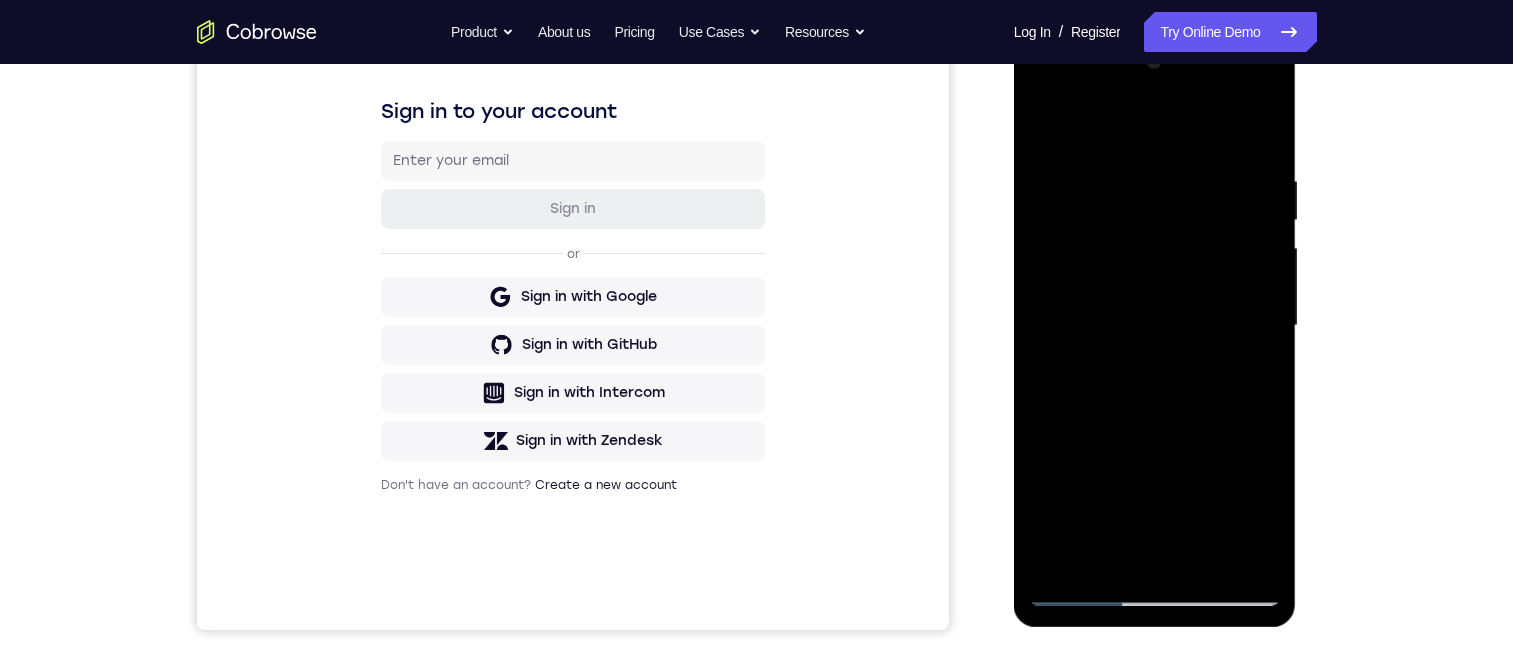 click at bounding box center [1155, 326] 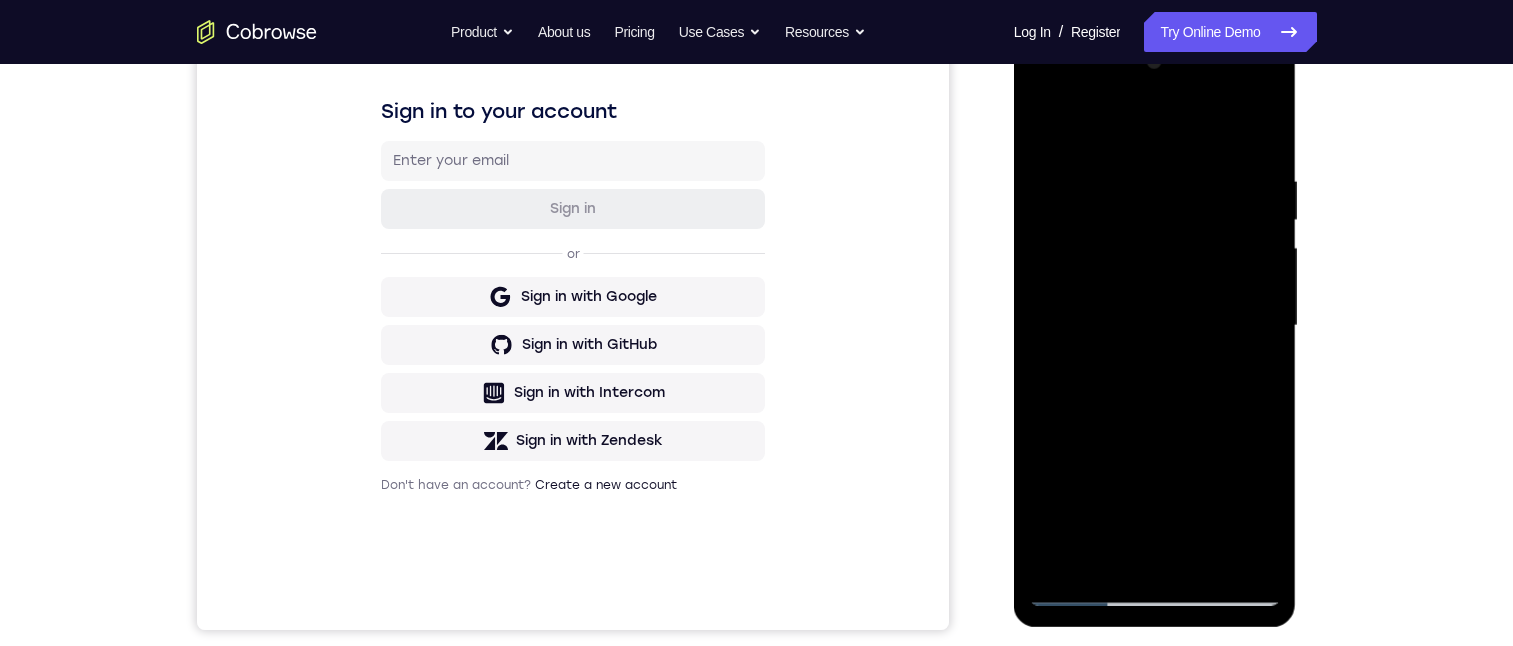 click at bounding box center (1155, 326) 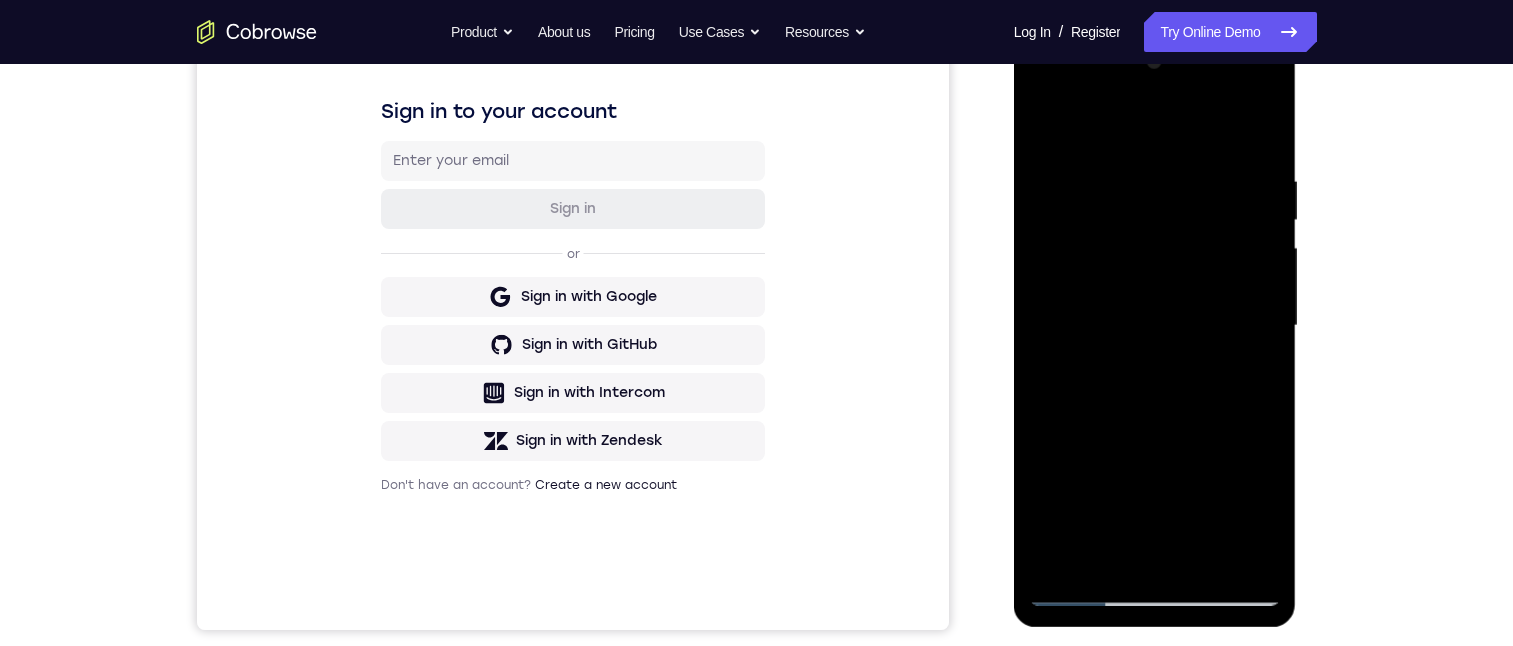 click at bounding box center [1155, 326] 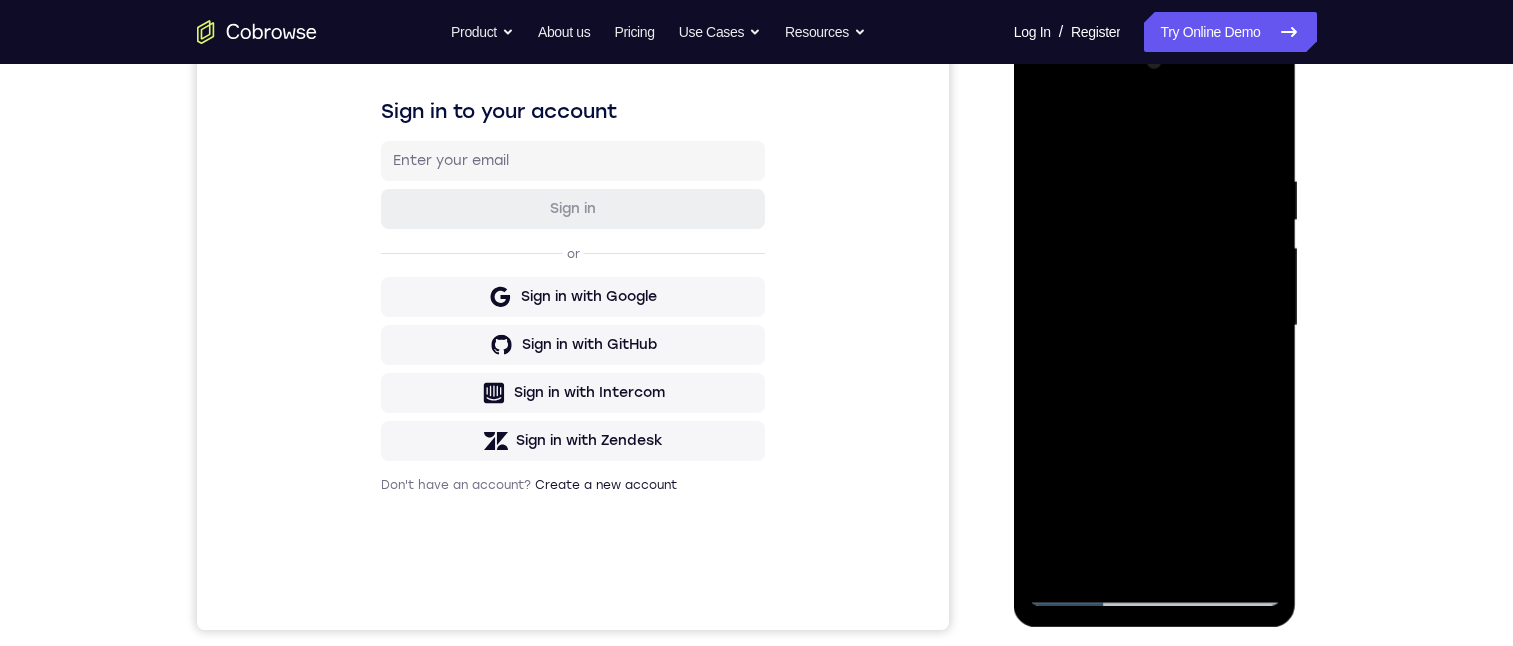 click at bounding box center [1155, 326] 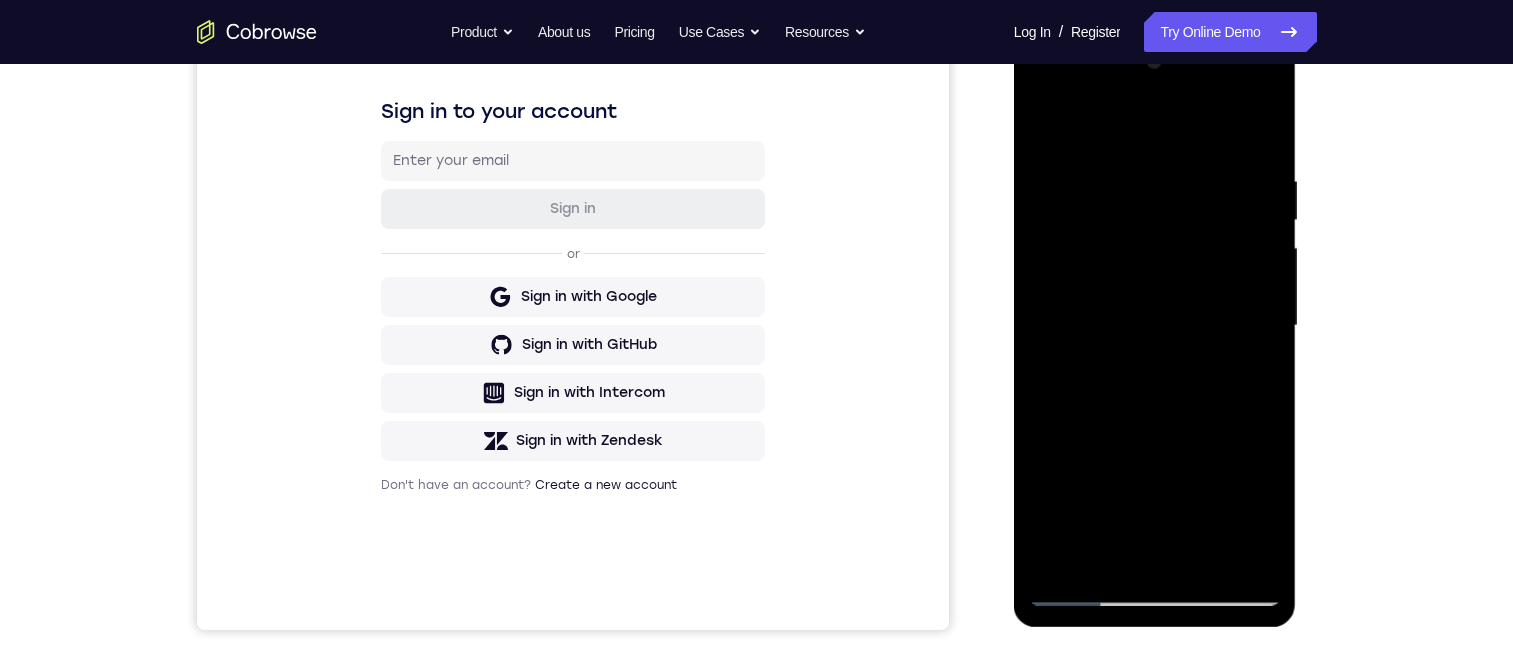 click at bounding box center (1155, 326) 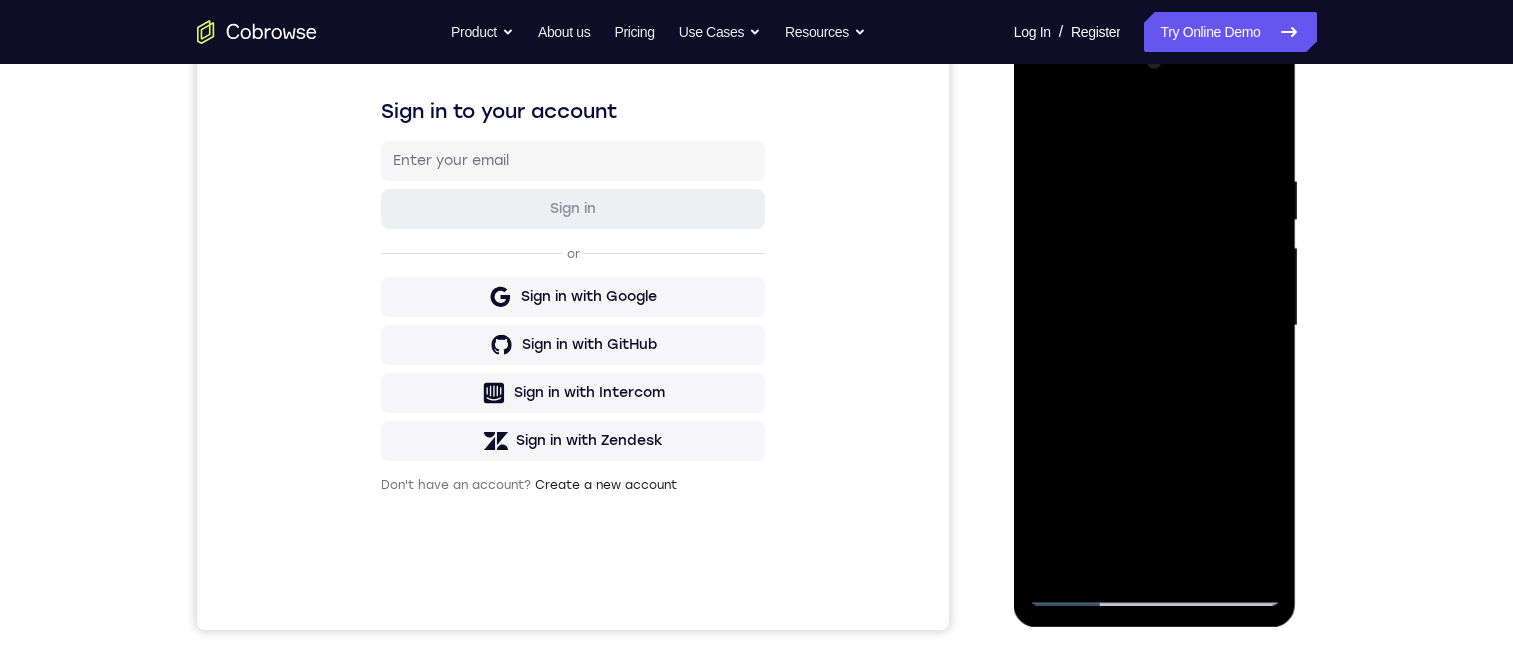 drag, startPoint x: 1140, startPoint y: 511, endPoint x: 1086, endPoint y: 181, distance: 334.389 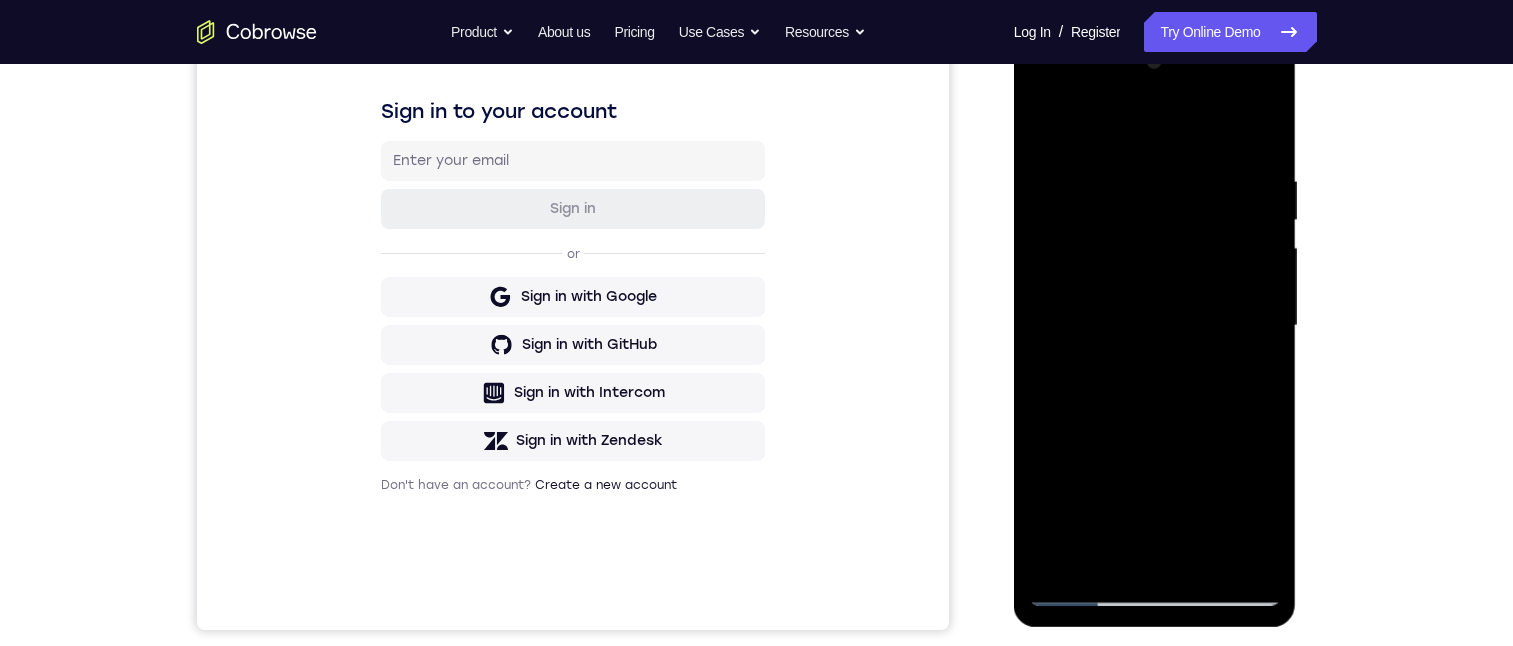 click at bounding box center (1155, 326) 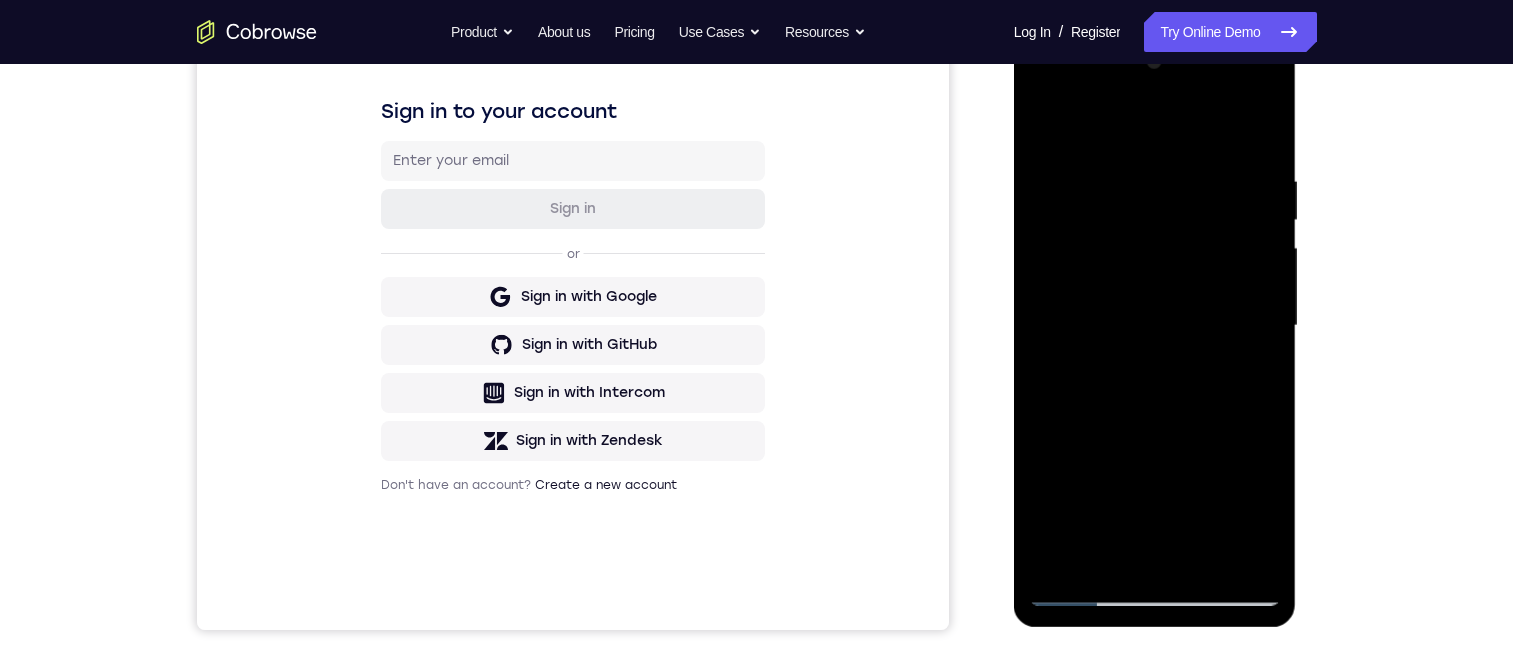 click at bounding box center [1155, 326] 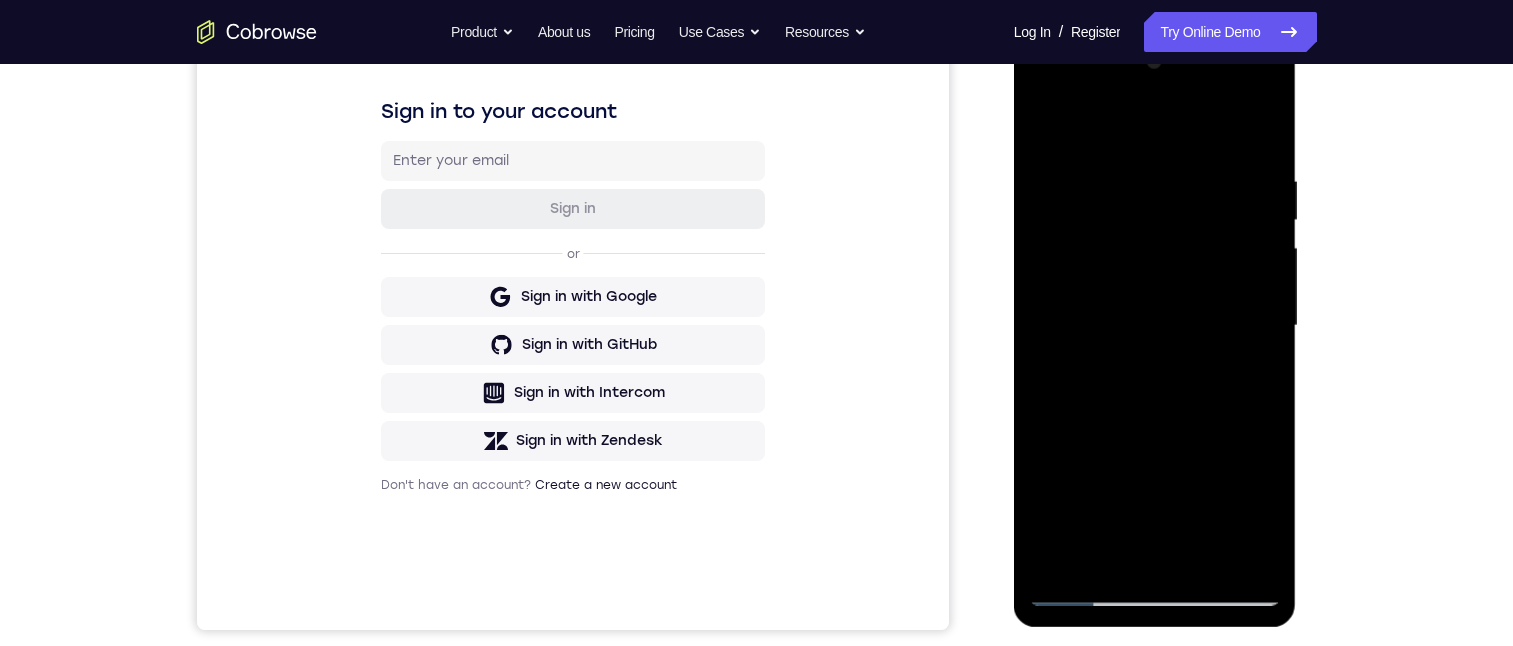 click at bounding box center (1155, 326) 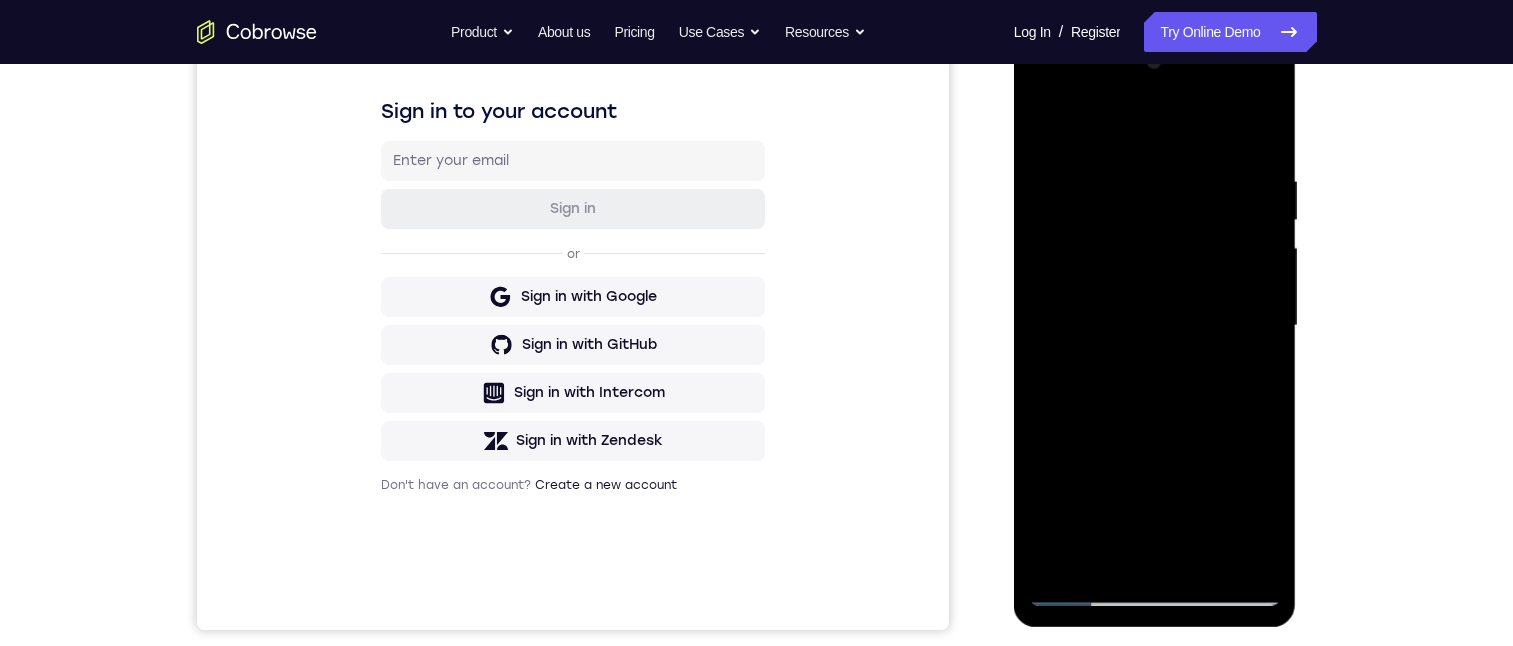 click at bounding box center (1155, 326) 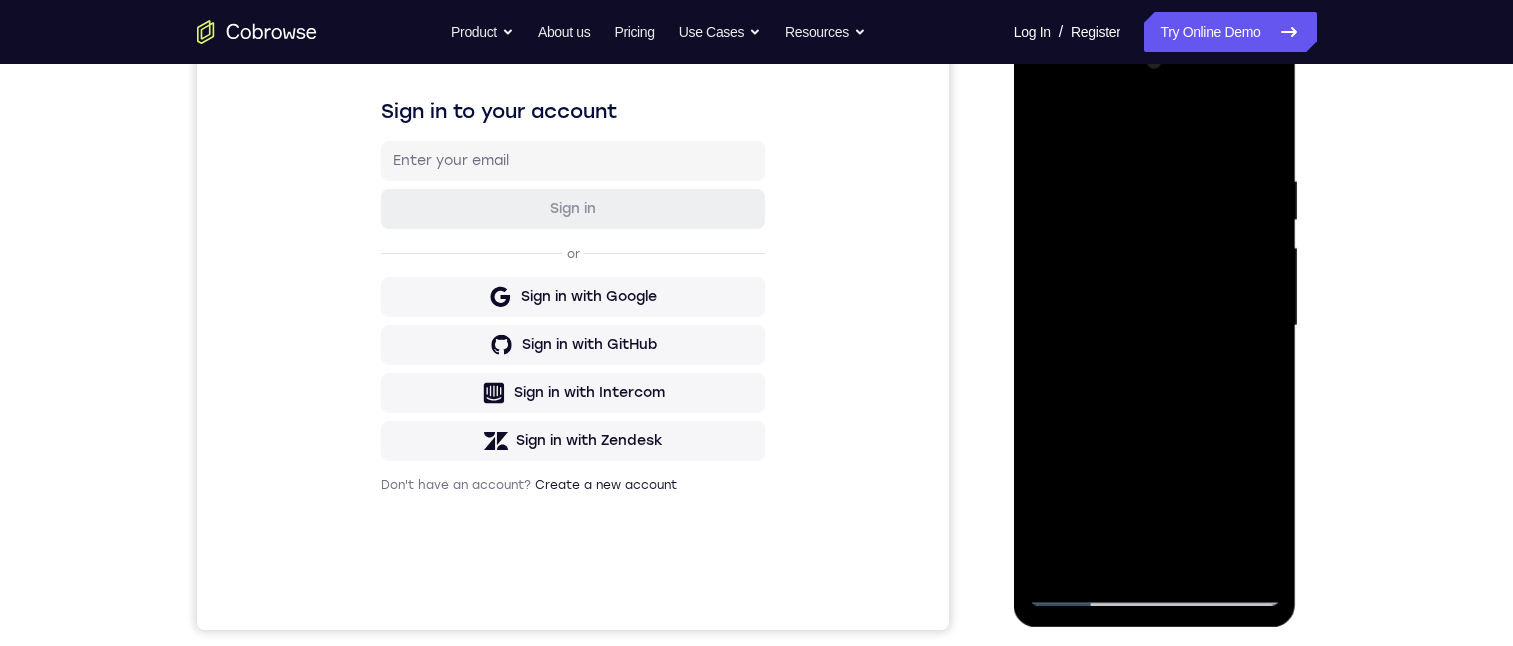 click at bounding box center (1155, 326) 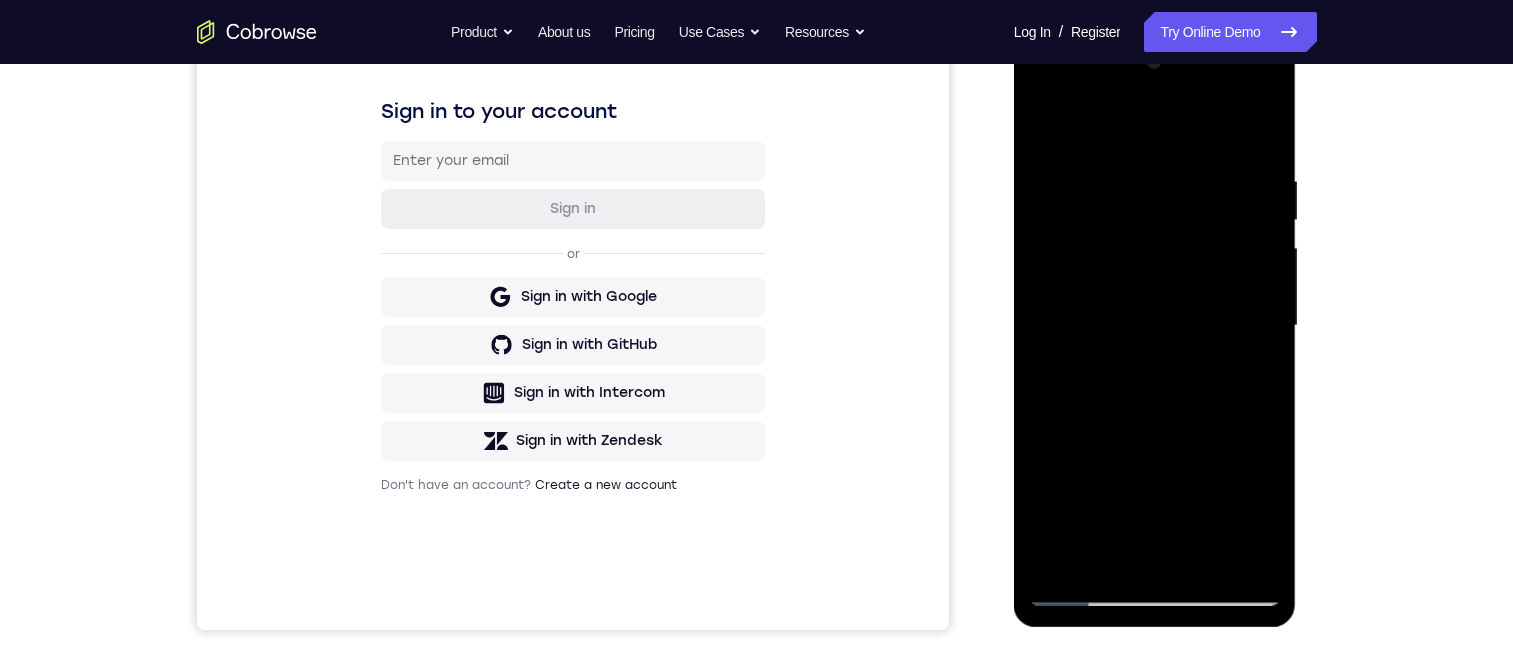 click at bounding box center (1155, 326) 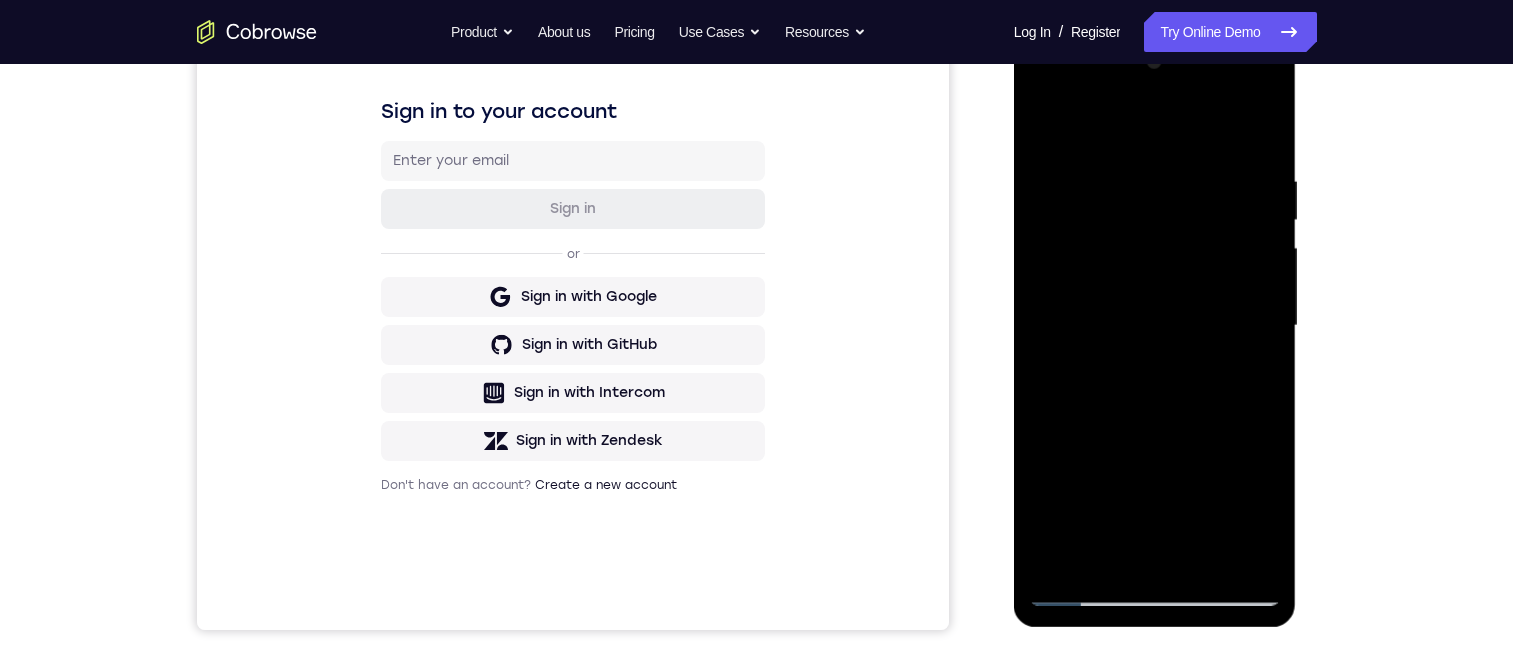 click at bounding box center [1155, 326] 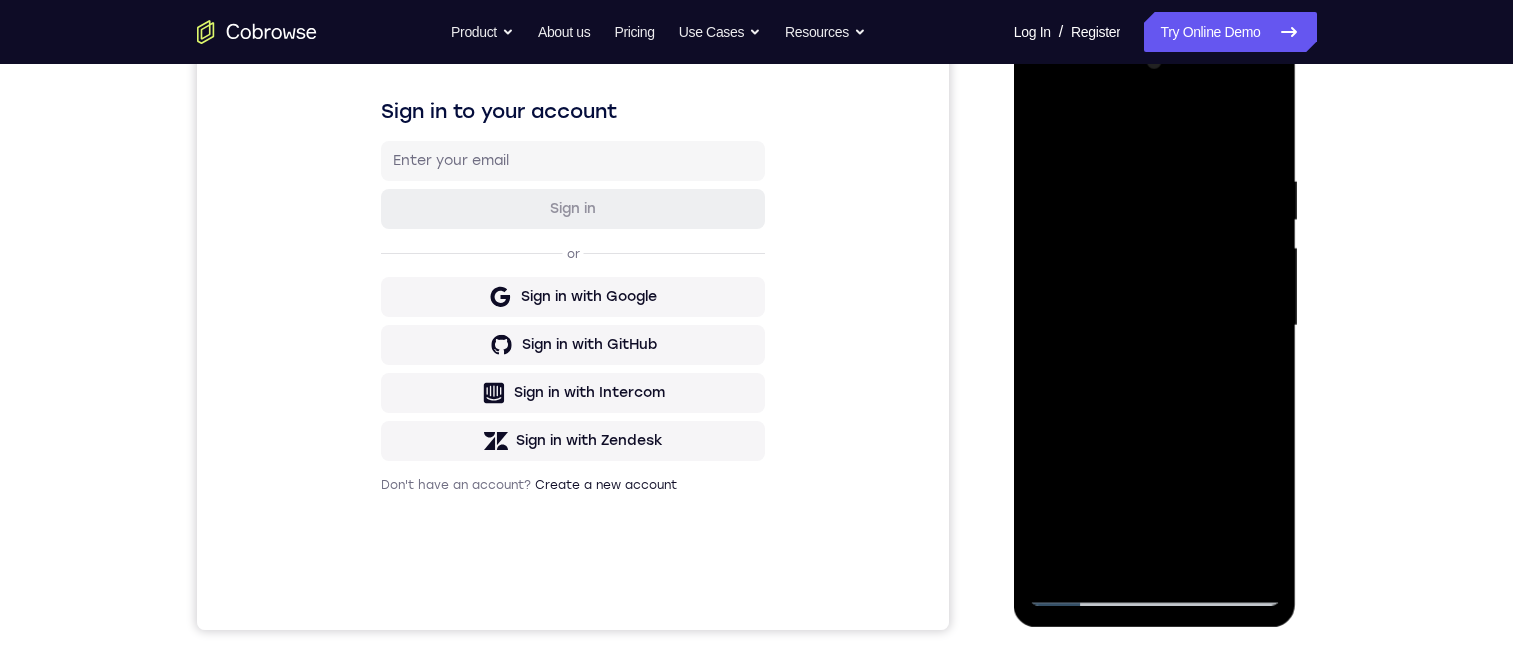 click at bounding box center [1155, 326] 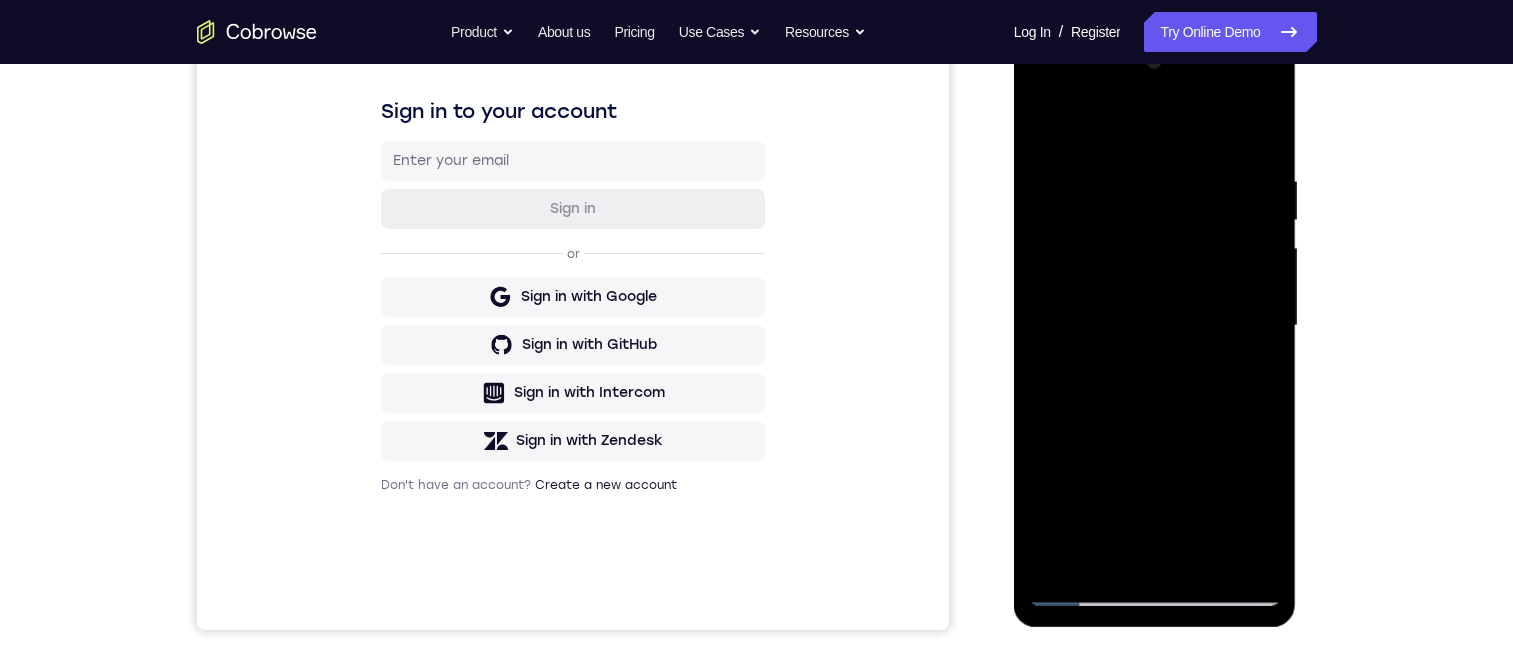 click at bounding box center (1155, 326) 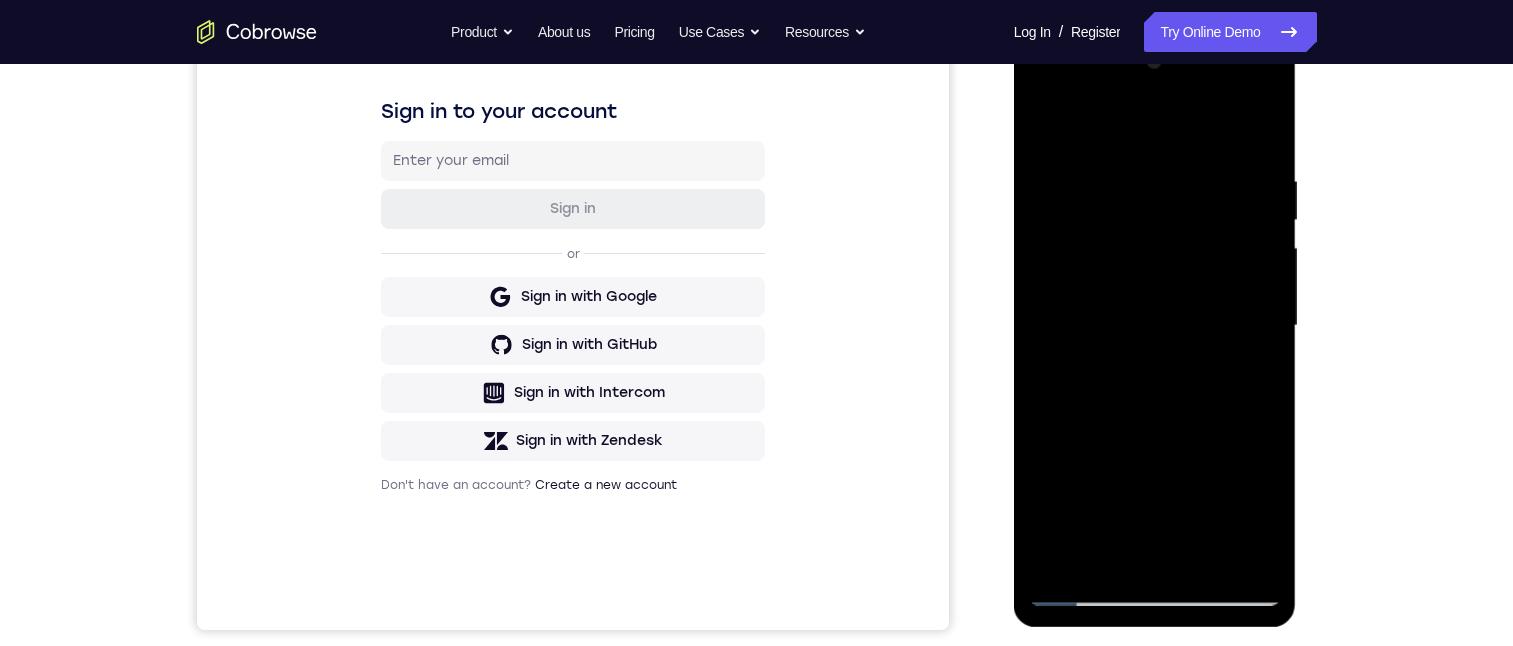 drag, startPoint x: 1104, startPoint y: 520, endPoint x: 1142, endPoint y: 531, distance: 39.56008 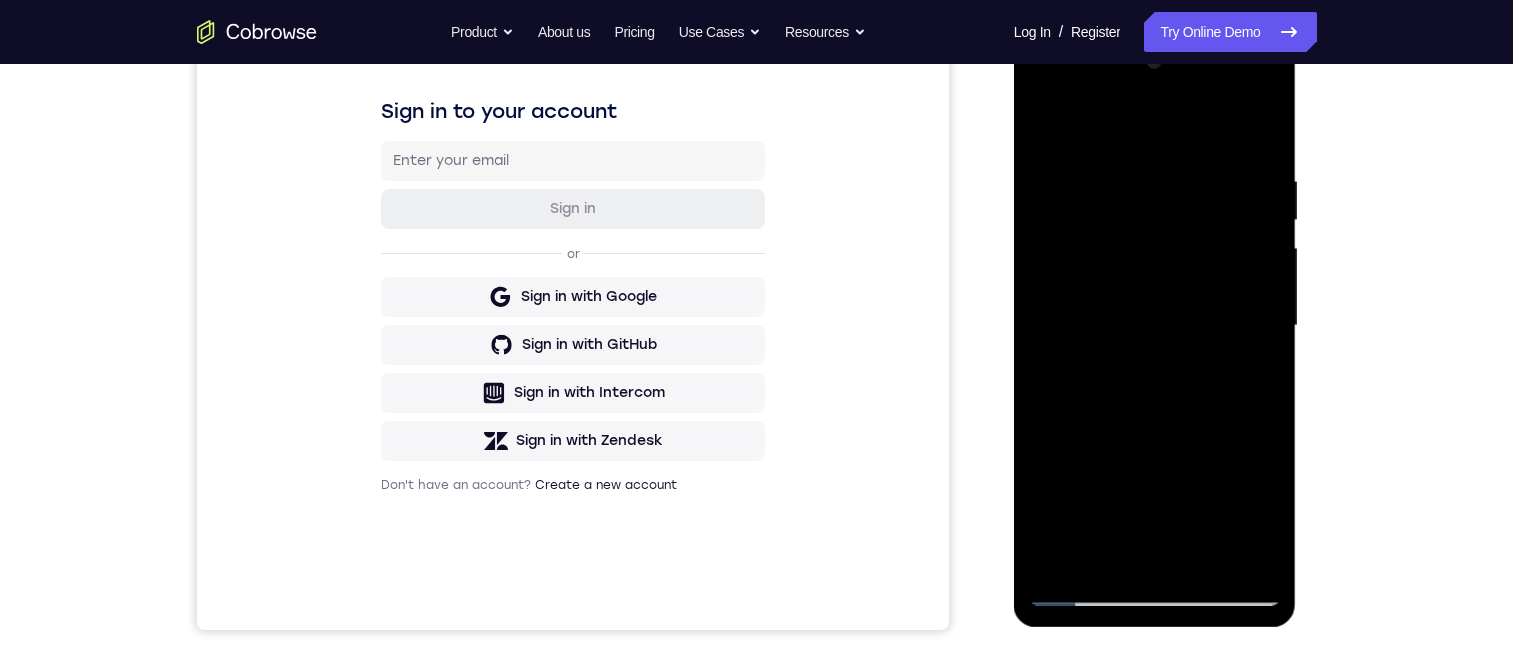 click at bounding box center [1155, 326] 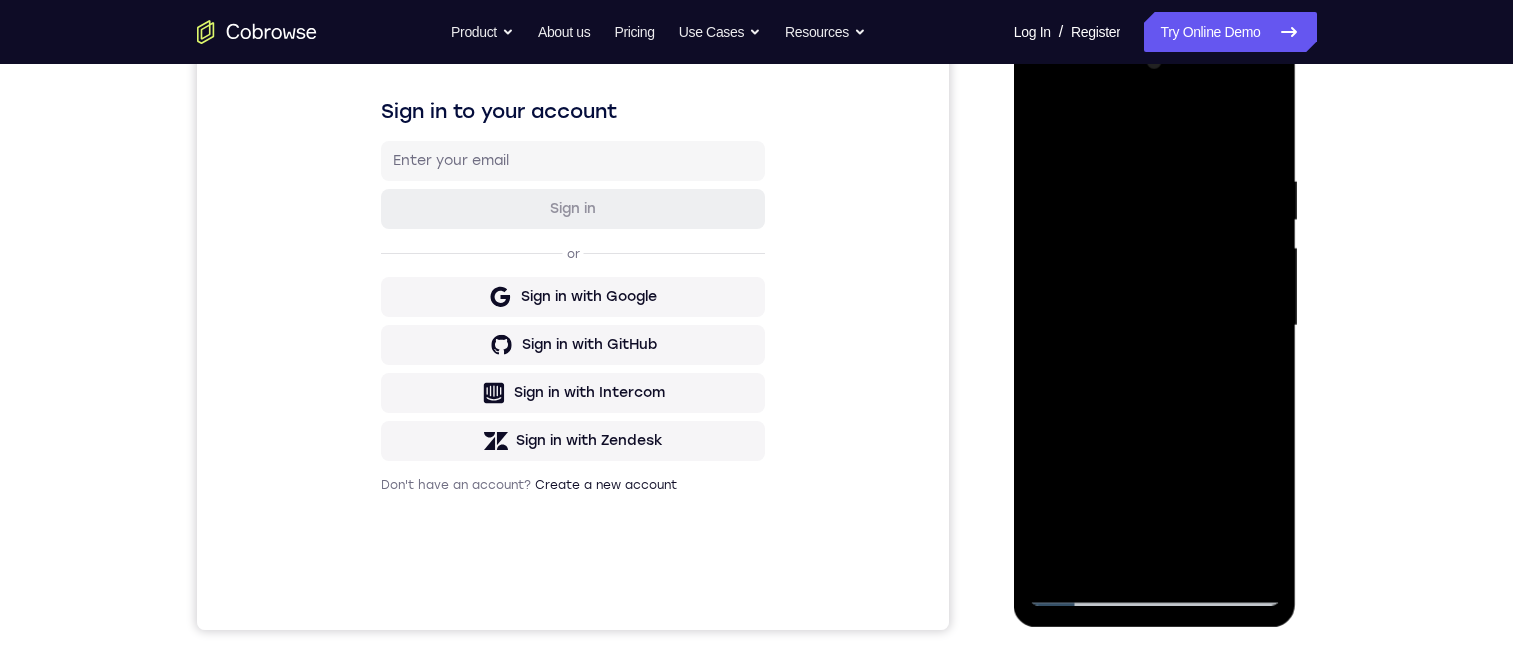 click at bounding box center (1155, 326) 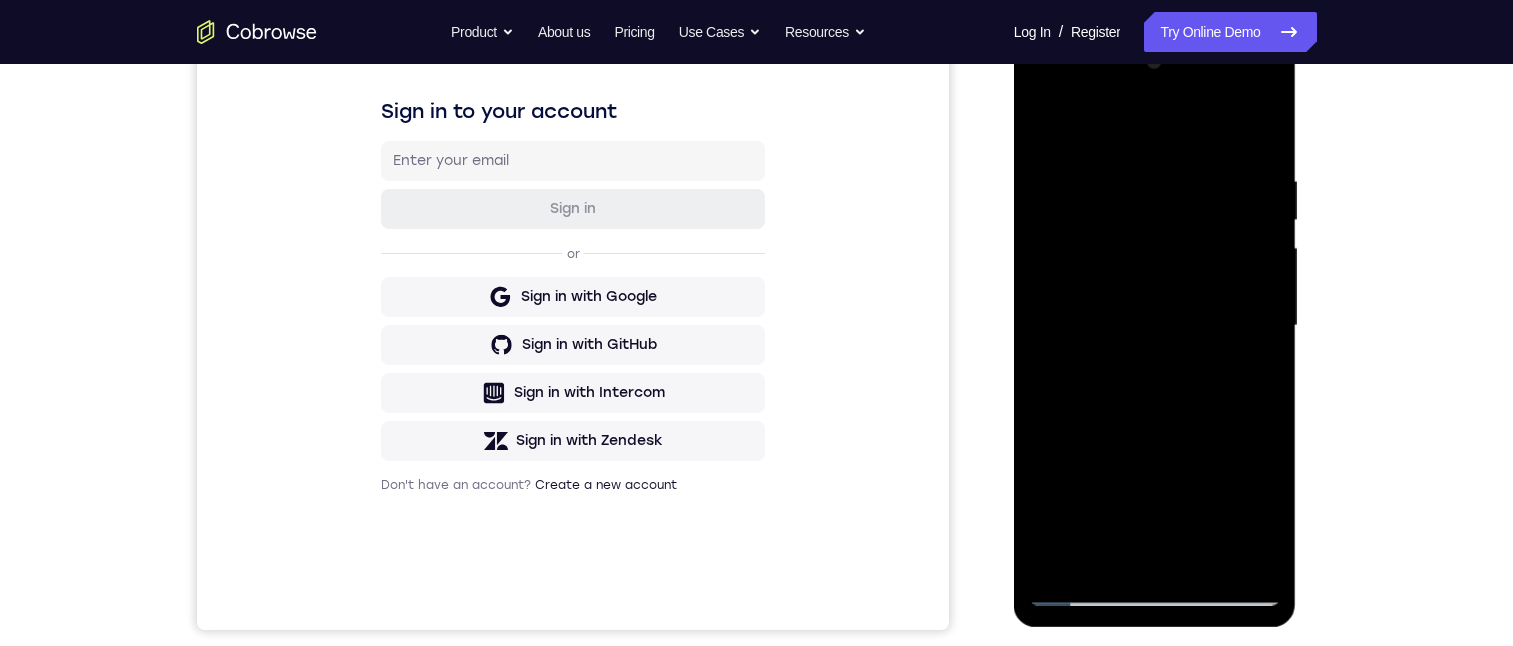 click at bounding box center [1155, 326] 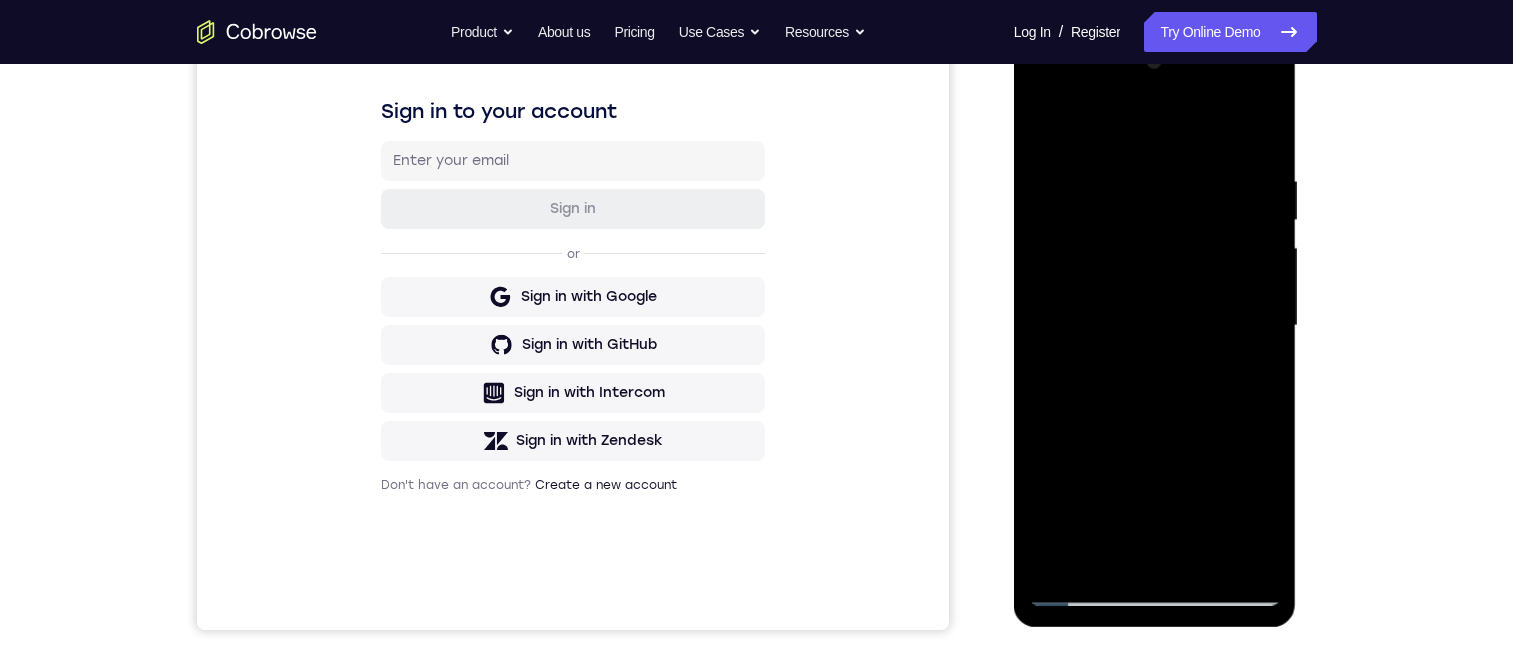 click at bounding box center (1155, 326) 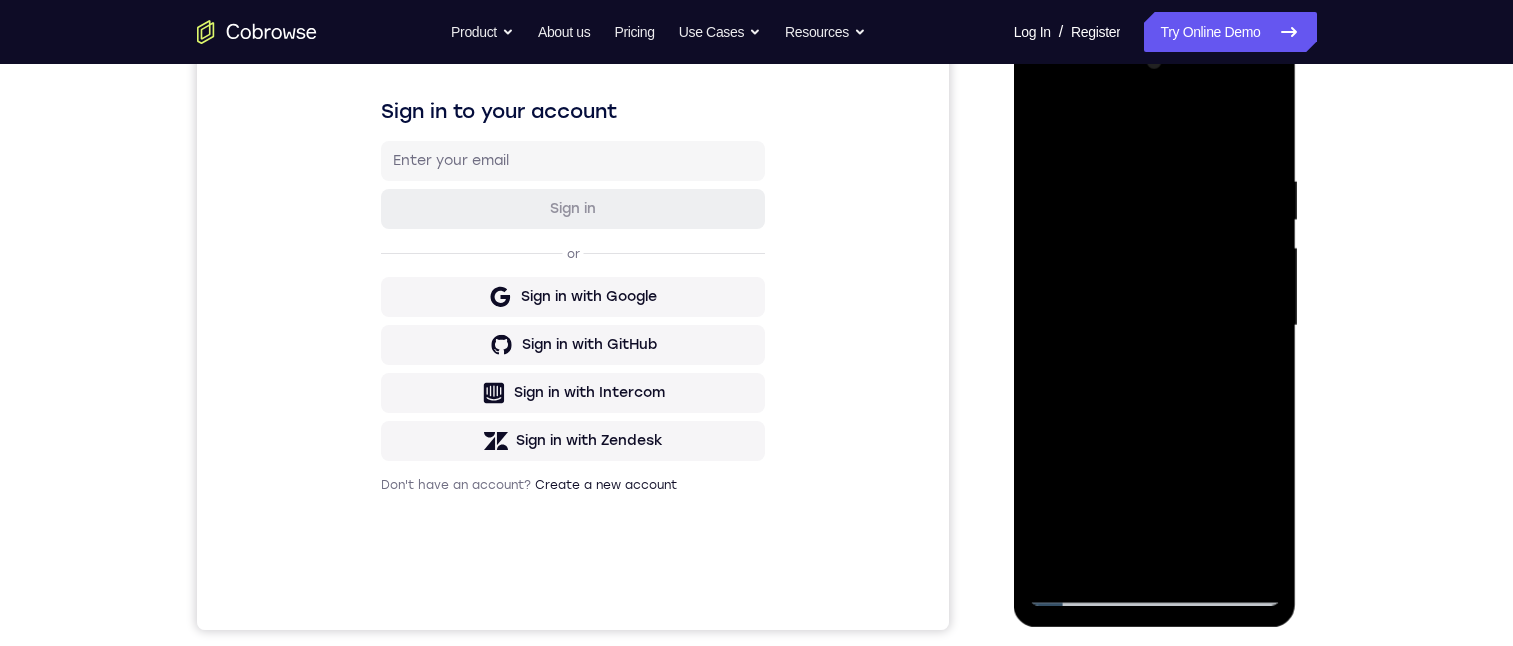 click at bounding box center [1155, 326] 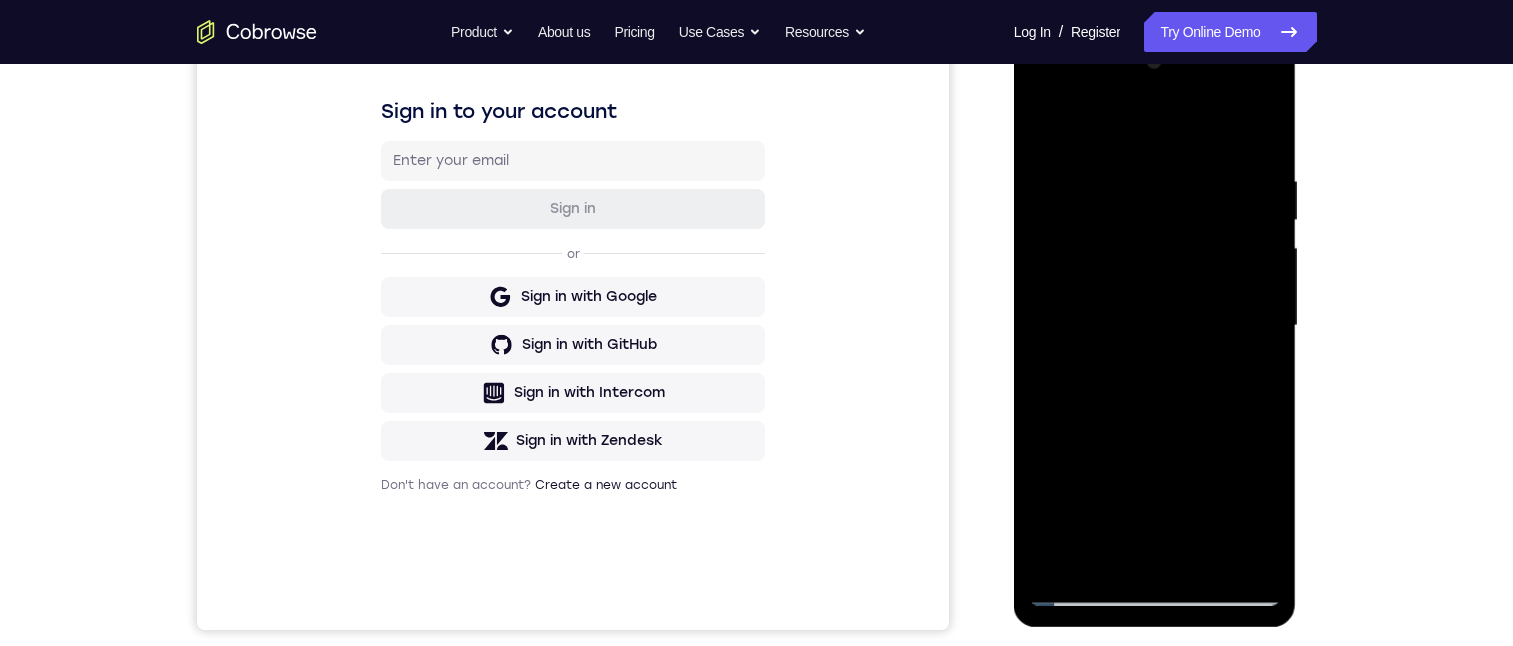 click at bounding box center [1155, 326] 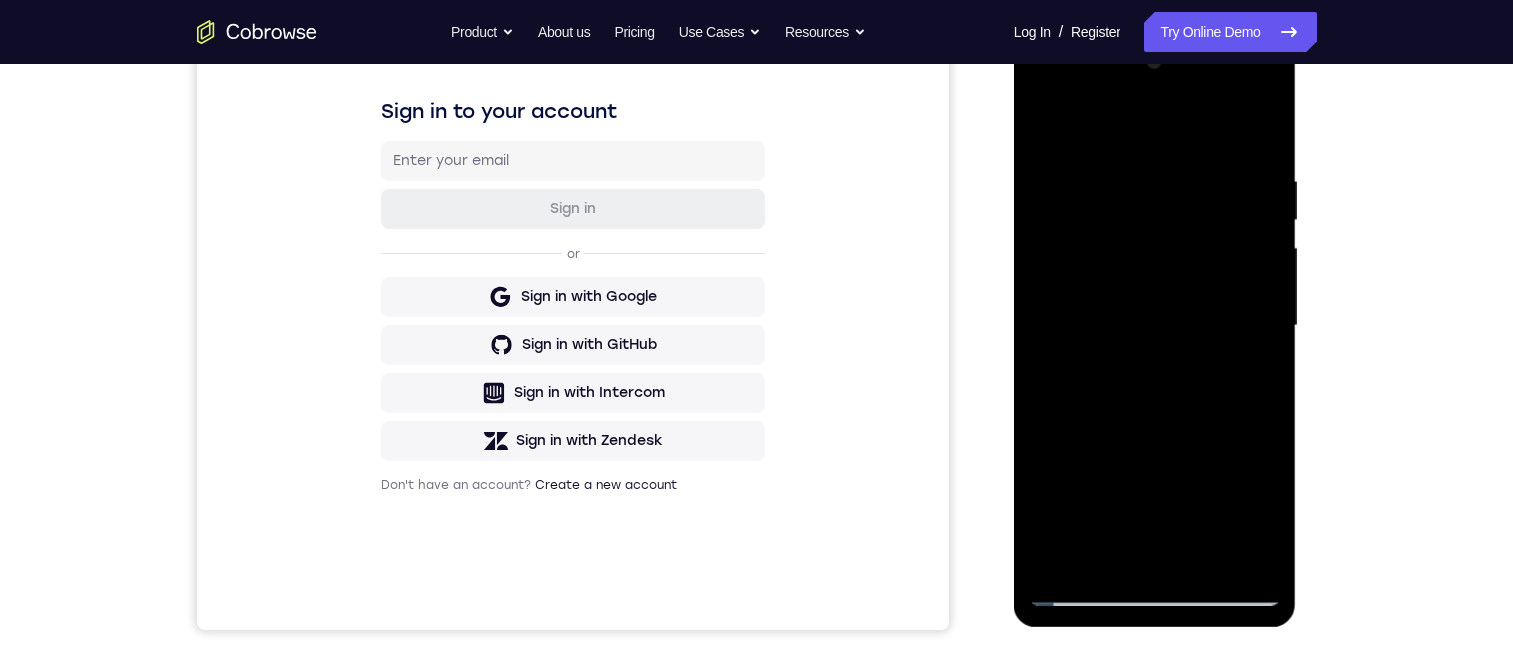 click at bounding box center [1155, 326] 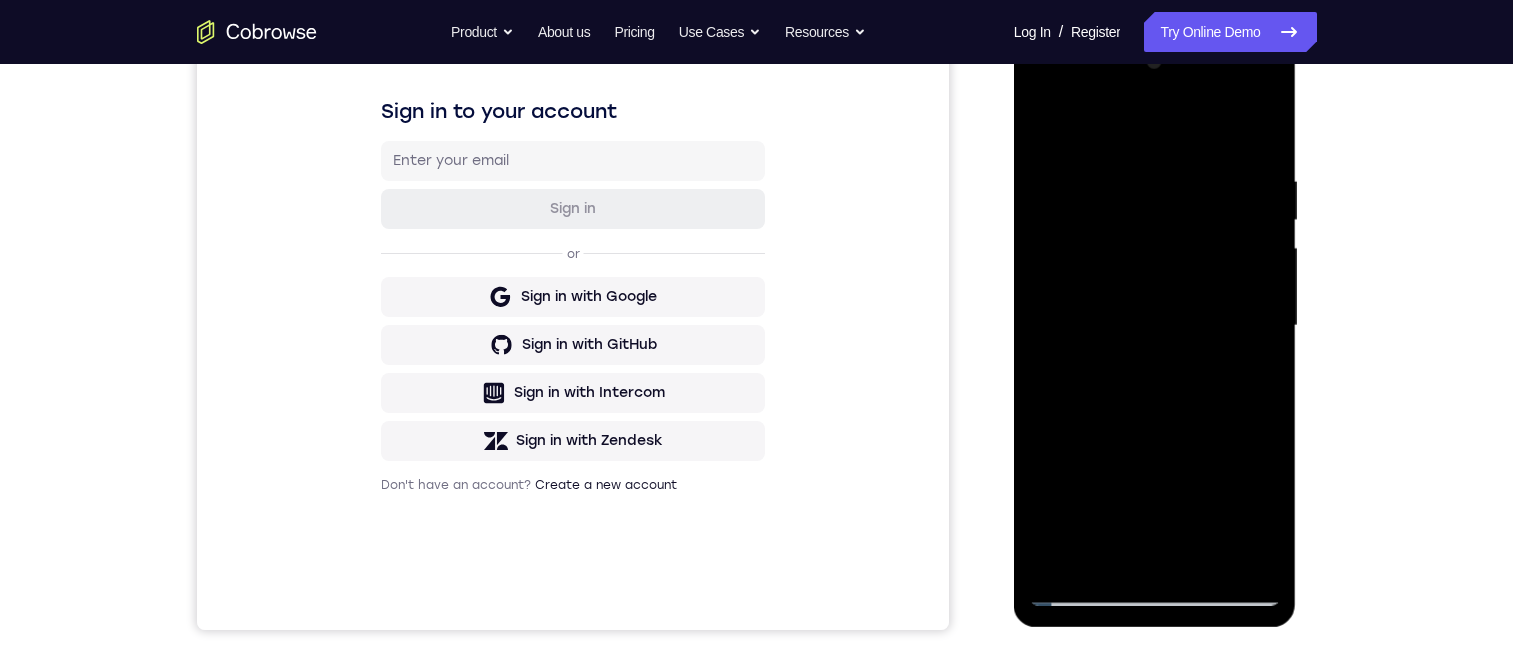 click at bounding box center [1155, 326] 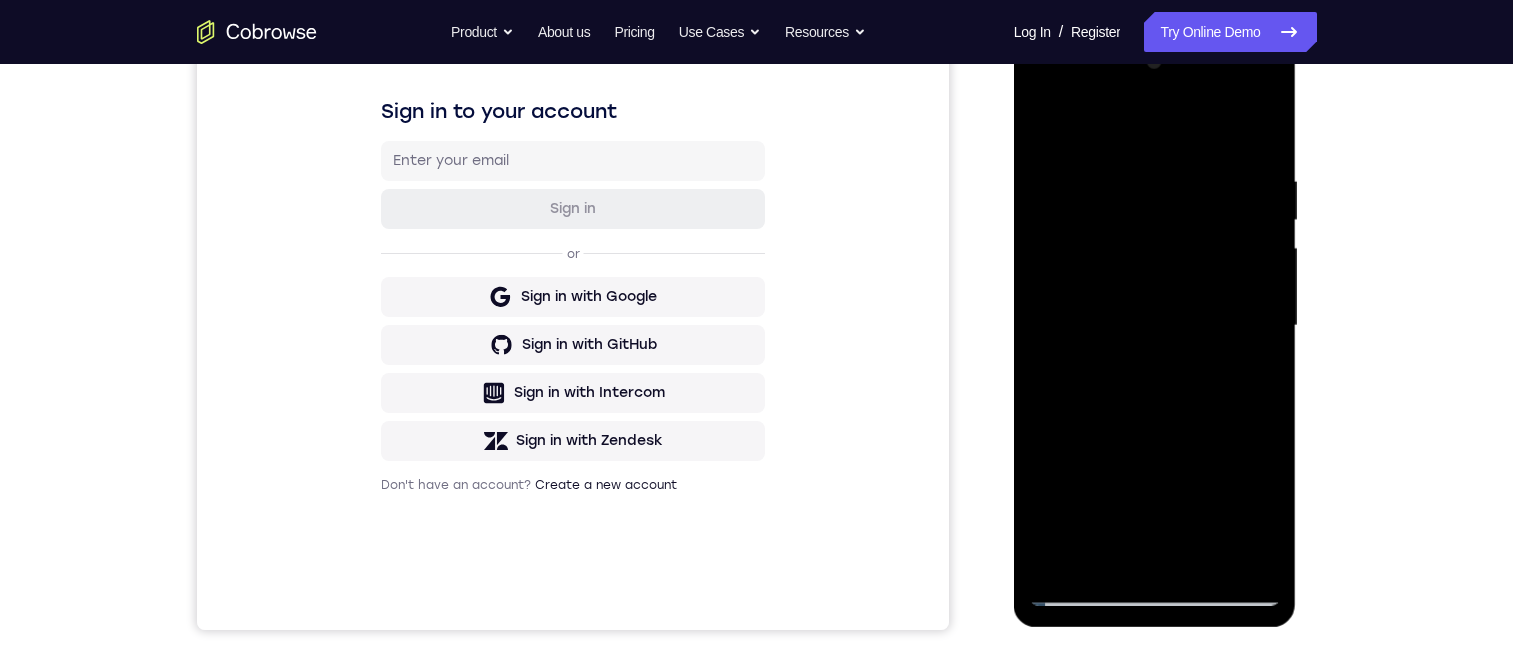 drag, startPoint x: 1243, startPoint y: 378, endPoint x: 1175, endPoint y: 323, distance: 87.458565 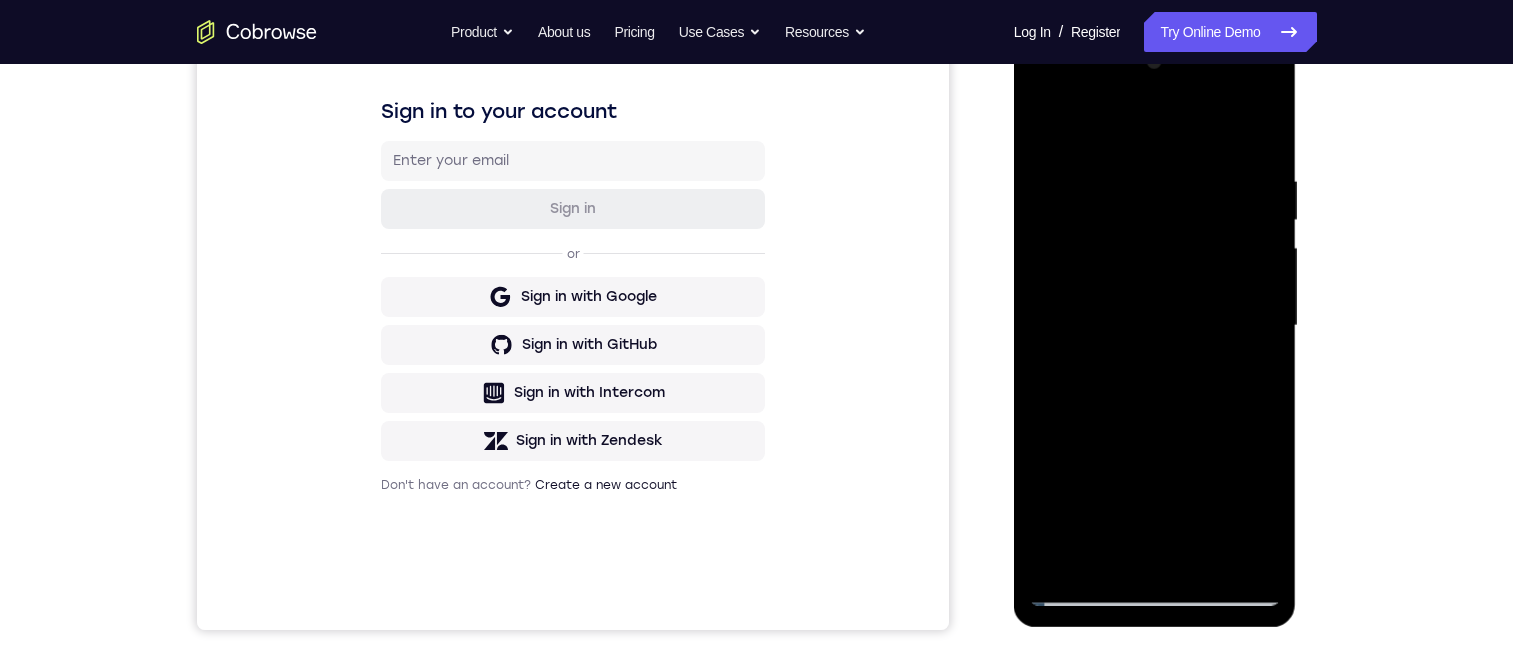 click at bounding box center [1155, 326] 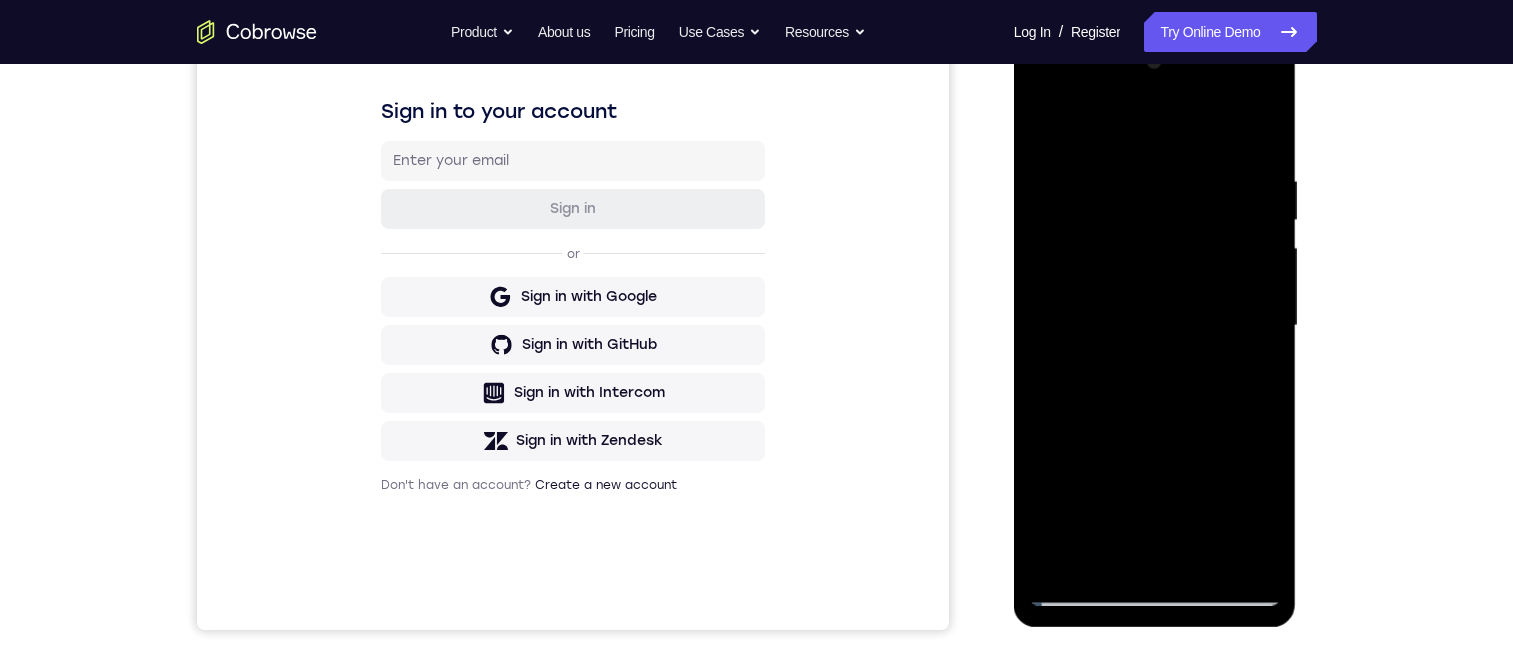 click at bounding box center (1155, 326) 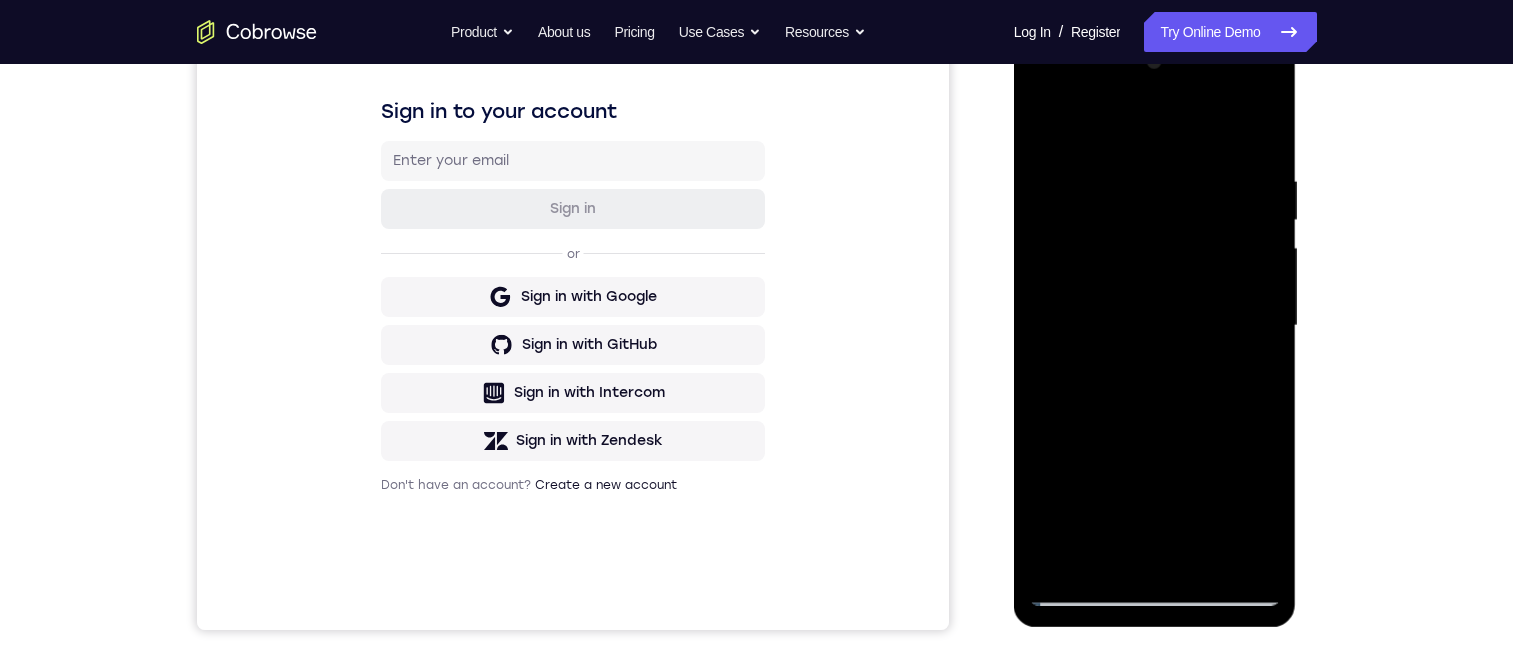 click at bounding box center (1155, 326) 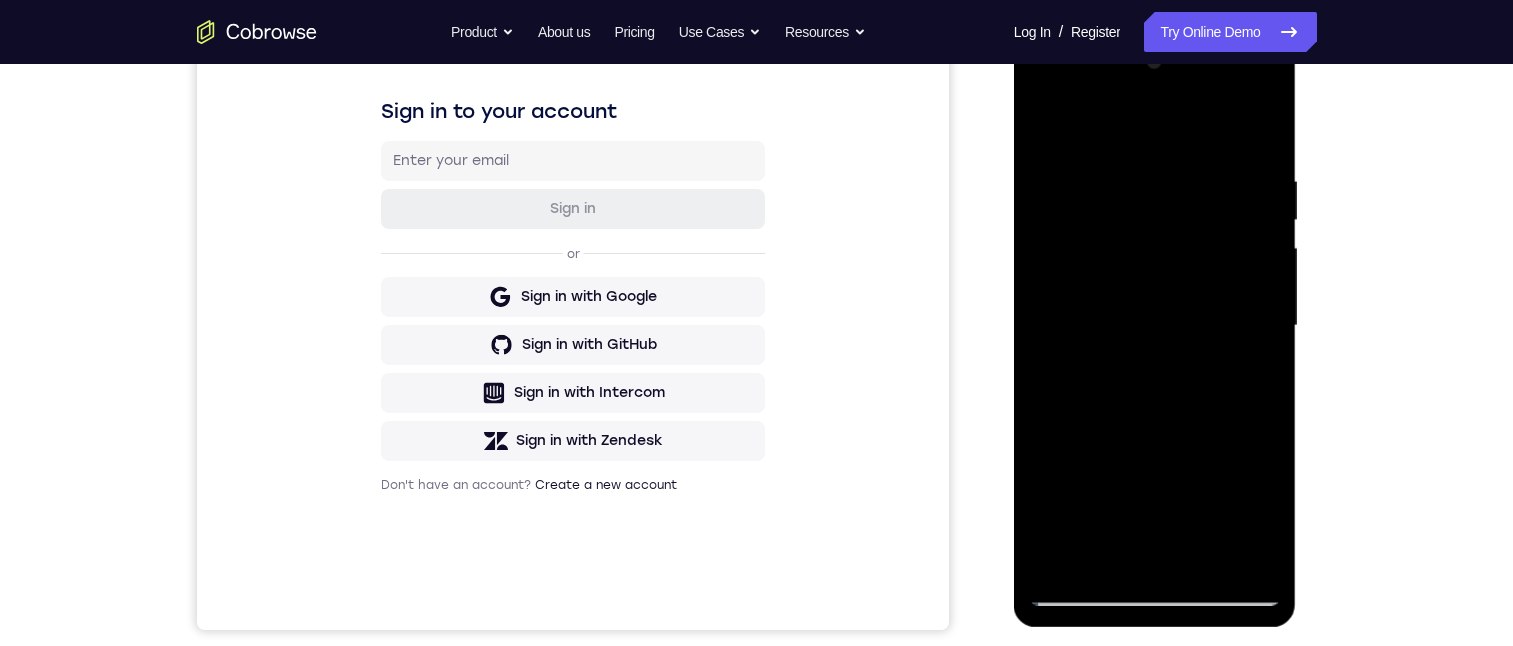 click at bounding box center [1155, 326] 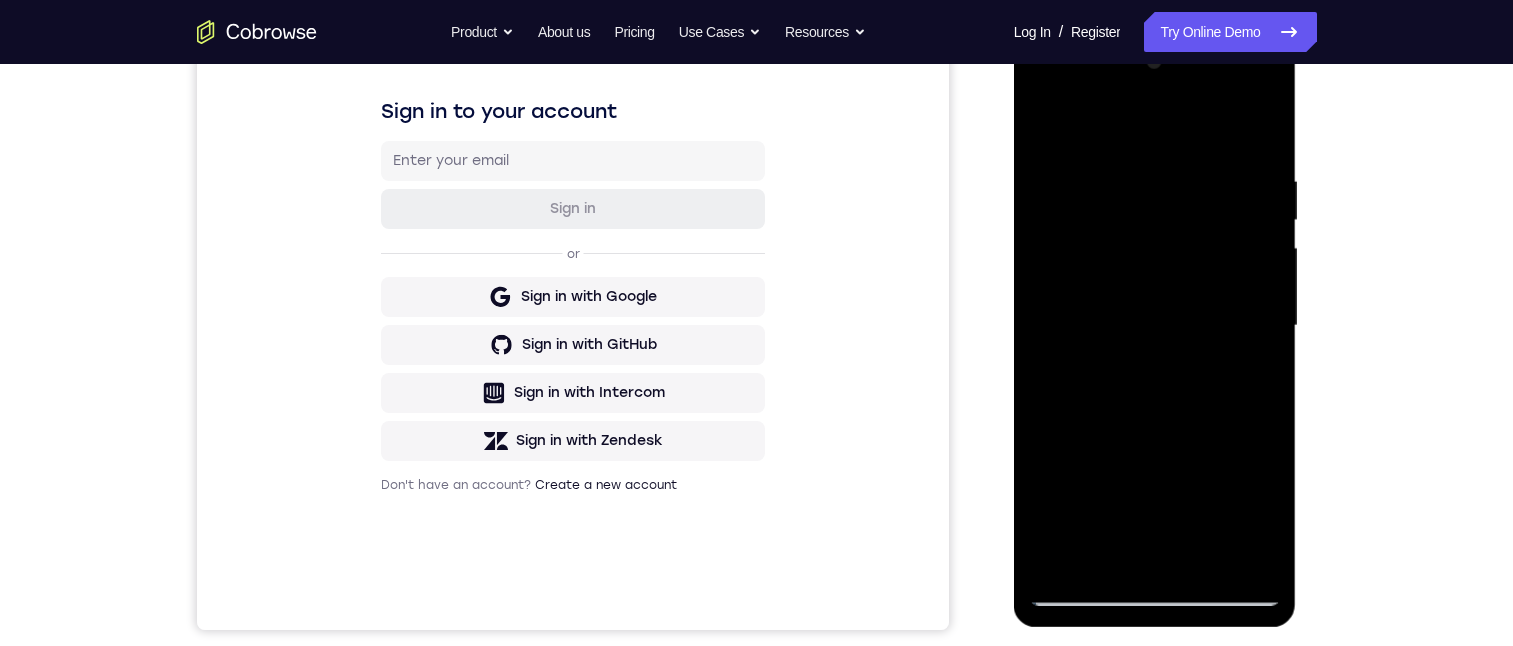 click at bounding box center (1155, 326) 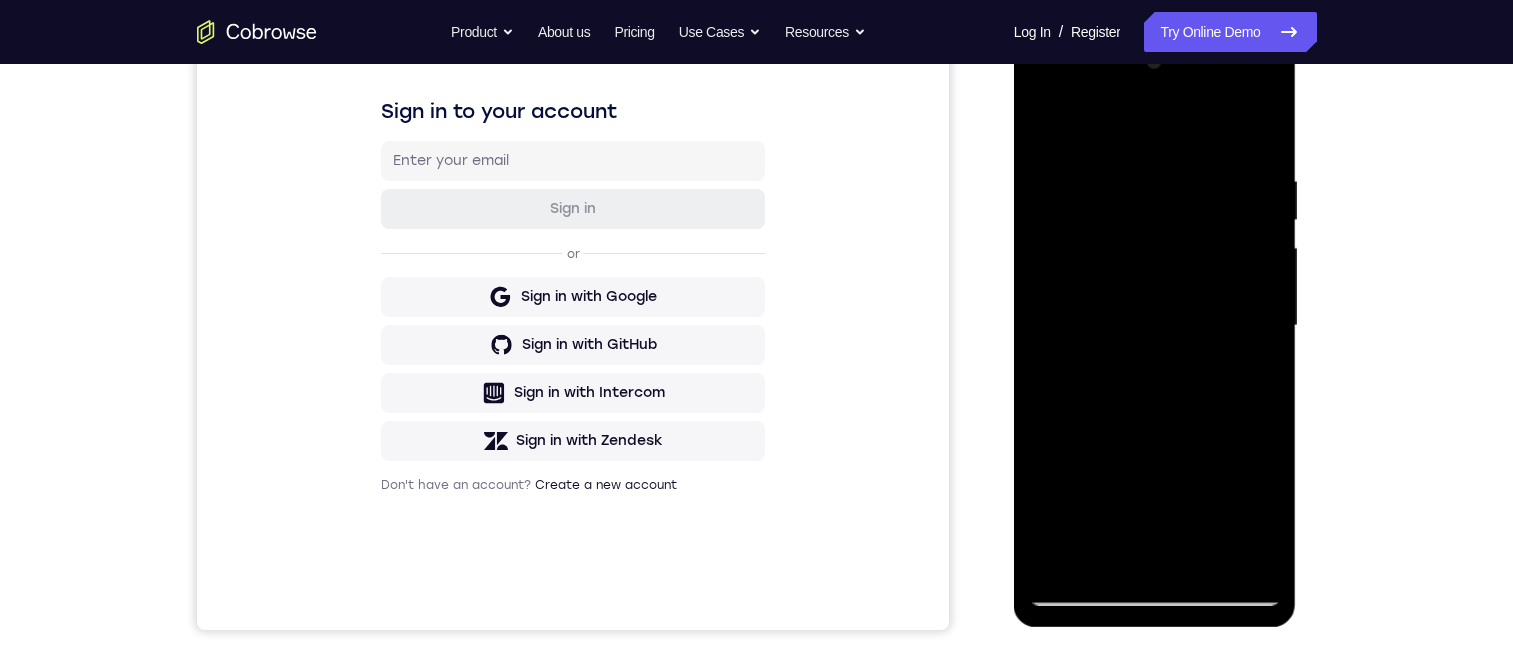 click at bounding box center (1155, 326) 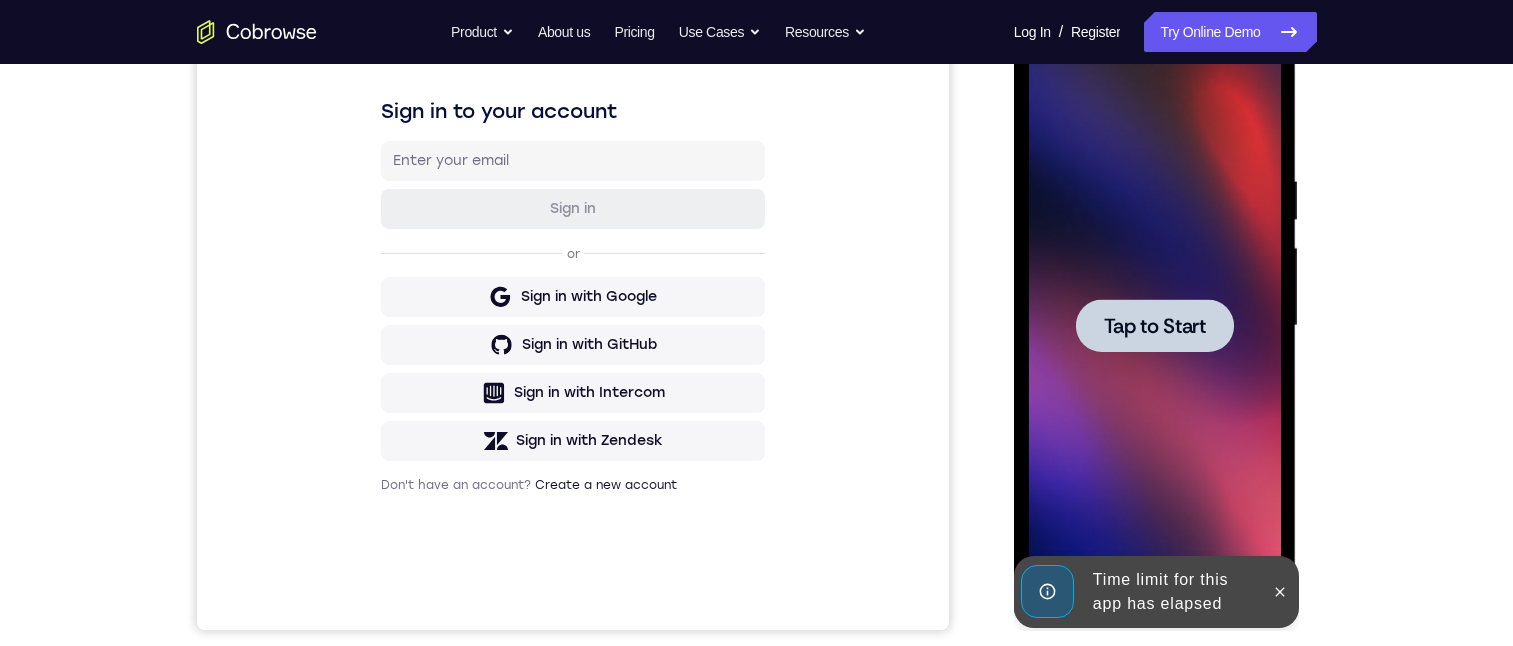 click at bounding box center (1155, 326) 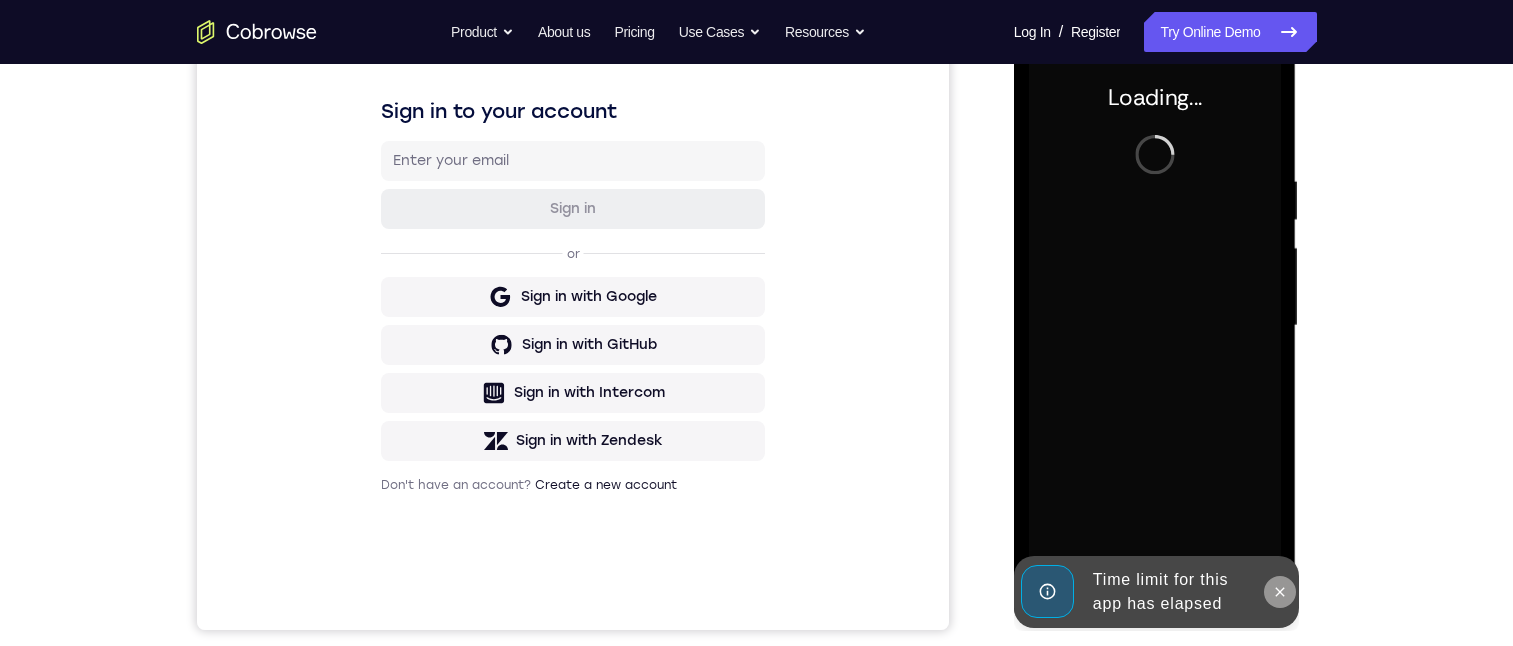 click at bounding box center [1280, 592] 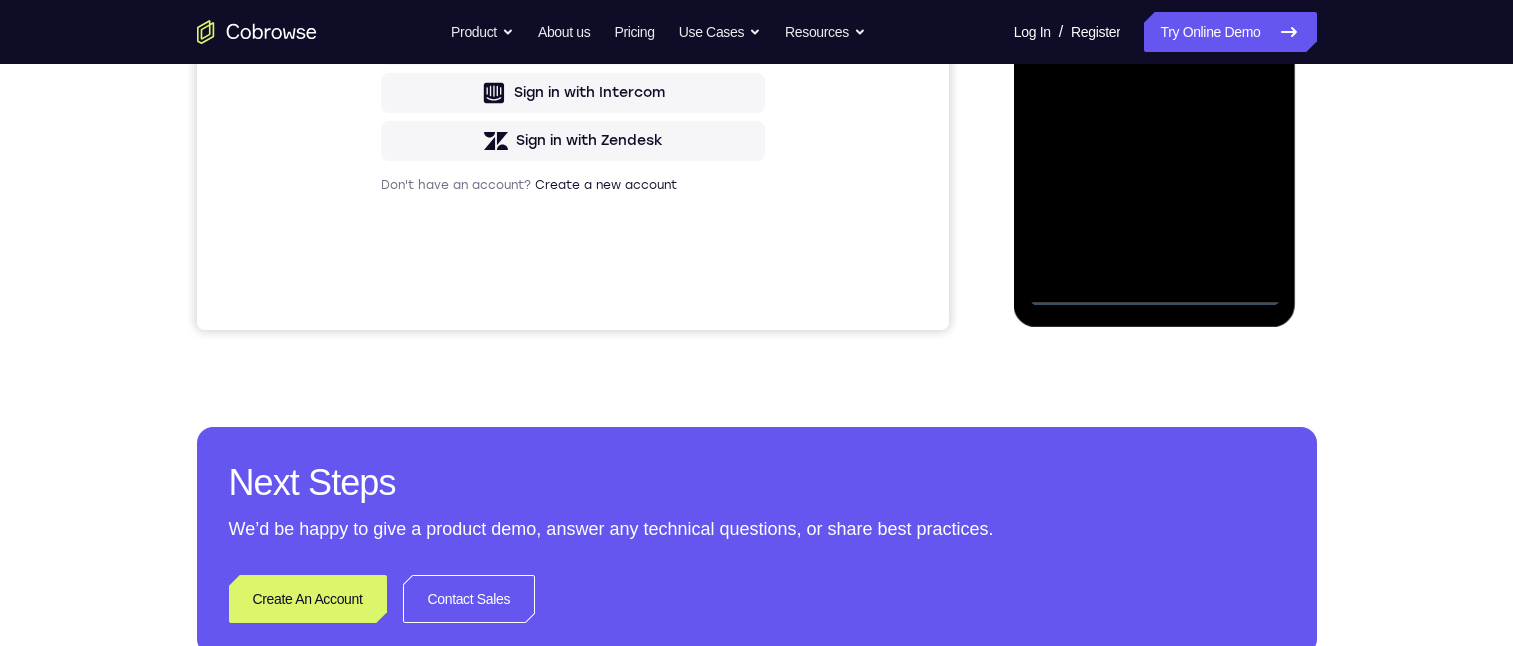 scroll, scrollTop: 500, scrollLeft: 0, axis: vertical 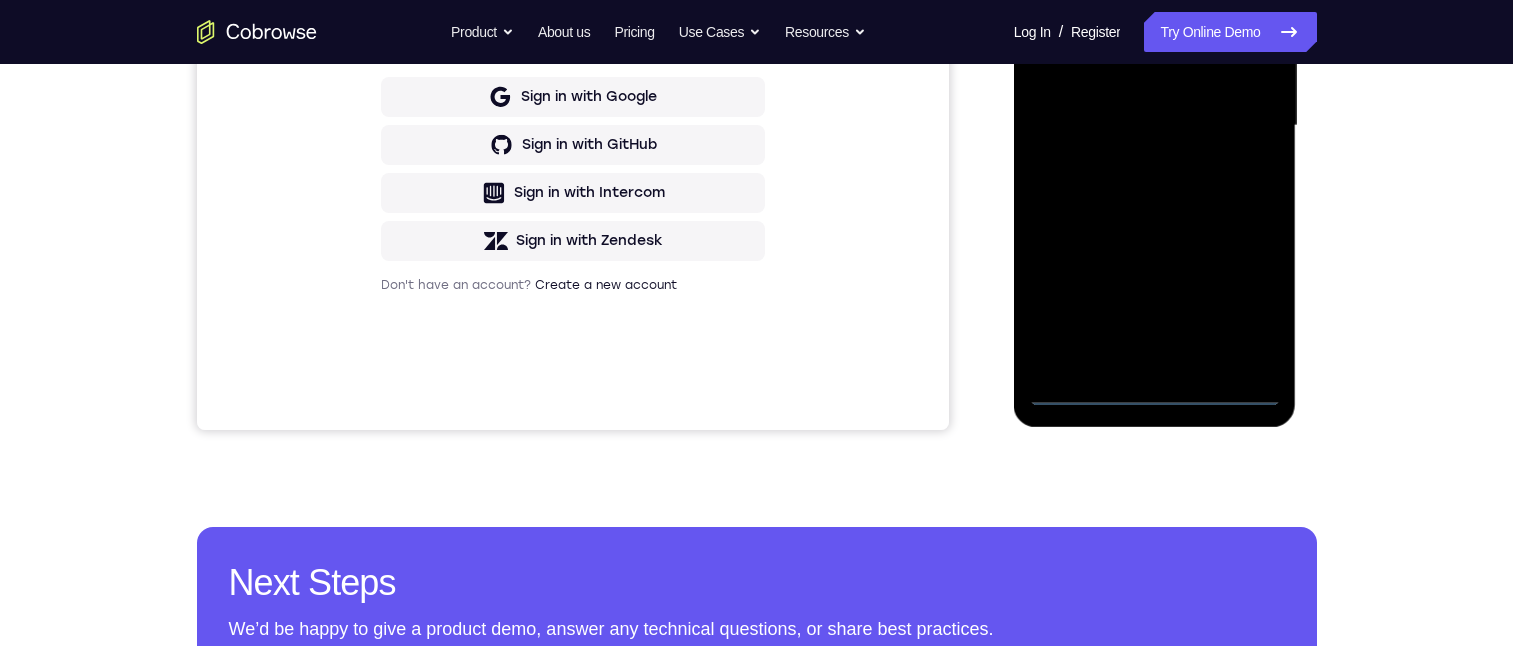click at bounding box center (1155, 126) 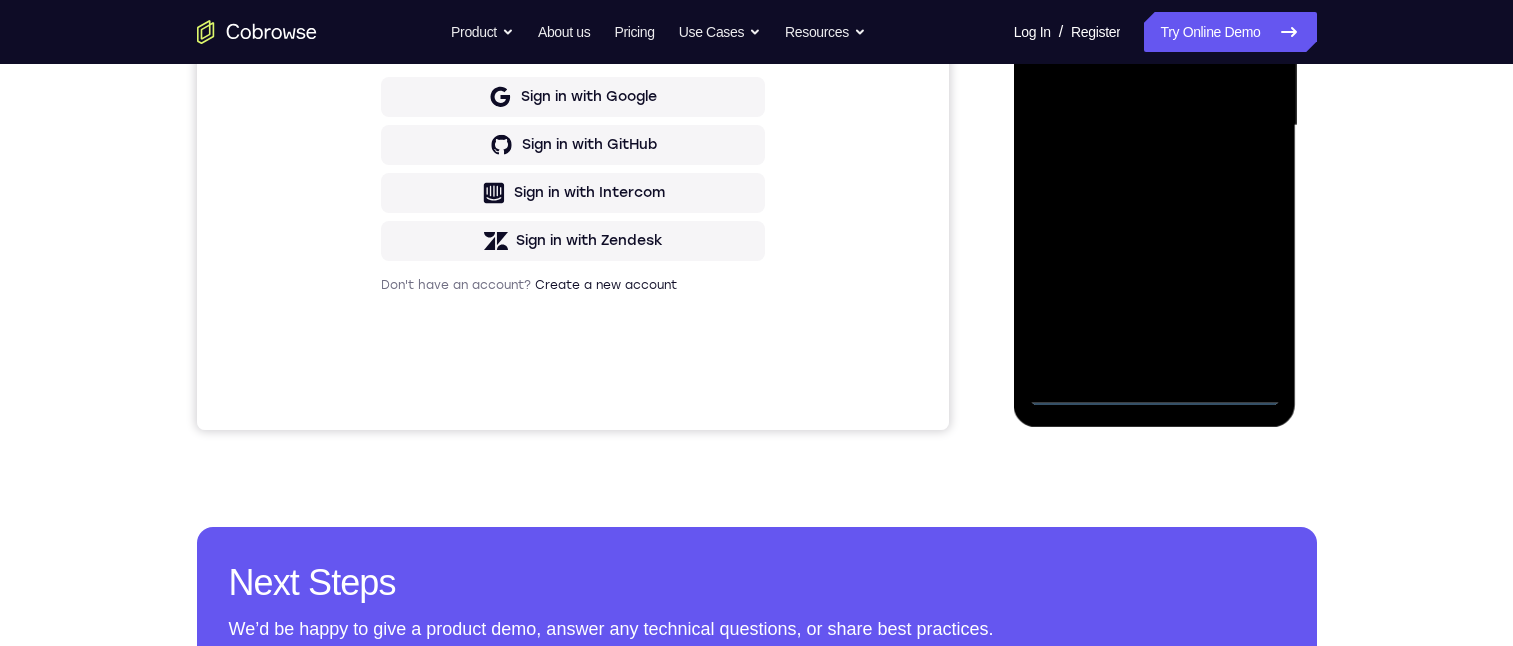 click at bounding box center [1155, 126] 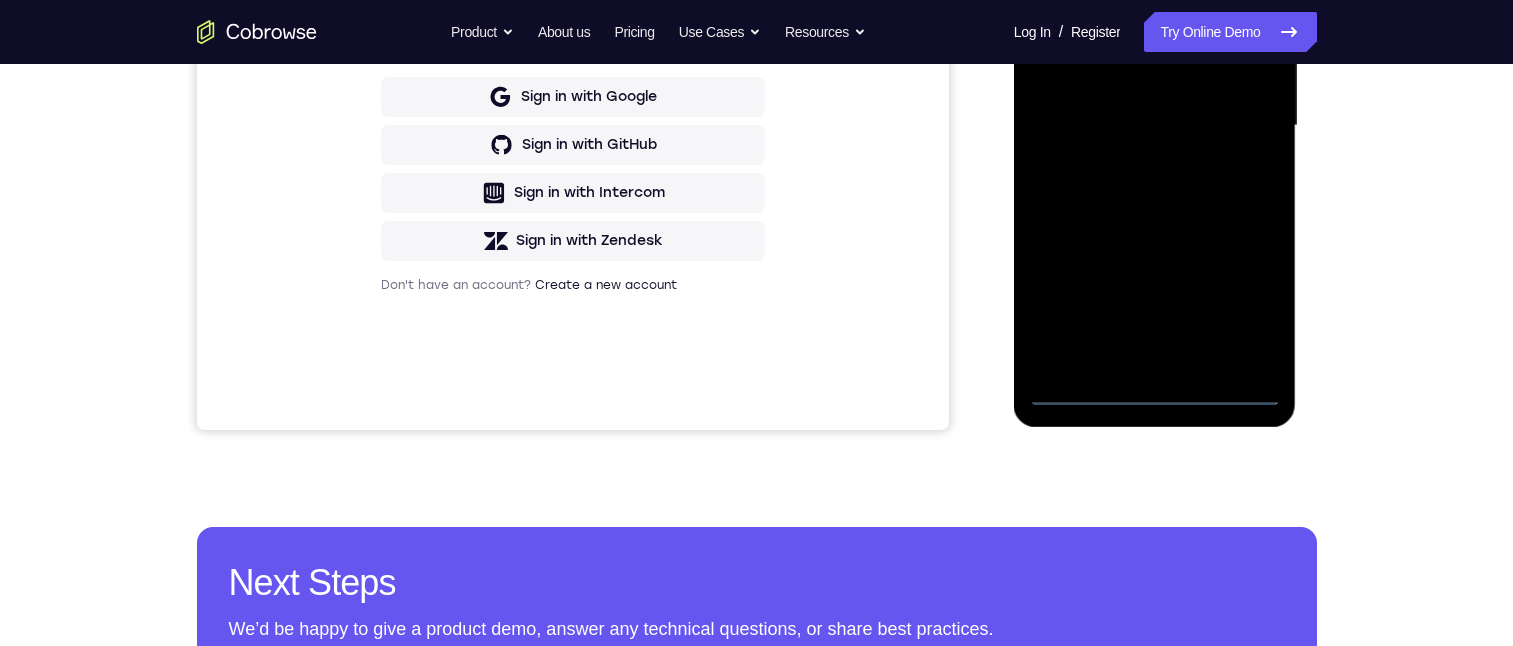 click at bounding box center [1155, 126] 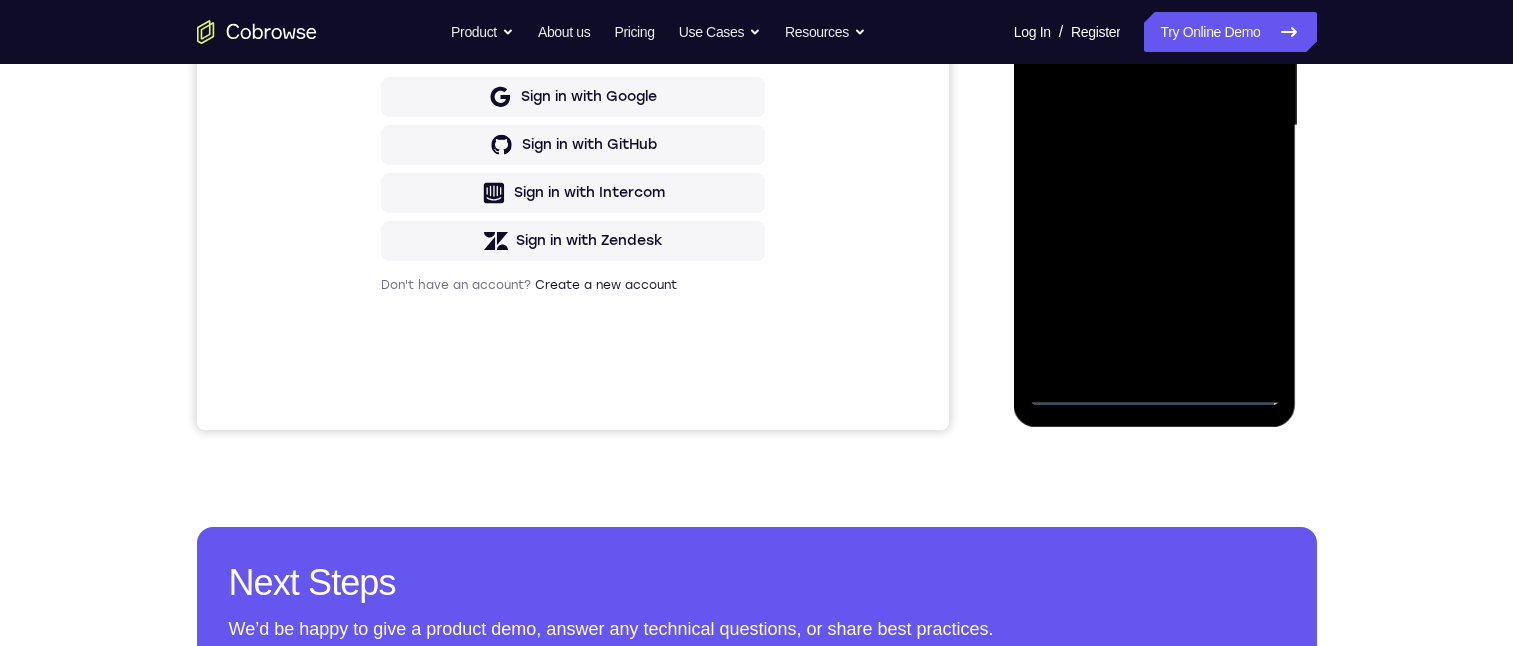 click at bounding box center (1155, 126) 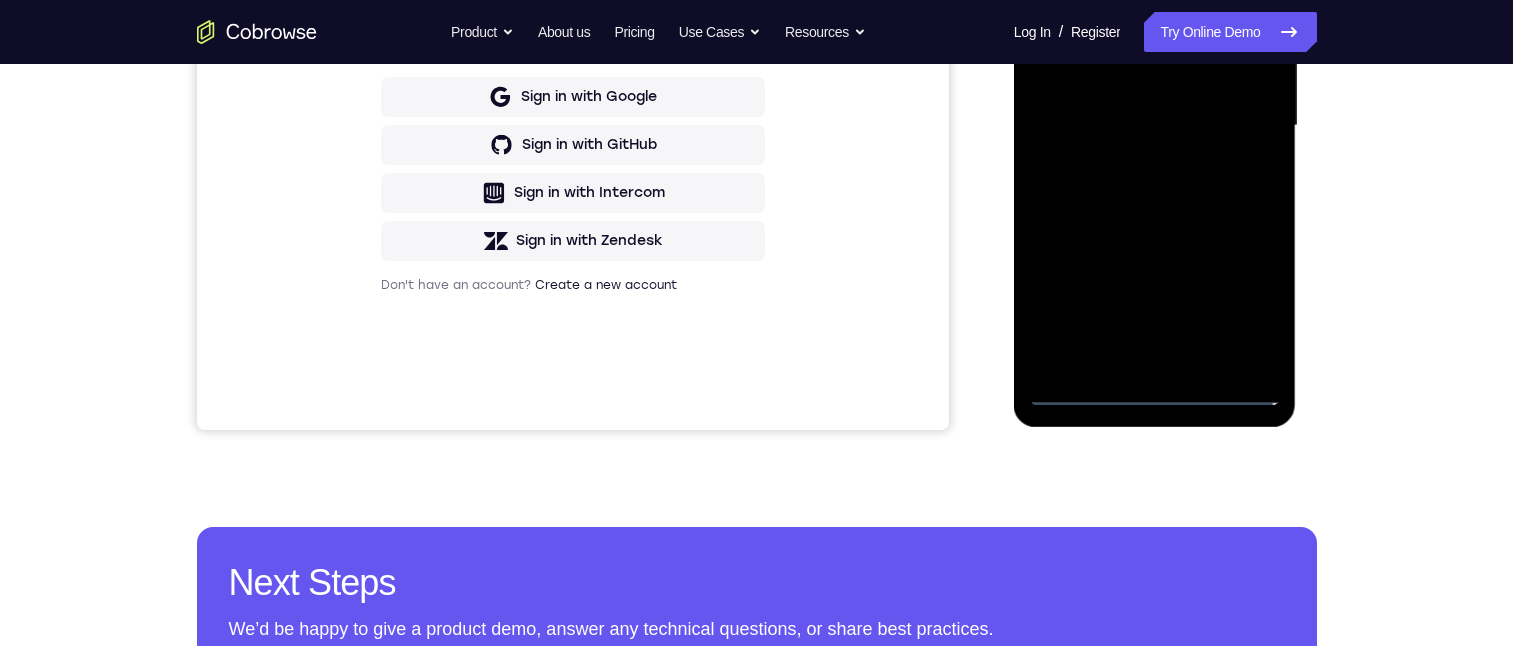 click at bounding box center [1155, 126] 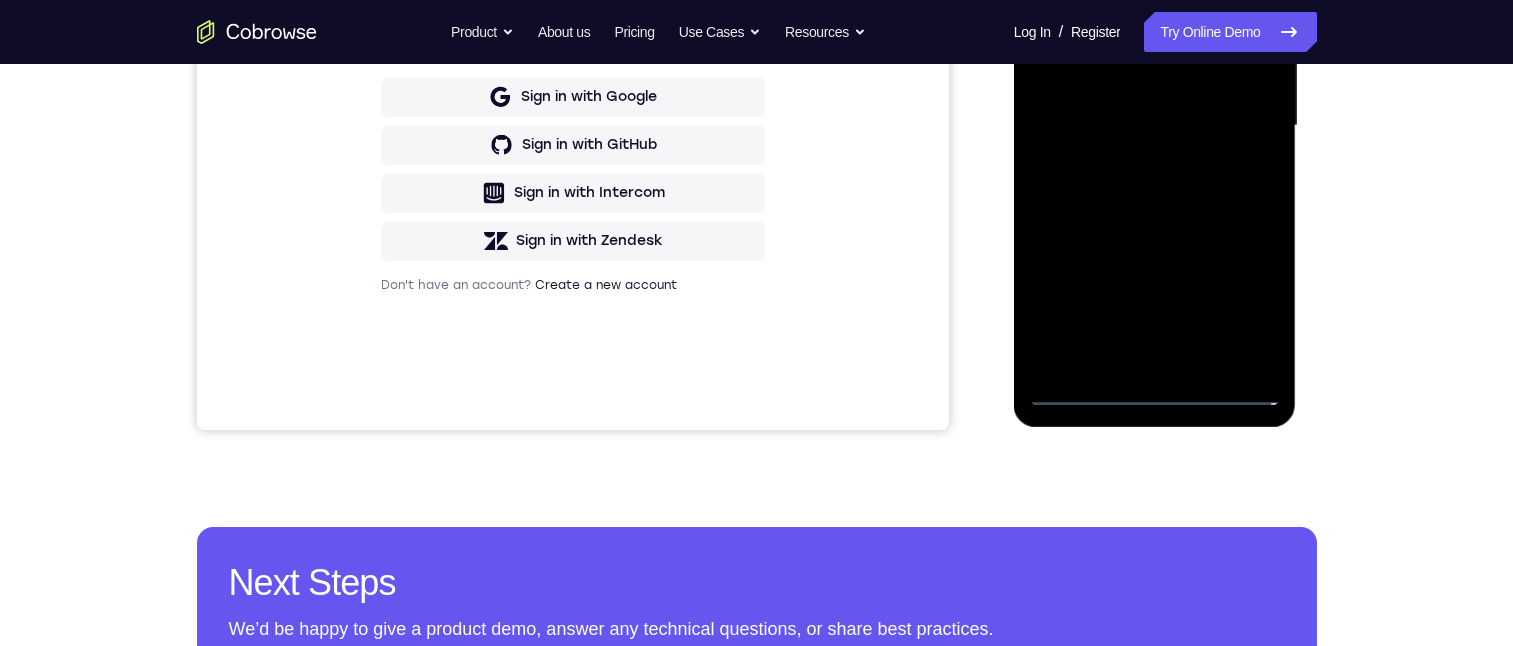 click at bounding box center (1155, 126) 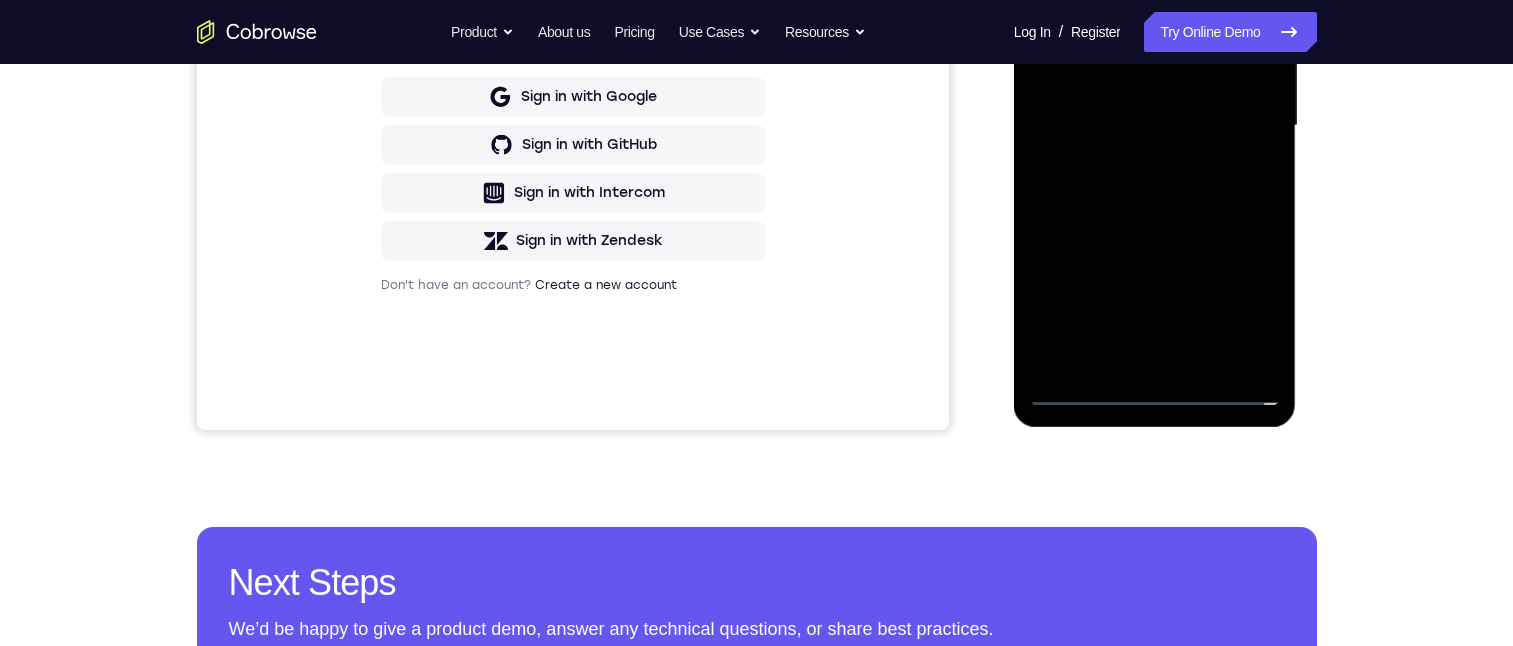 click at bounding box center (1155, 126) 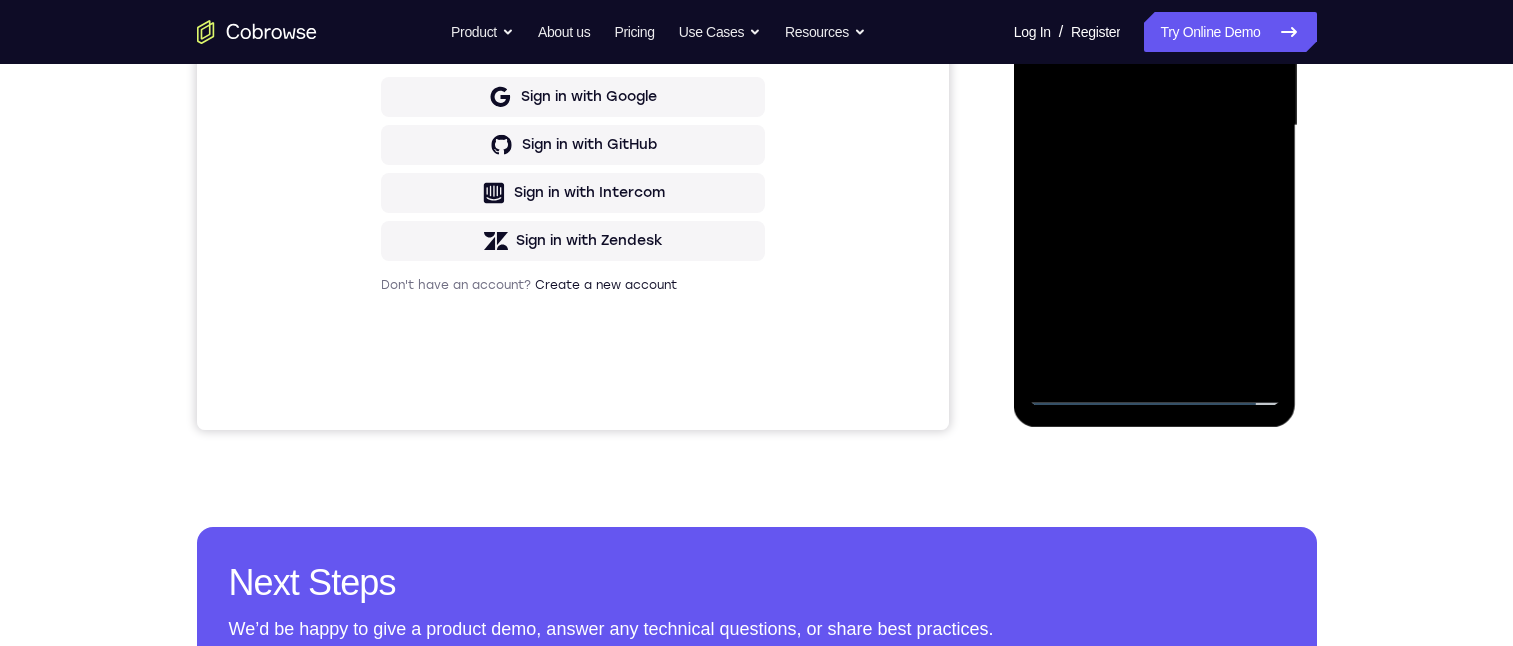 scroll, scrollTop: 200, scrollLeft: 0, axis: vertical 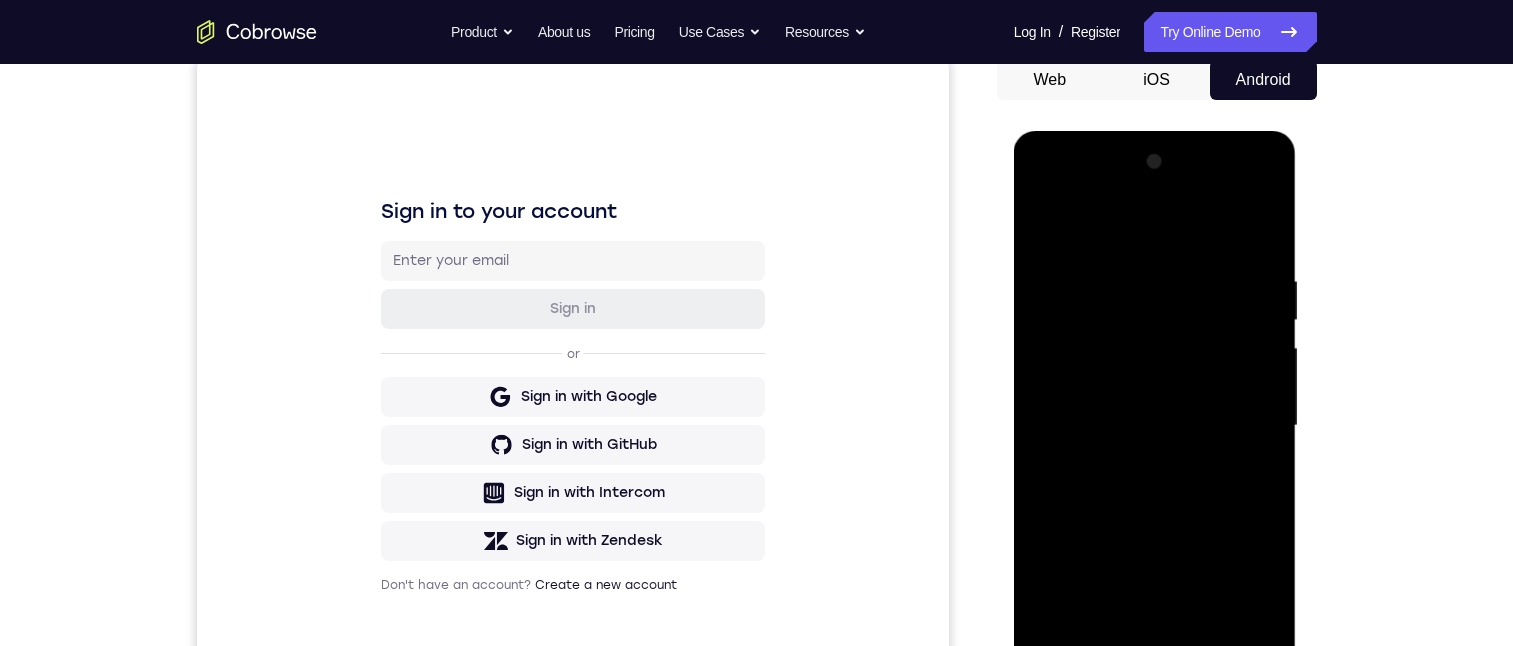 click at bounding box center (1155, 426) 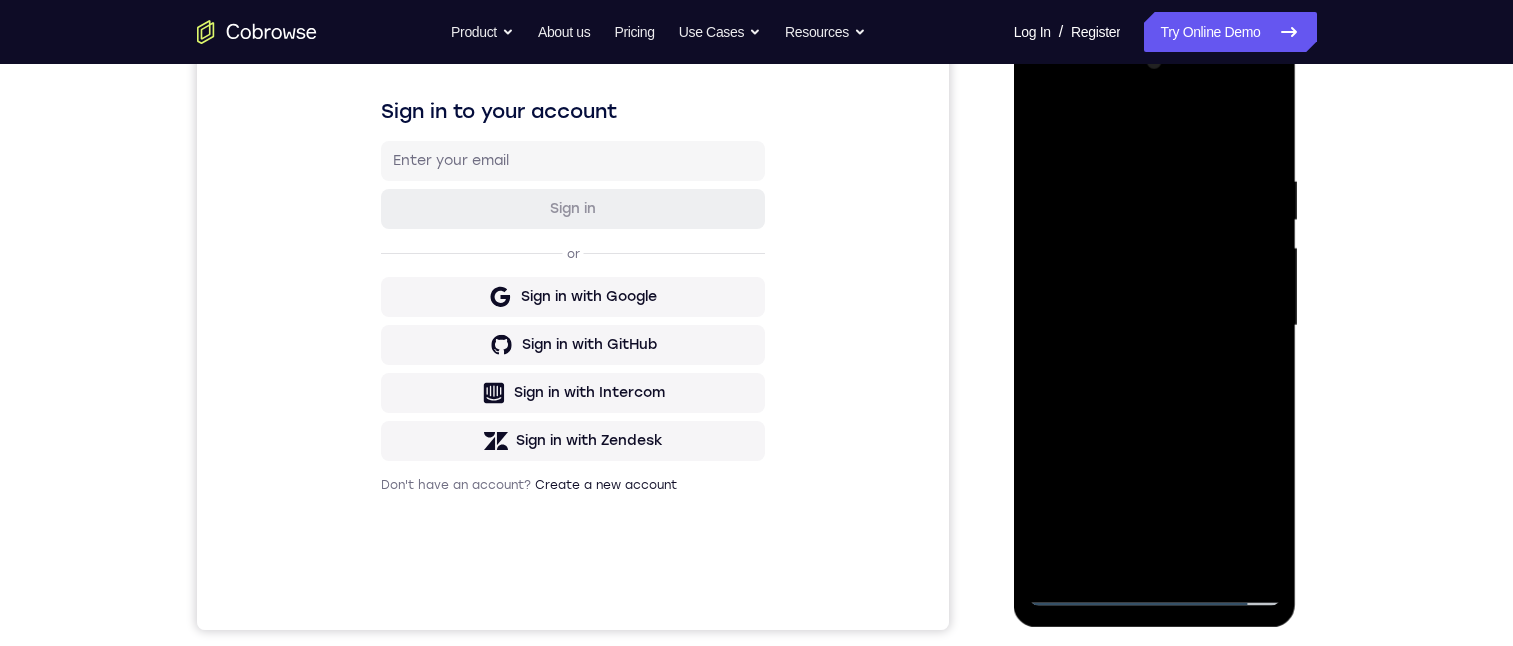 click at bounding box center [1155, 326] 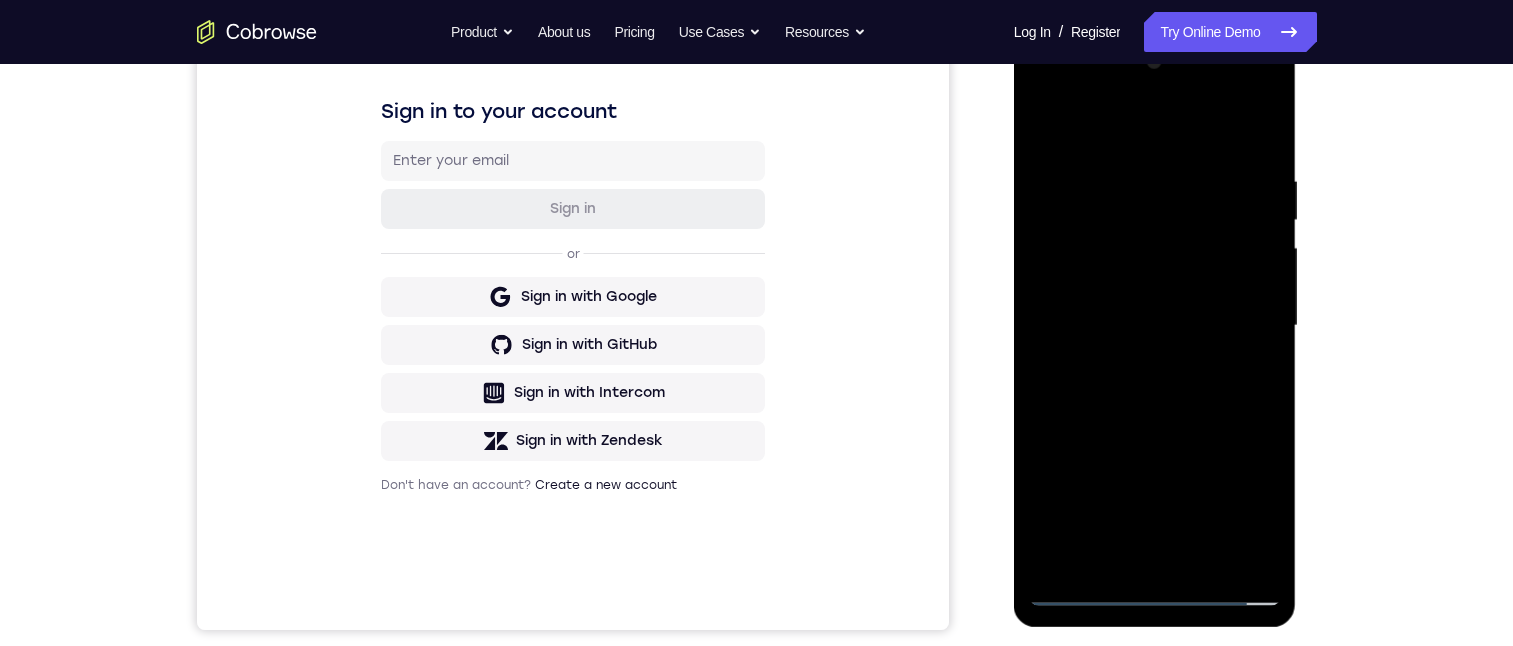 click at bounding box center (1155, 326) 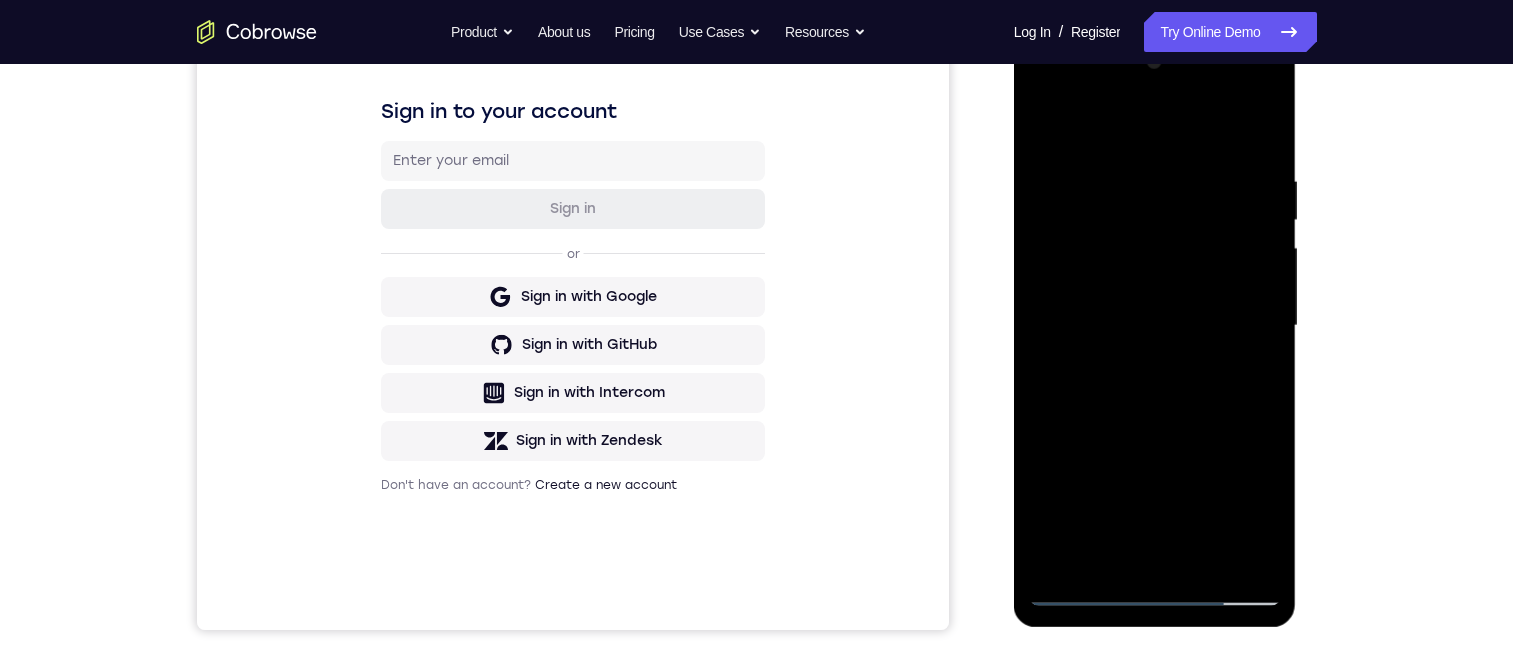 click at bounding box center (1155, 326) 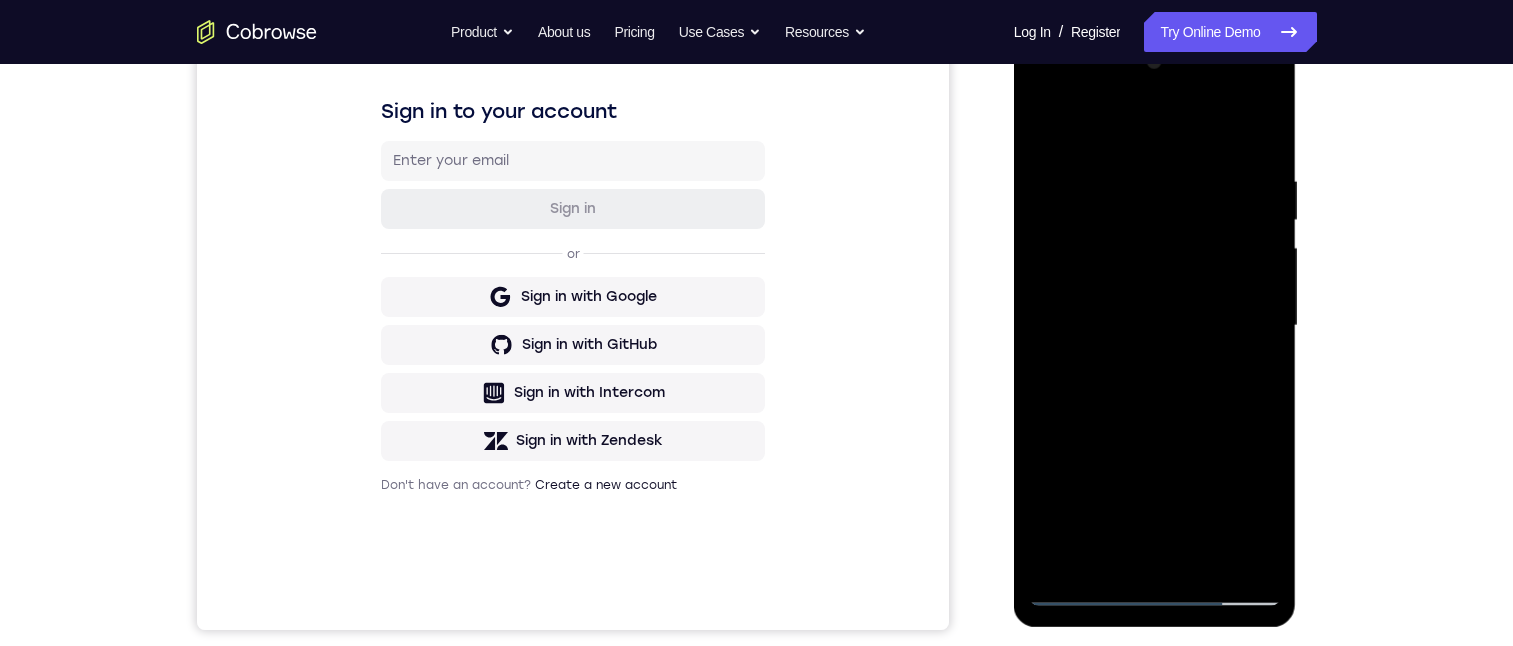 click at bounding box center [1155, 326] 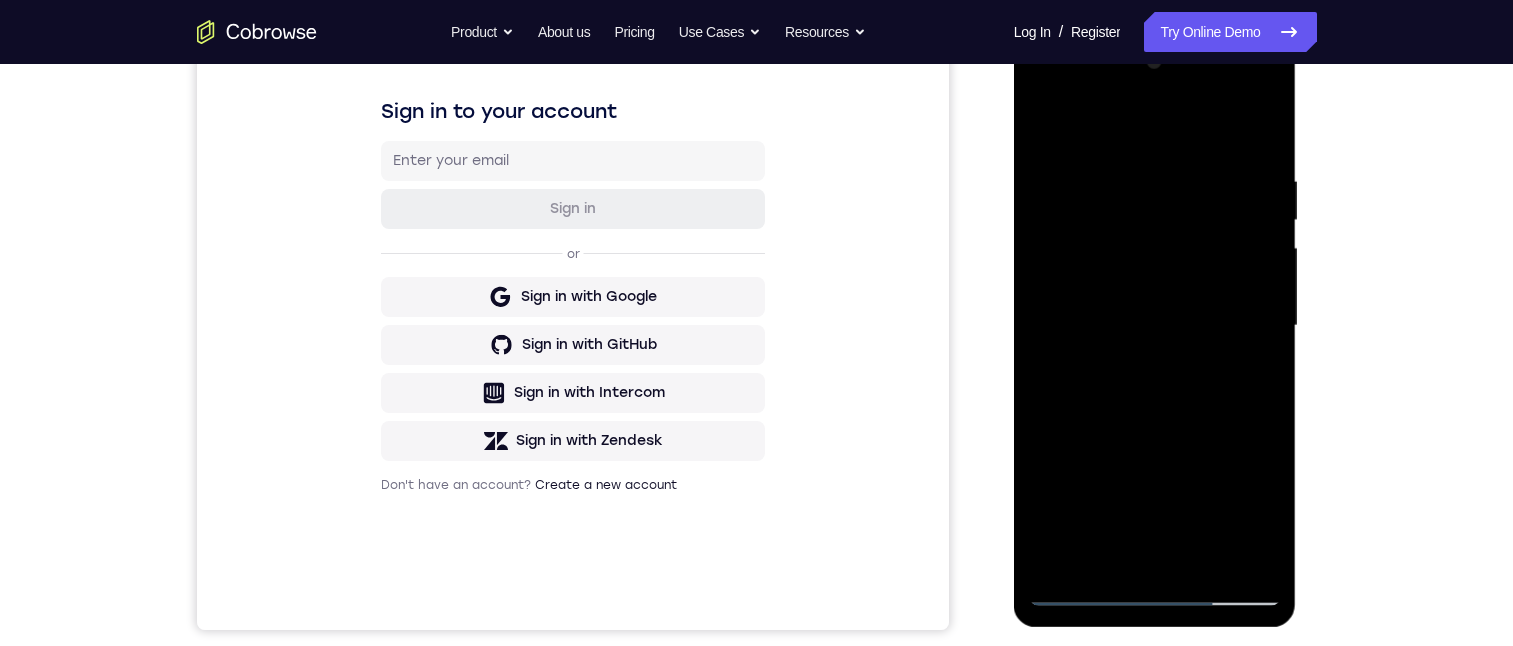 click at bounding box center [1155, 326] 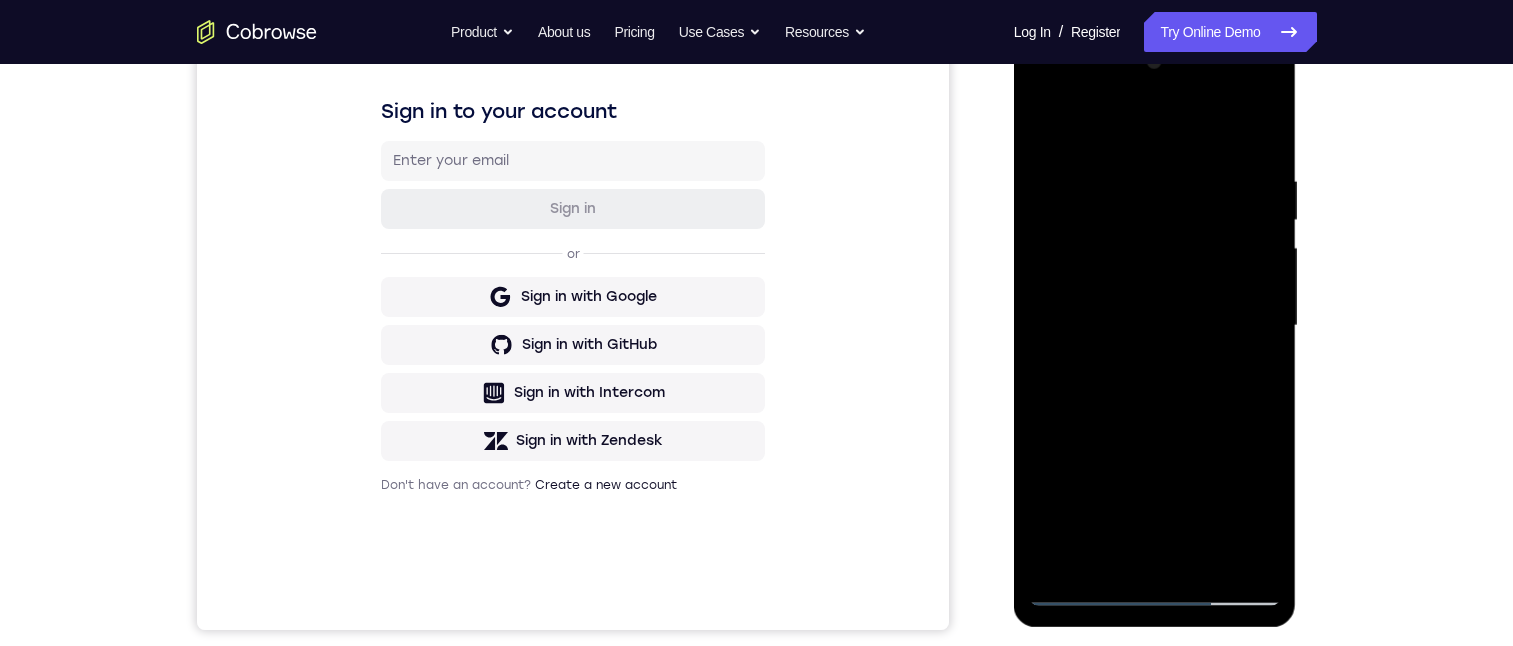 click at bounding box center (1155, 326) 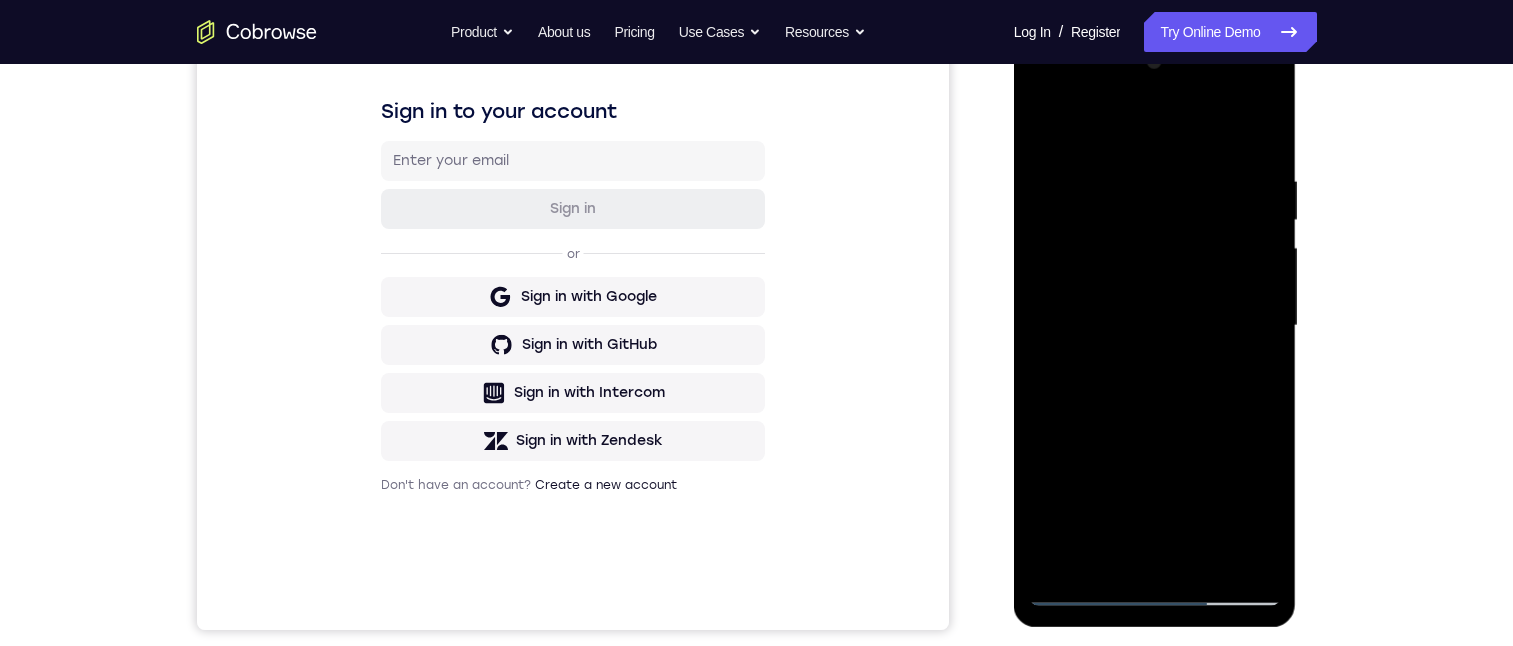 click at bounding box center [1155, 326] 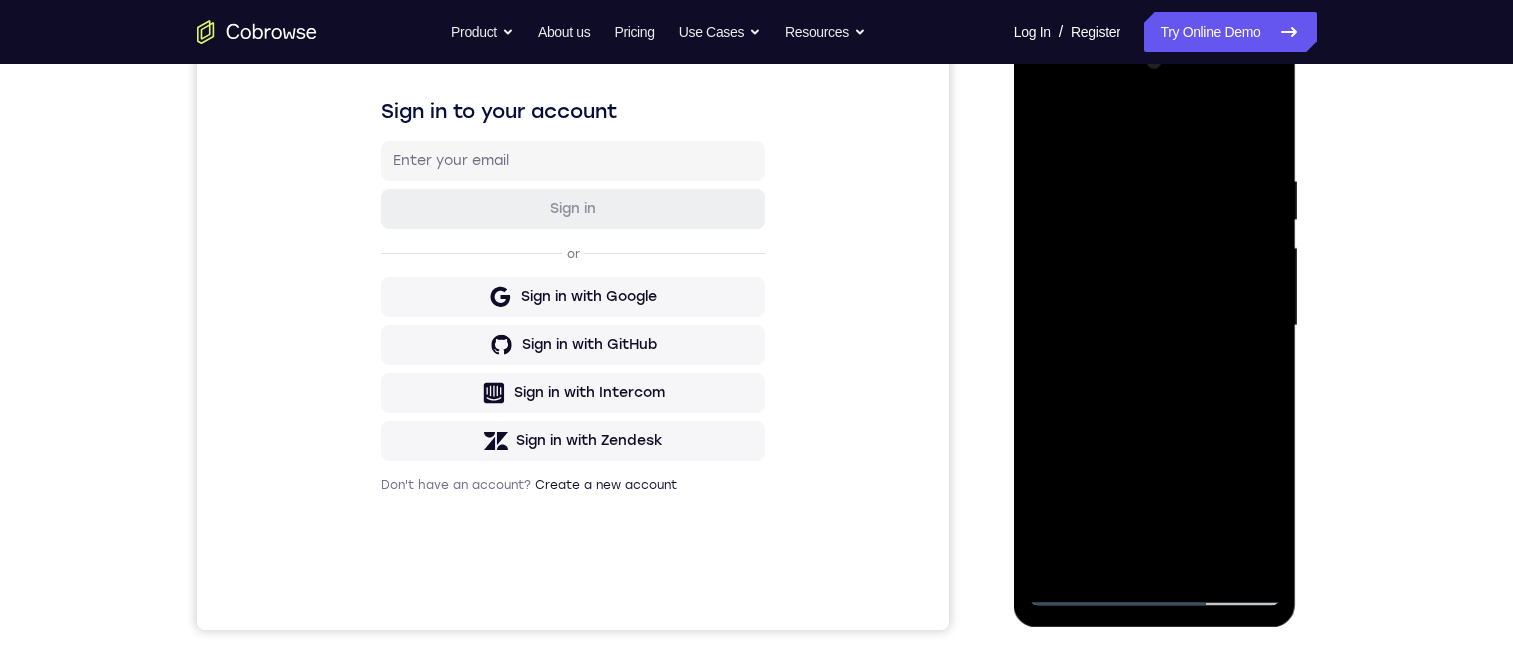 click at bounding box center [1155, 326] 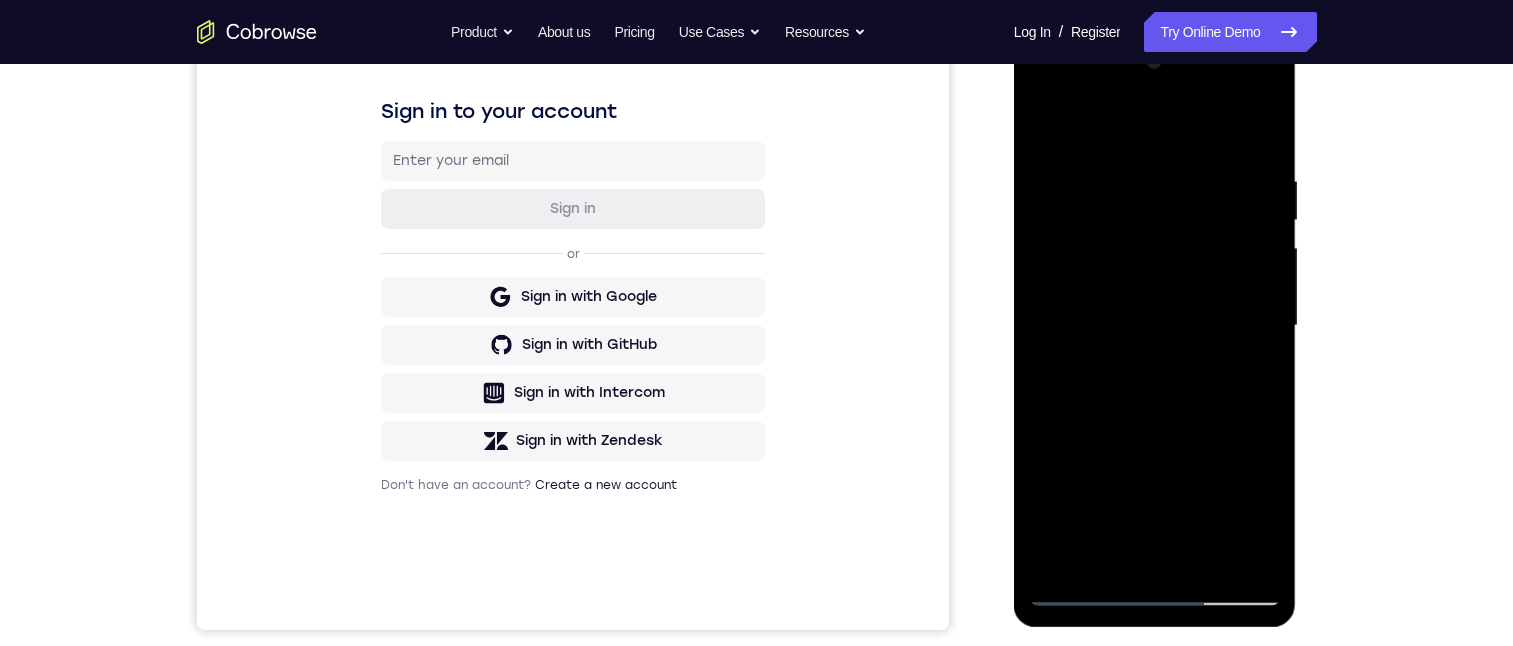 drag, startPoint x: 1160, startPoint y: 438, endPoint x: 1164, endPoint y: 301, distance: 137.05838 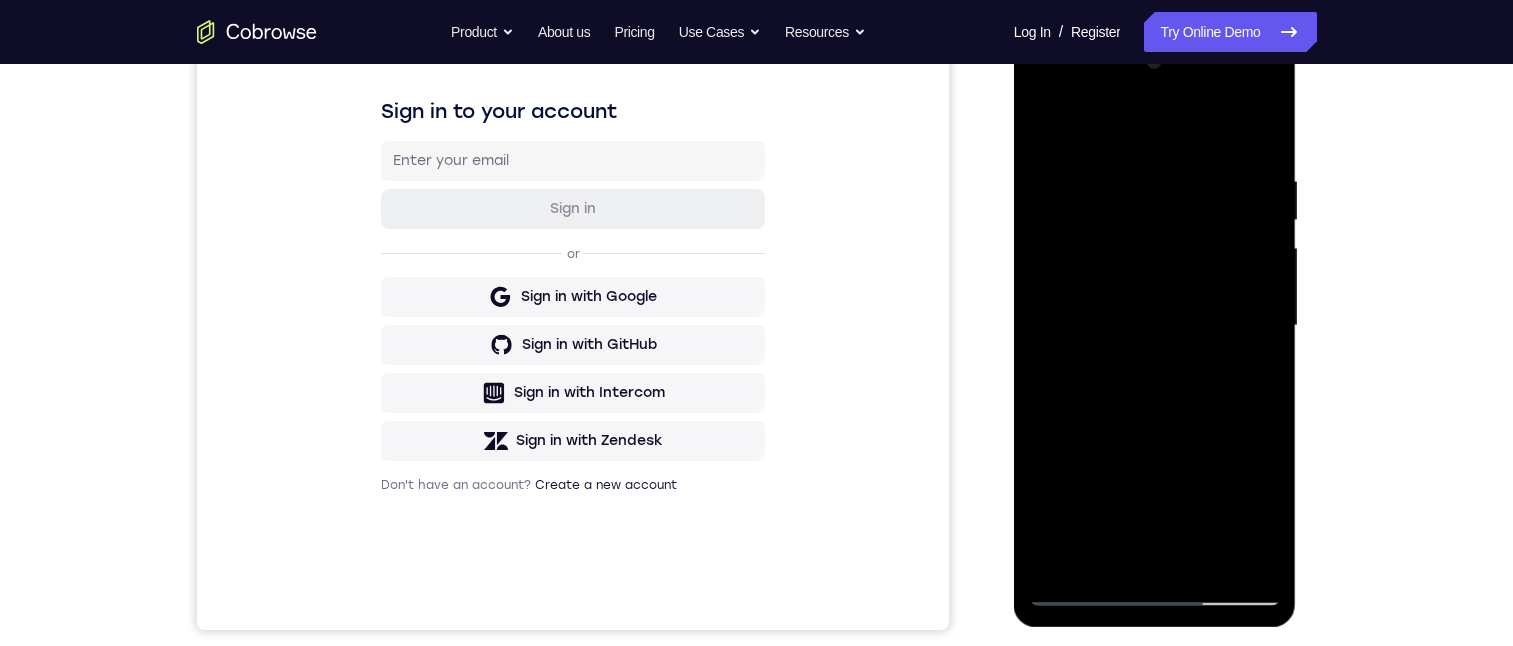click at bounding box center (1155, 326) 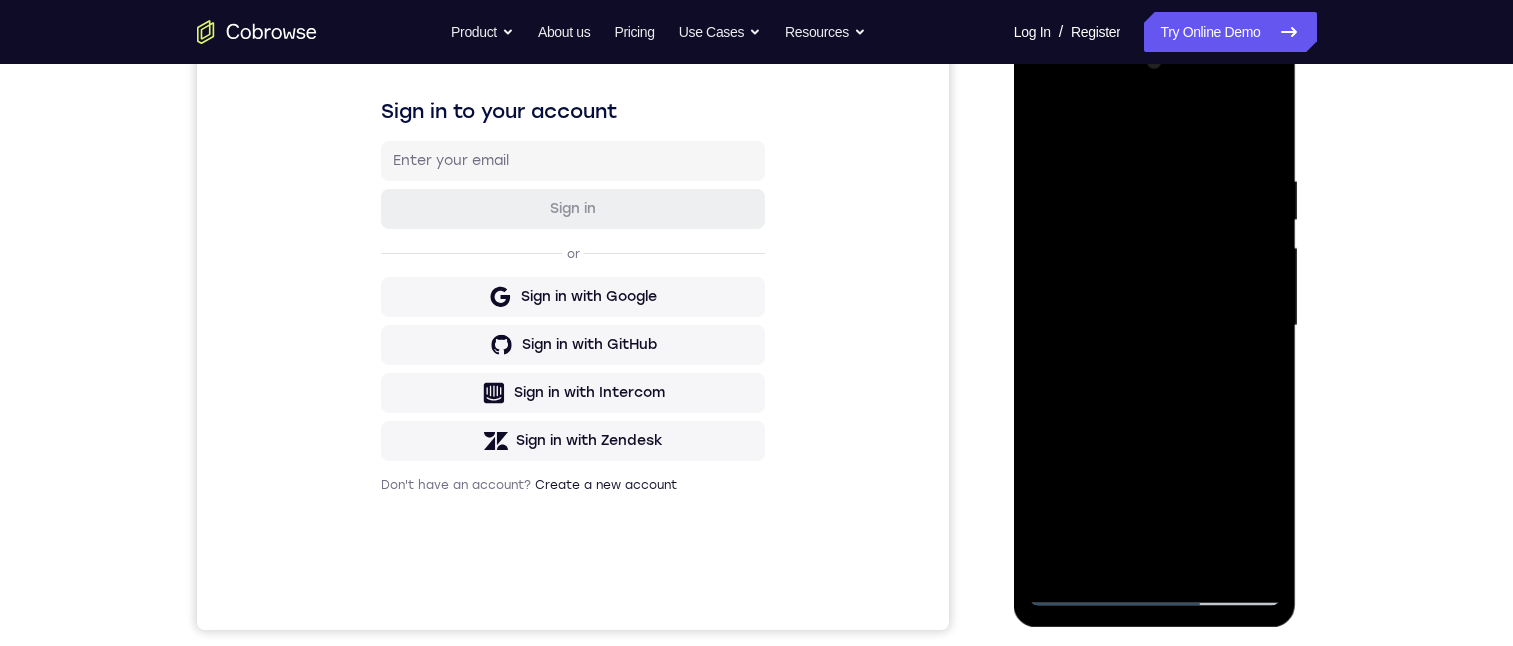 click at bounding box center [1155, 326] 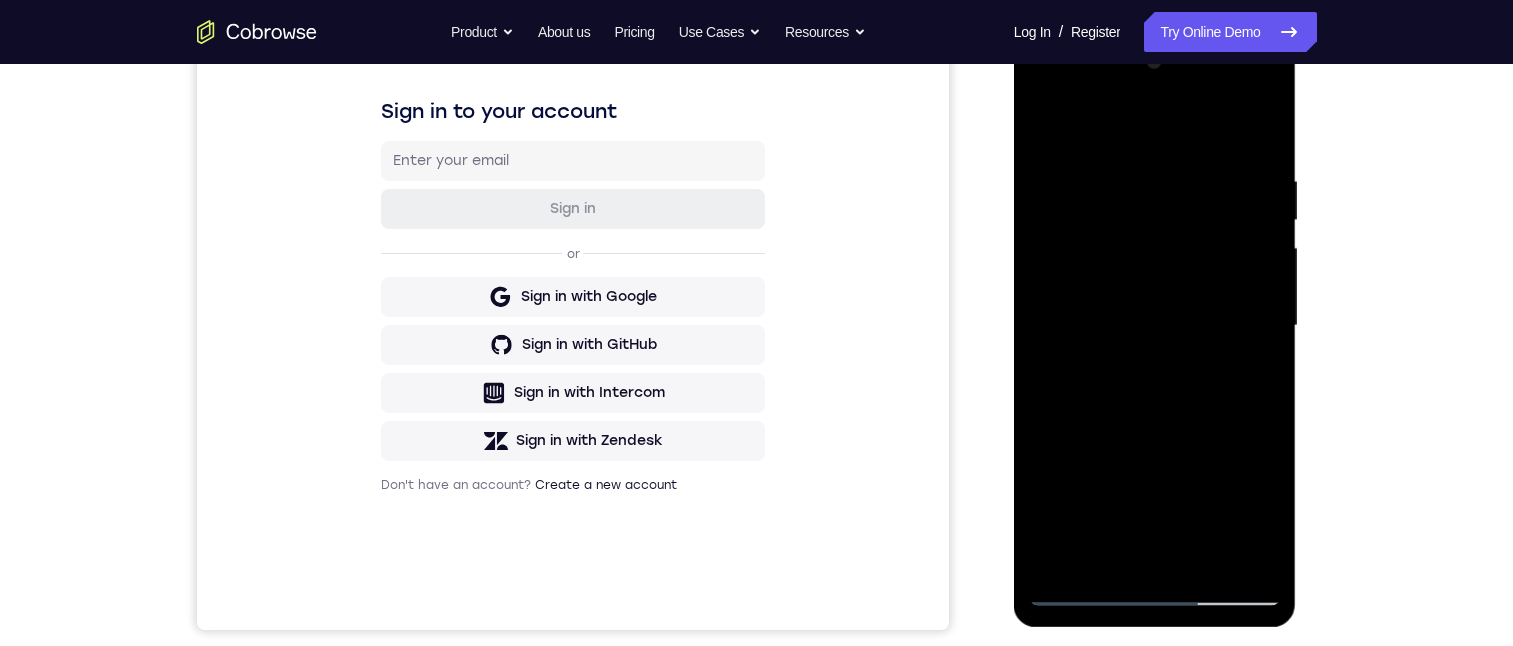 click at bounding box center (1155, 326) 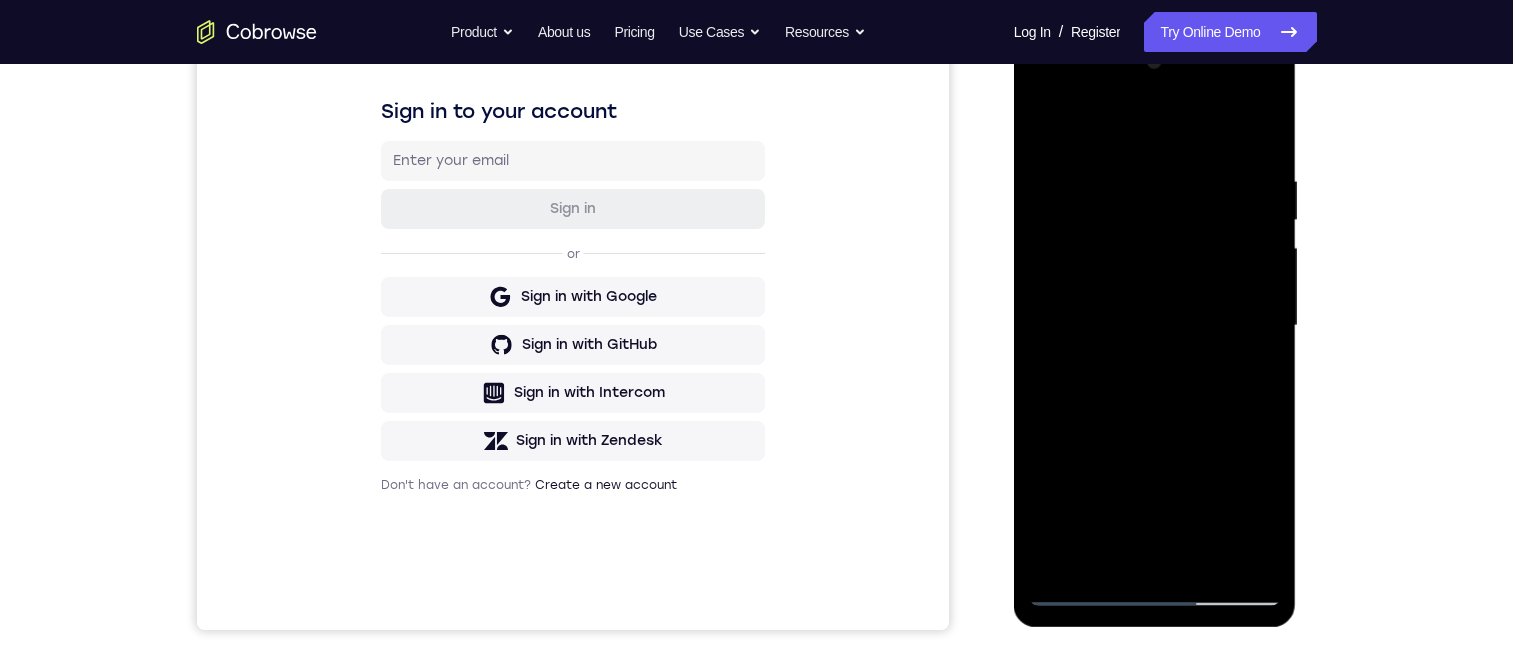 drag, startPoint x: 1142, startPoint y: 446, endPoint x: 1151, endPoint y: 459, distance: 15.811388 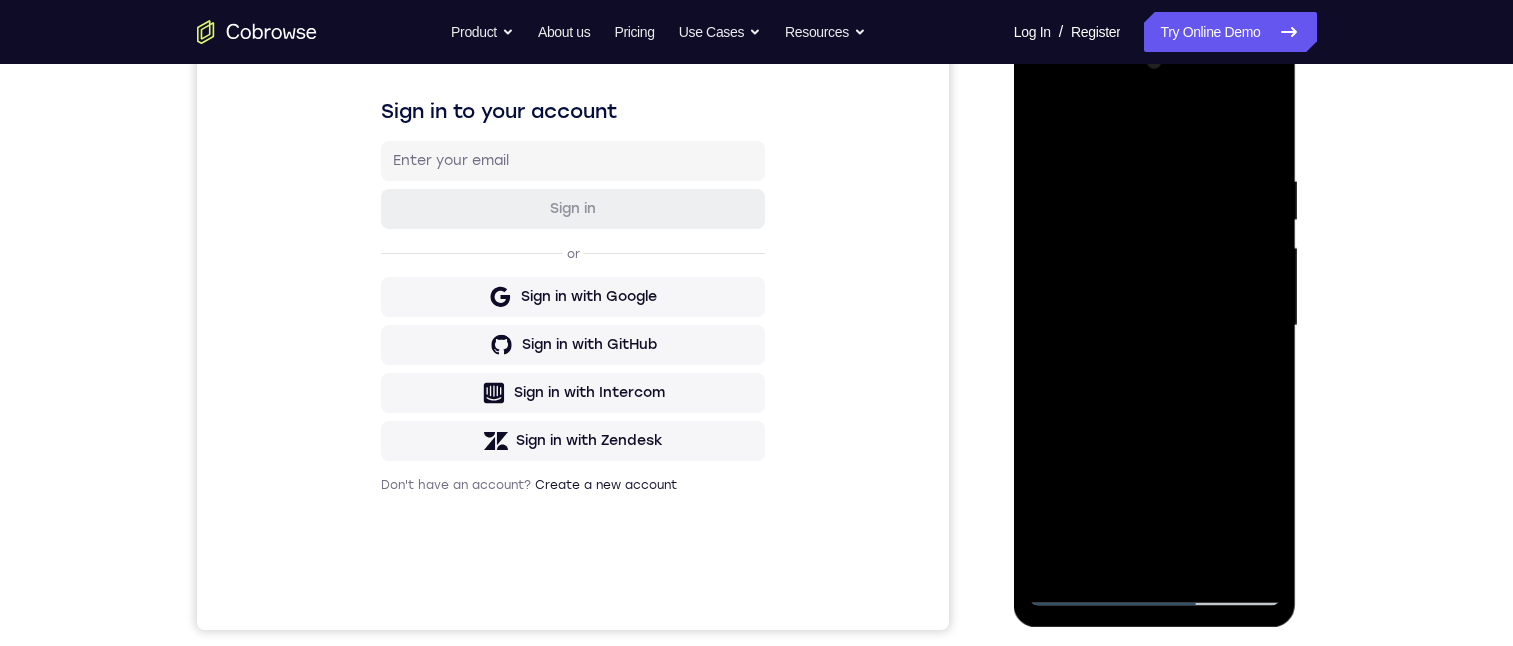 click at bounding box center [1155, 326] 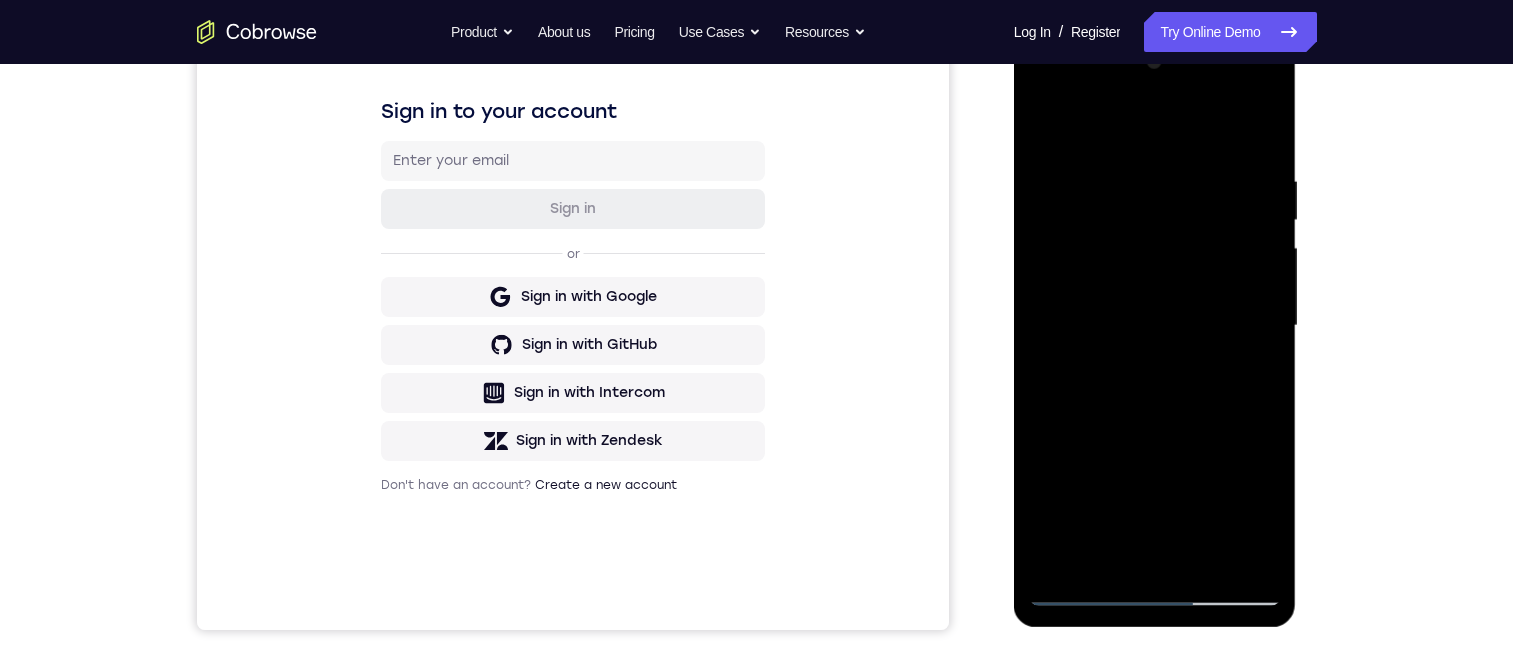 click at bounding box center [1155, 326] 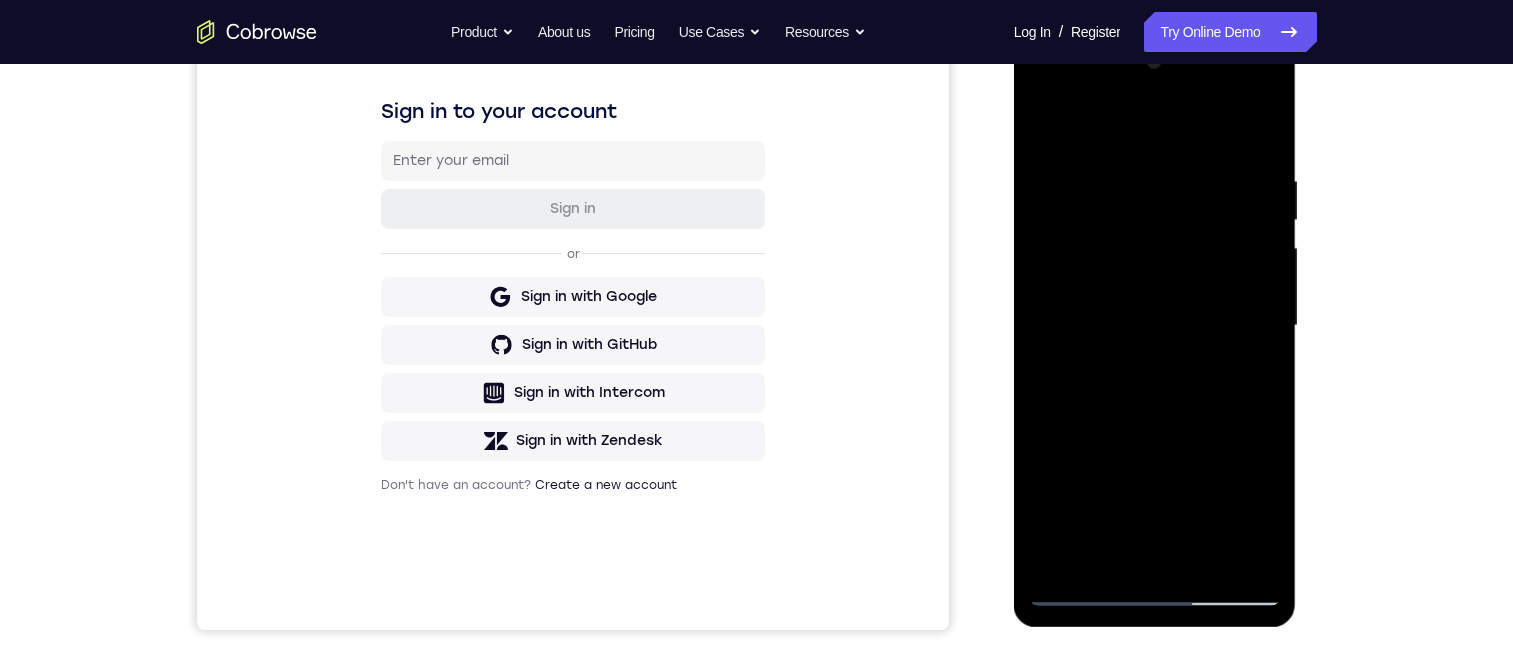 click at bounding box center (1155, 326) 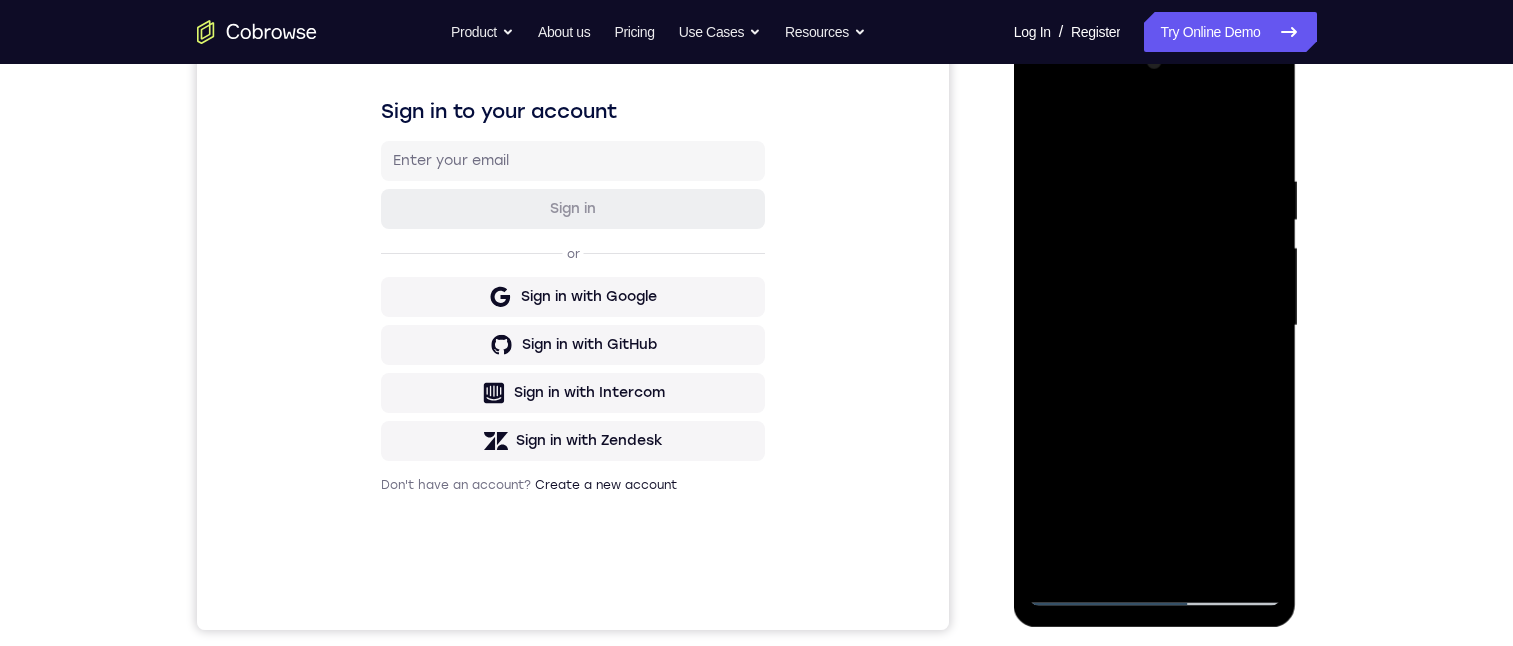 click at bounding box center (1155, 326) 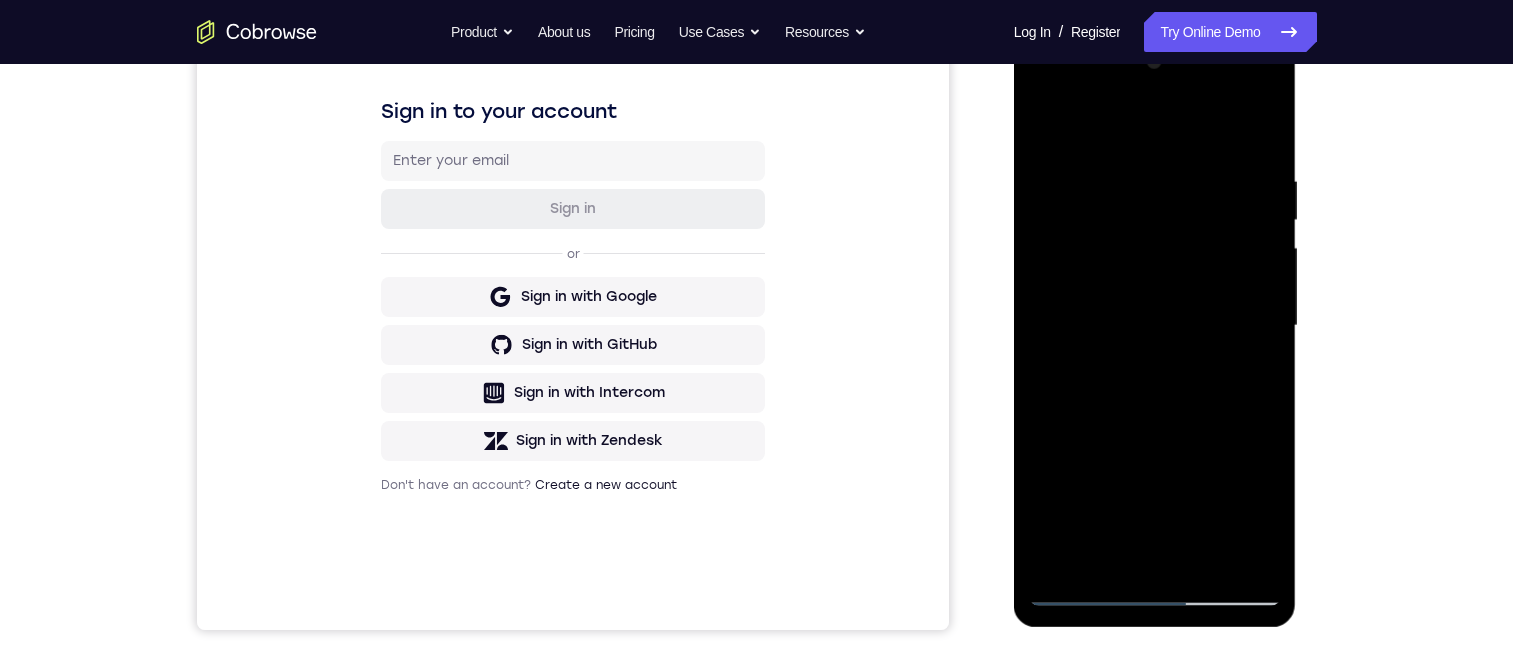 click at bounding box center [1155, 326] 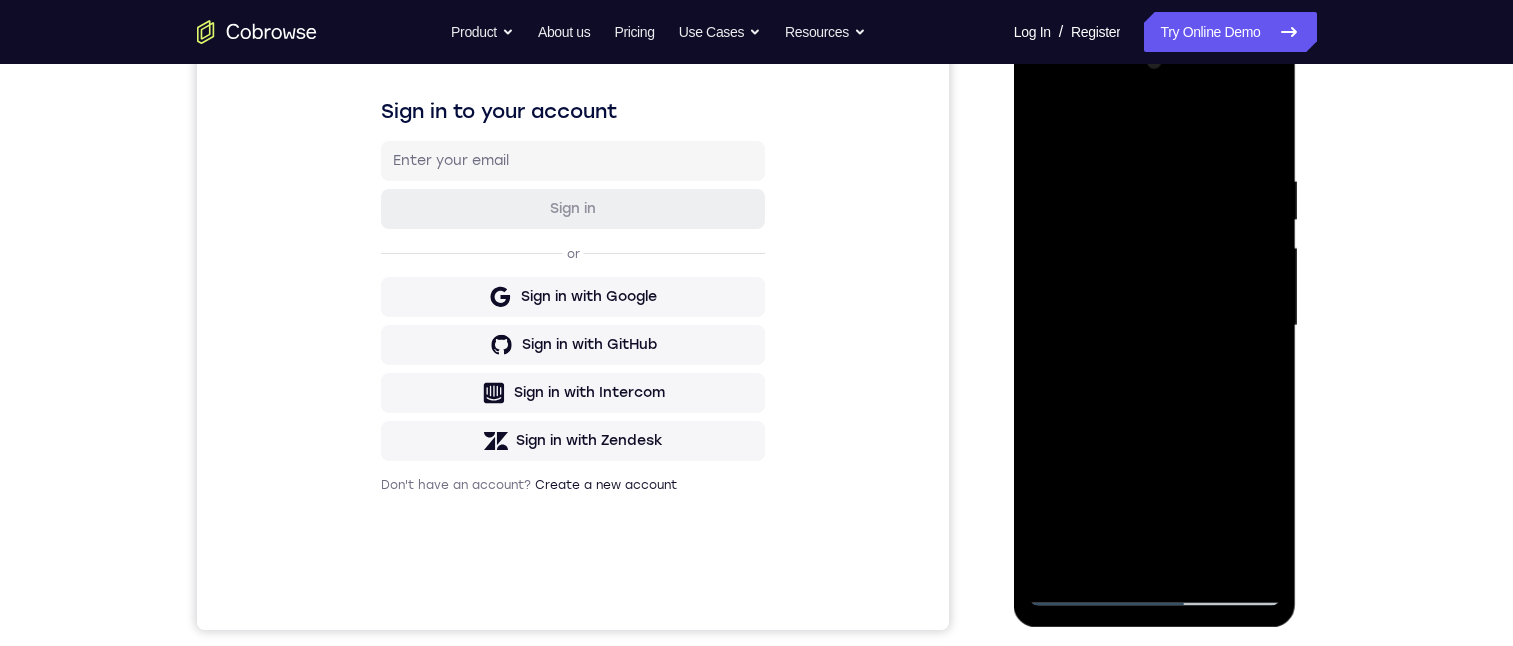 drag, startPoint x: 1164, startPoint y: 458, endPoint x: 1157, endPoint y: 347, distance: 111.220505 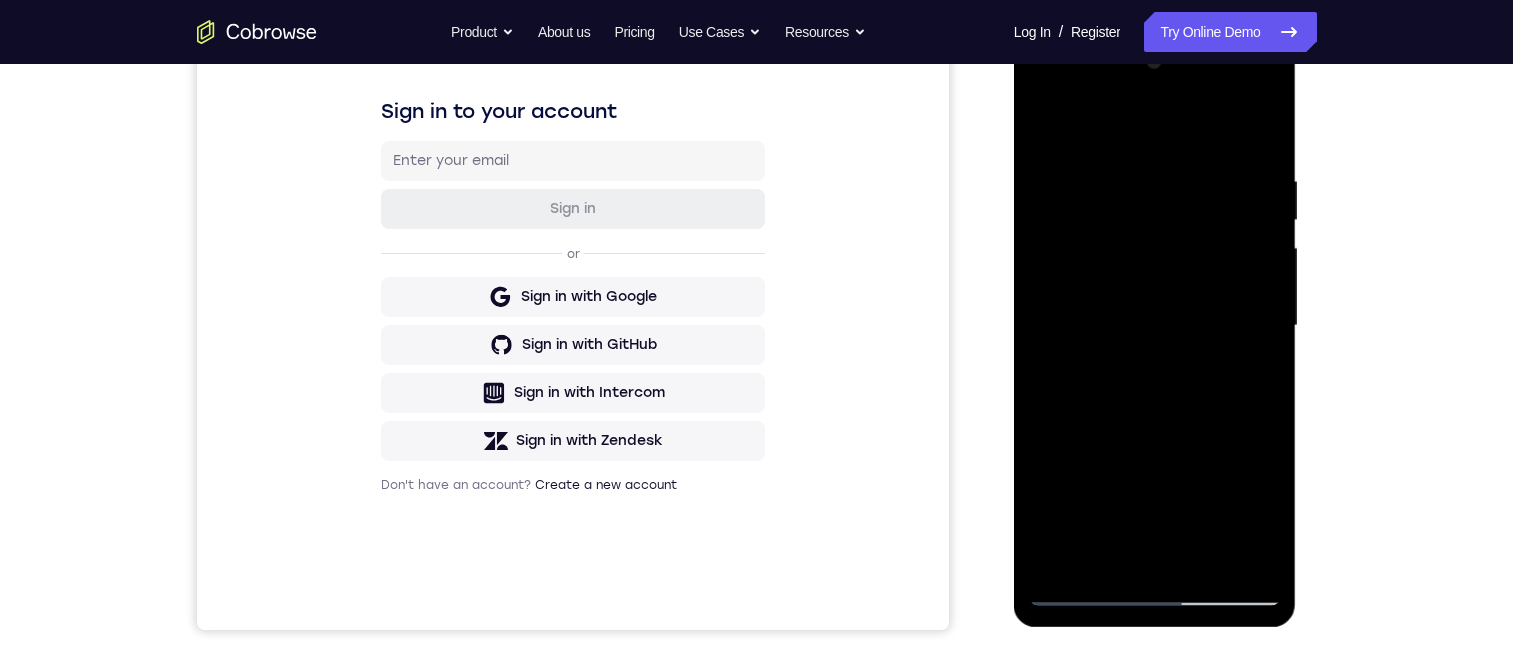 click at bounding box center (1155, 326) 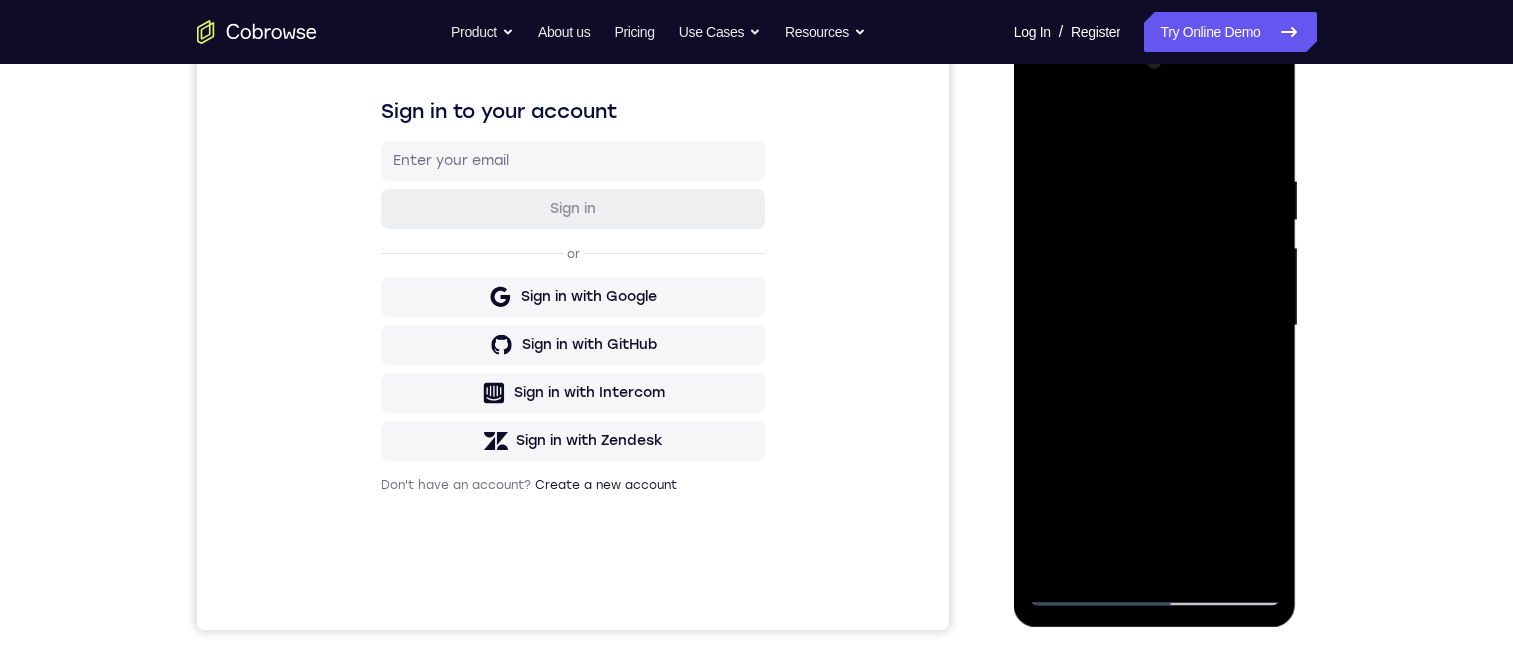 click at bounding box center [1155, 326] 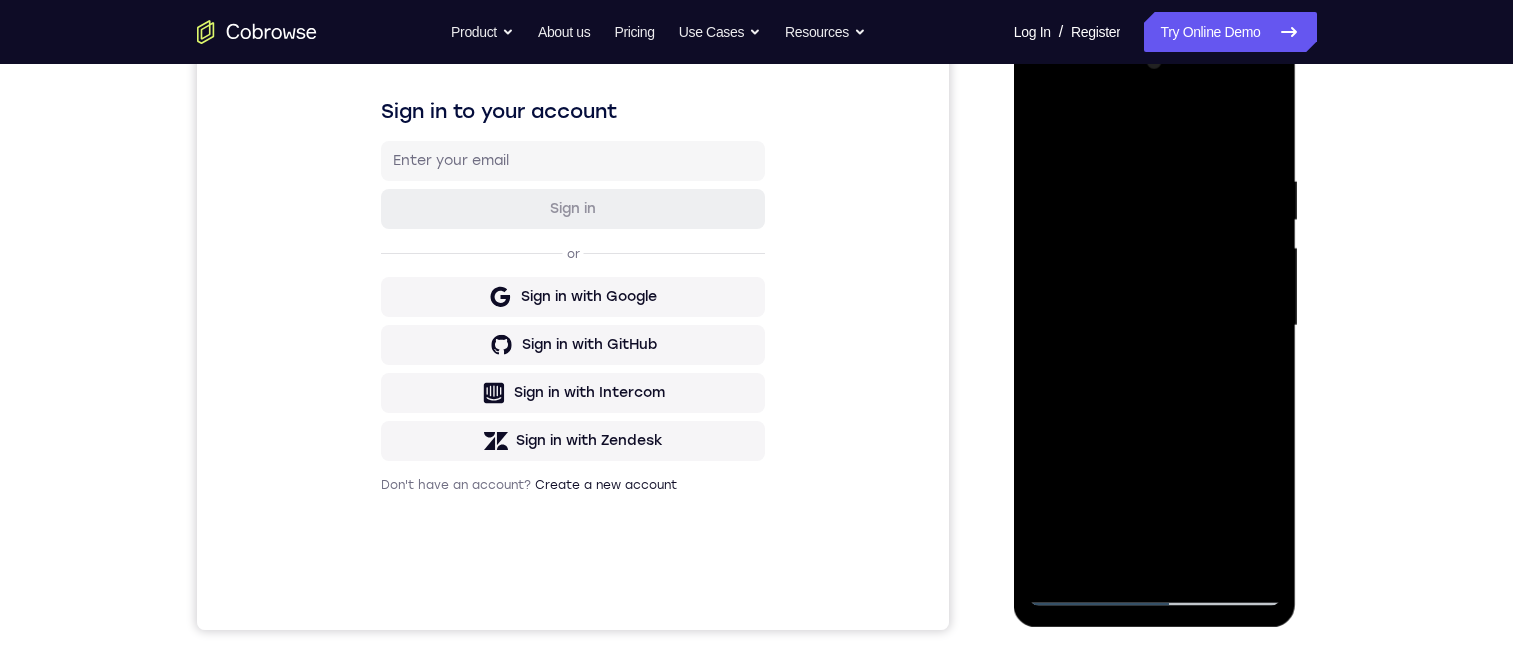 click at bounding box center (1155, 326) 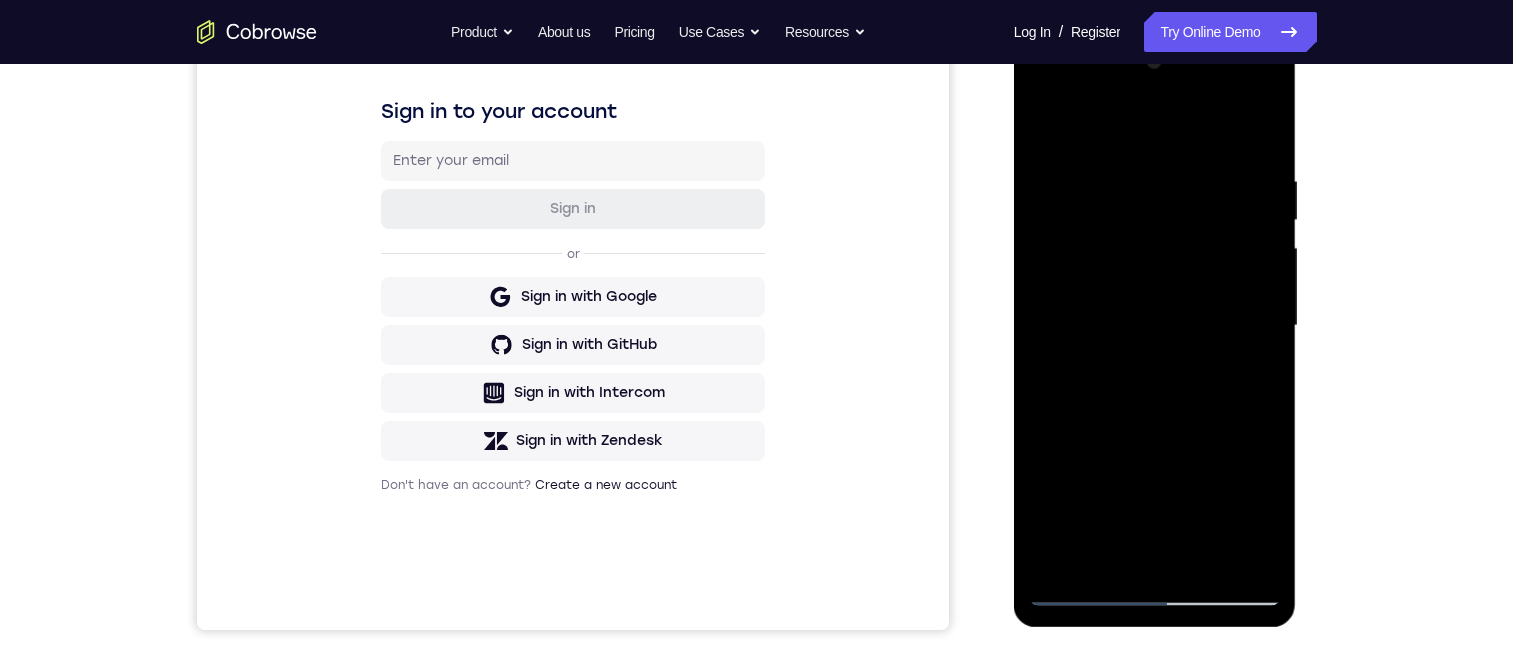 click at bounding box center (1155, 326) 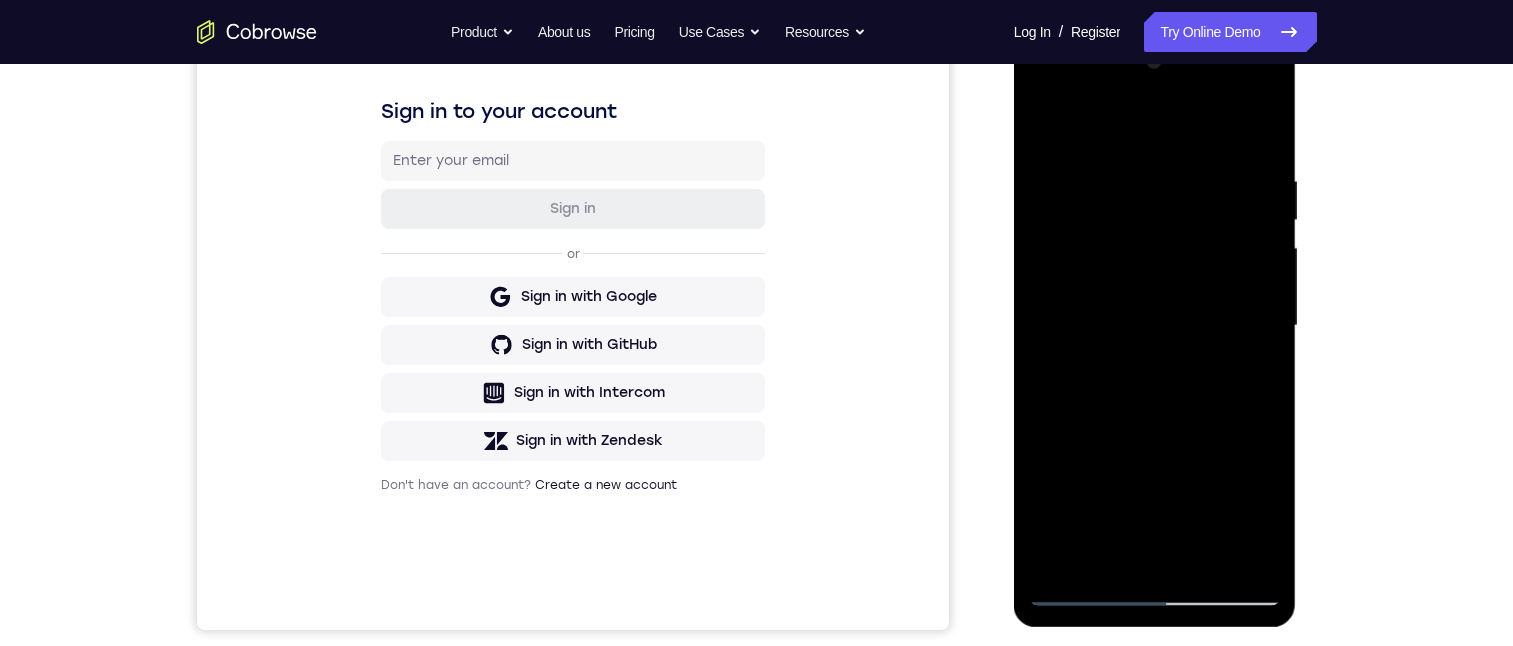 drag, startPoint x: 1096, startPoint y: 511, endPoint x: 1081, endPoint y: 424, distance: 88.28363 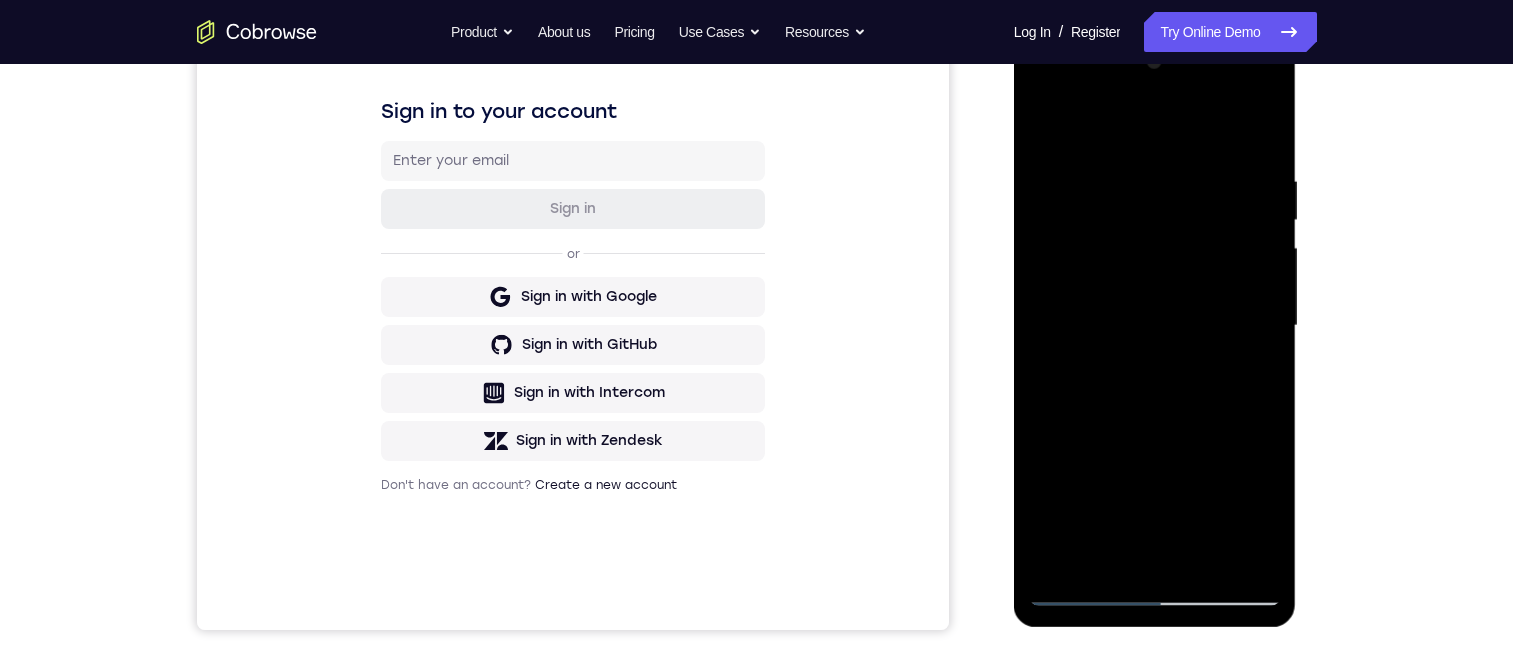 drag, startPoint x: 1043, startPoint y: 127, endPoint x: 2026, endPoint y: 170, distance: 983.94006 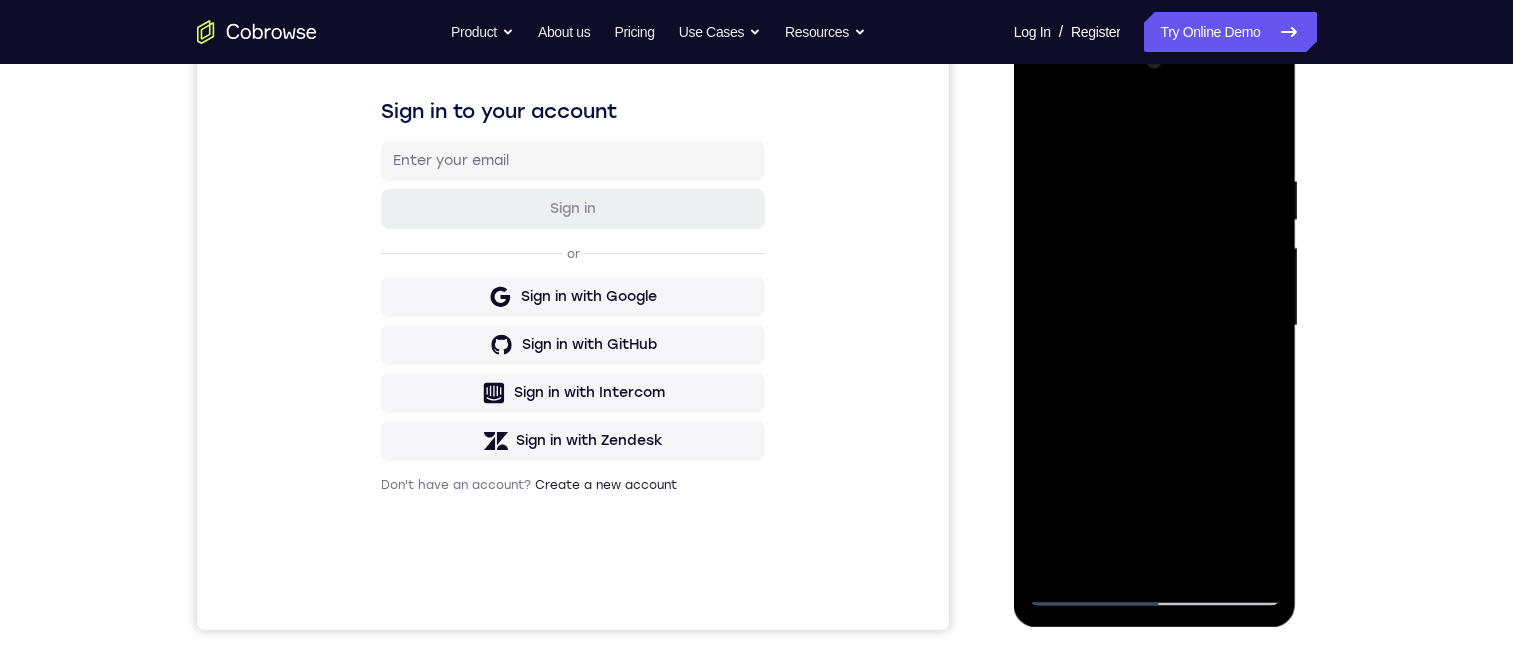 click at bounding box center (1155, 326) 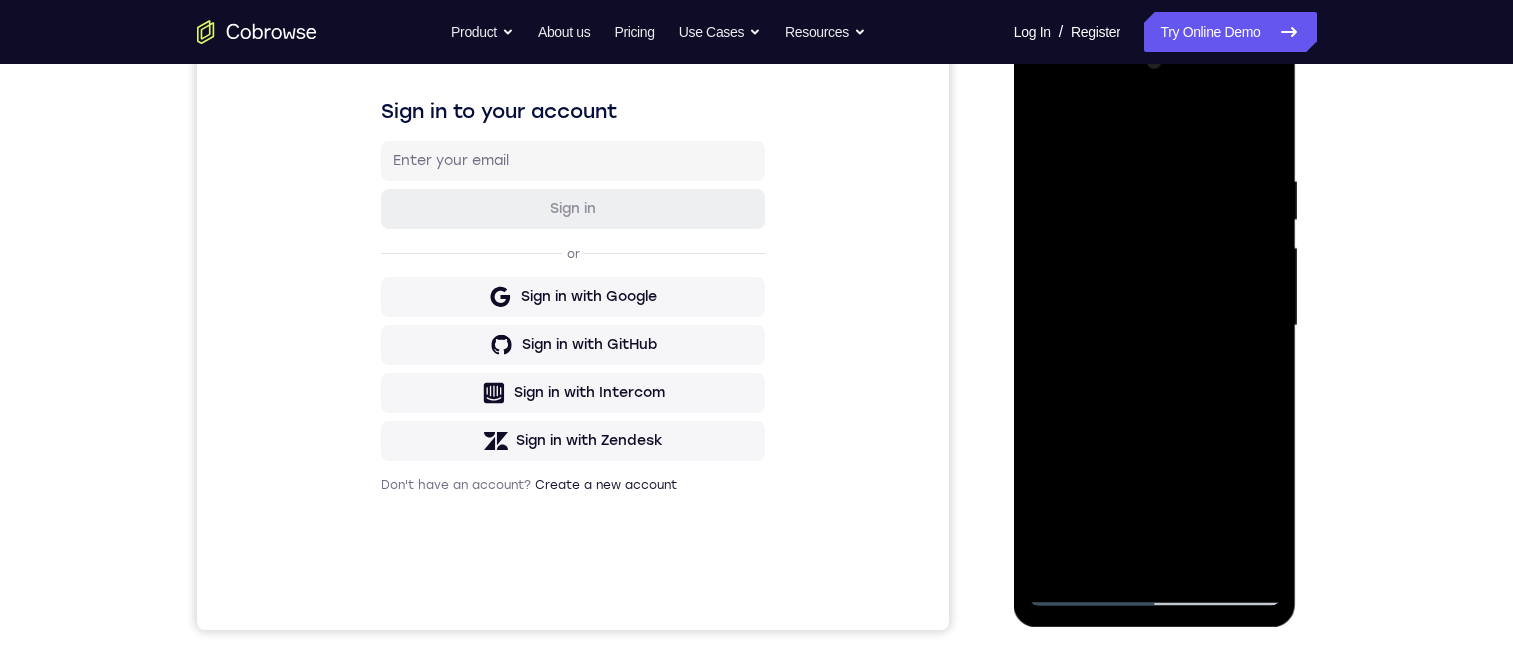click at bounding box center [1155, 326] 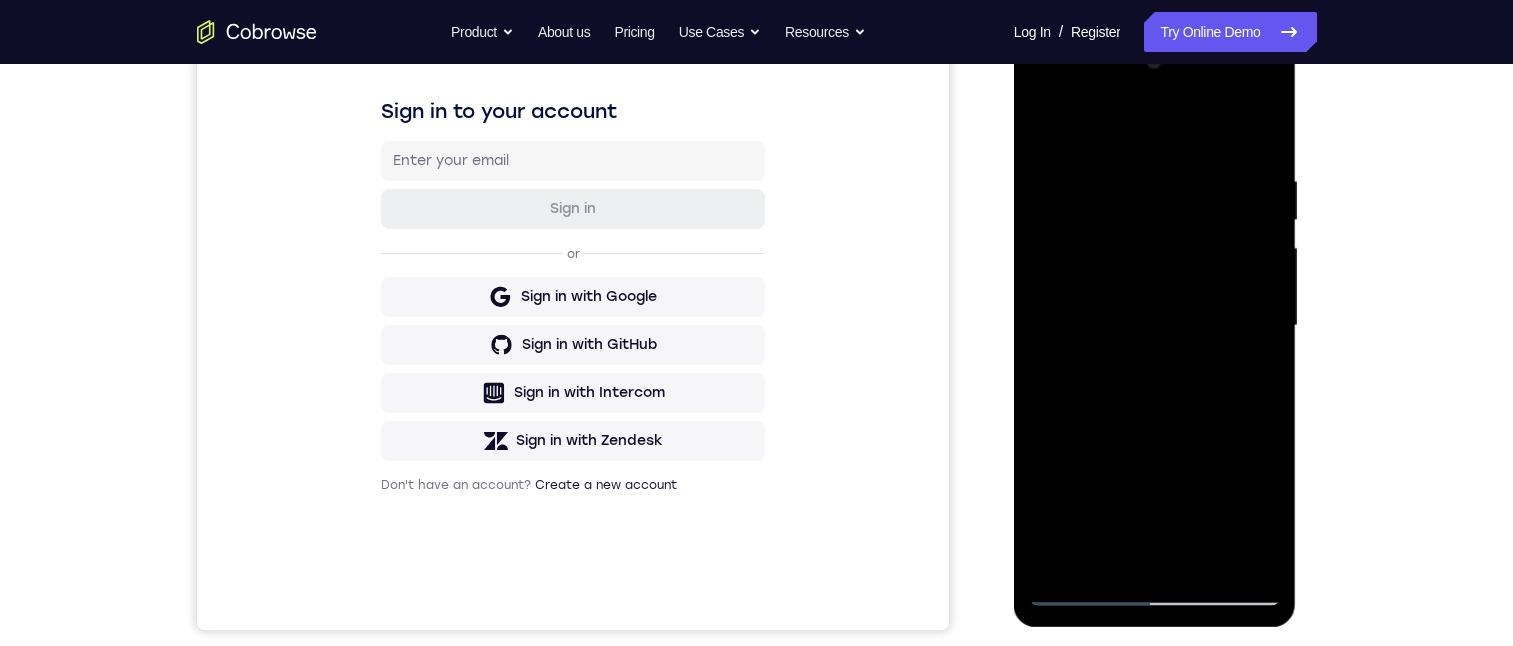 drag, startPoint x: 1225, startPoint y: 349, endPoint x: 1209, endPoint y: 221, distance: 128.99612 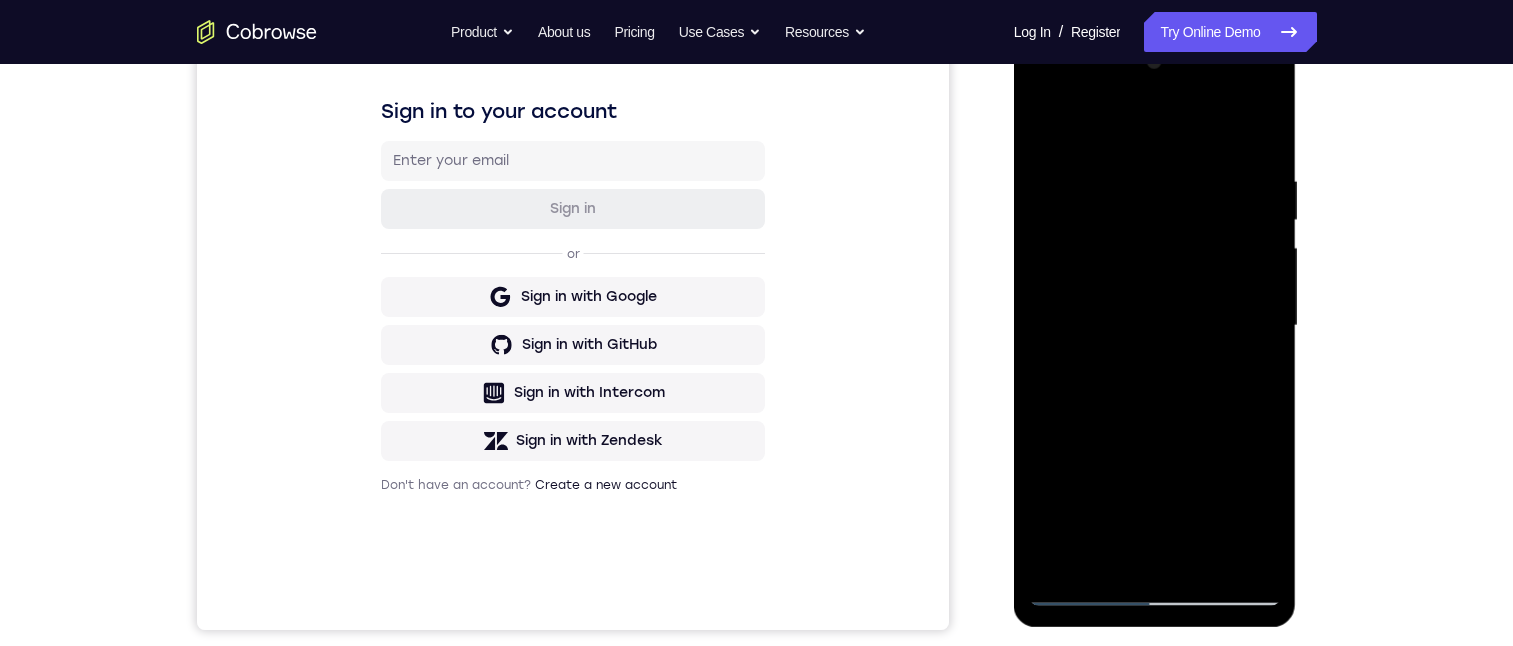 click at bounding box center [1155, 326] 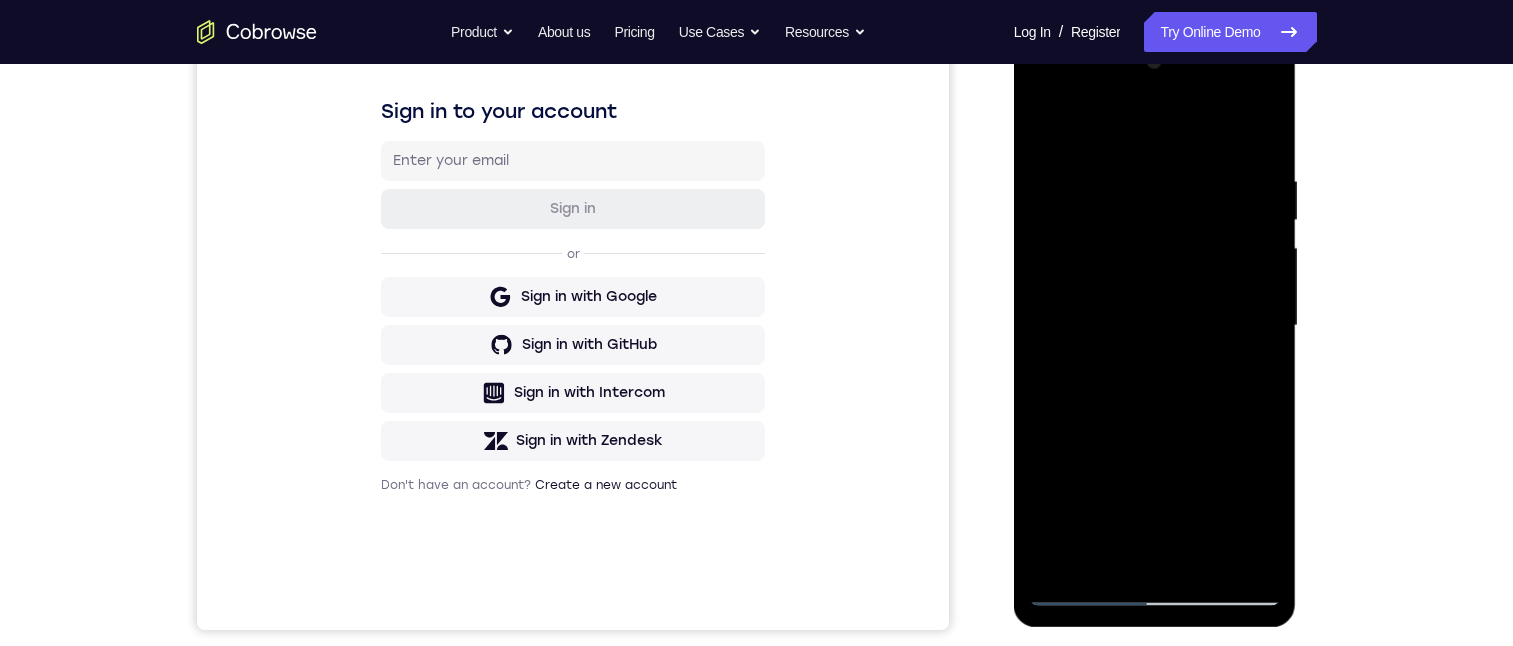 click at bounding box center [1155, 326] 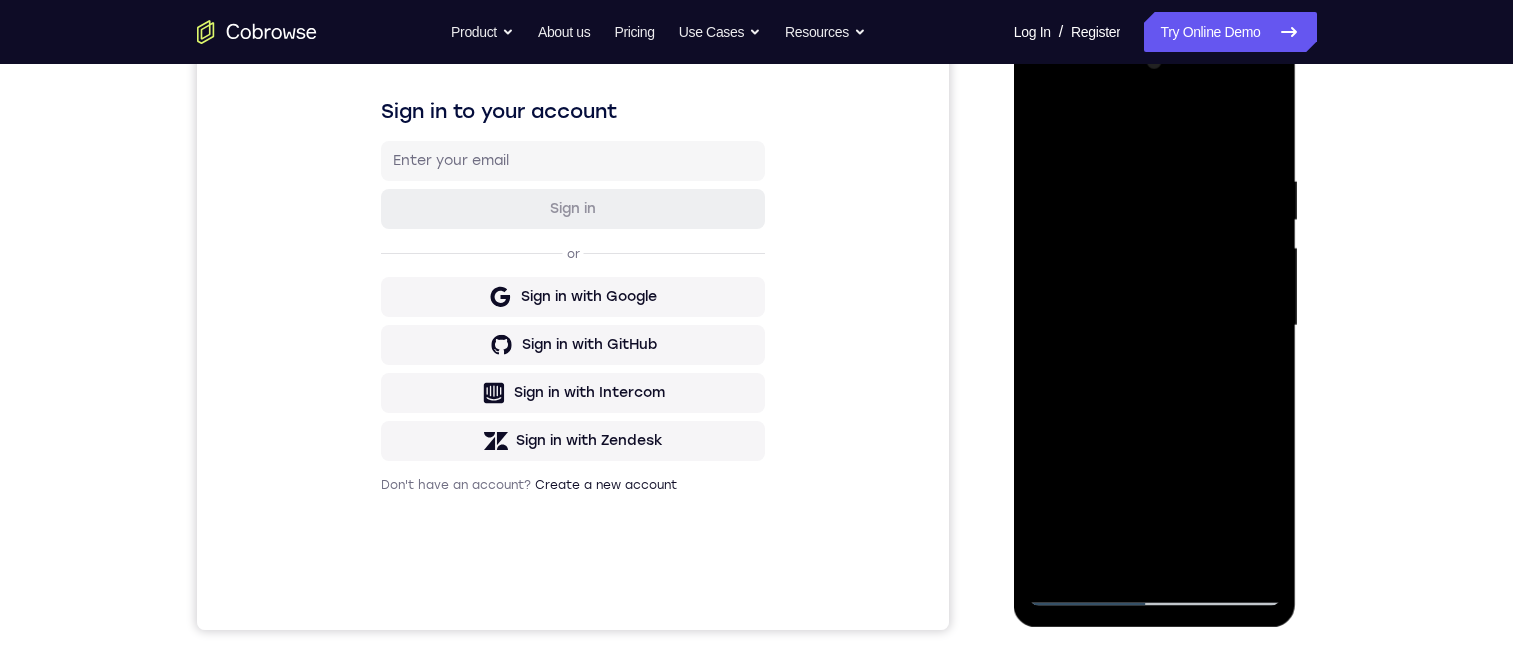 click at bounding box center (1155, 326) 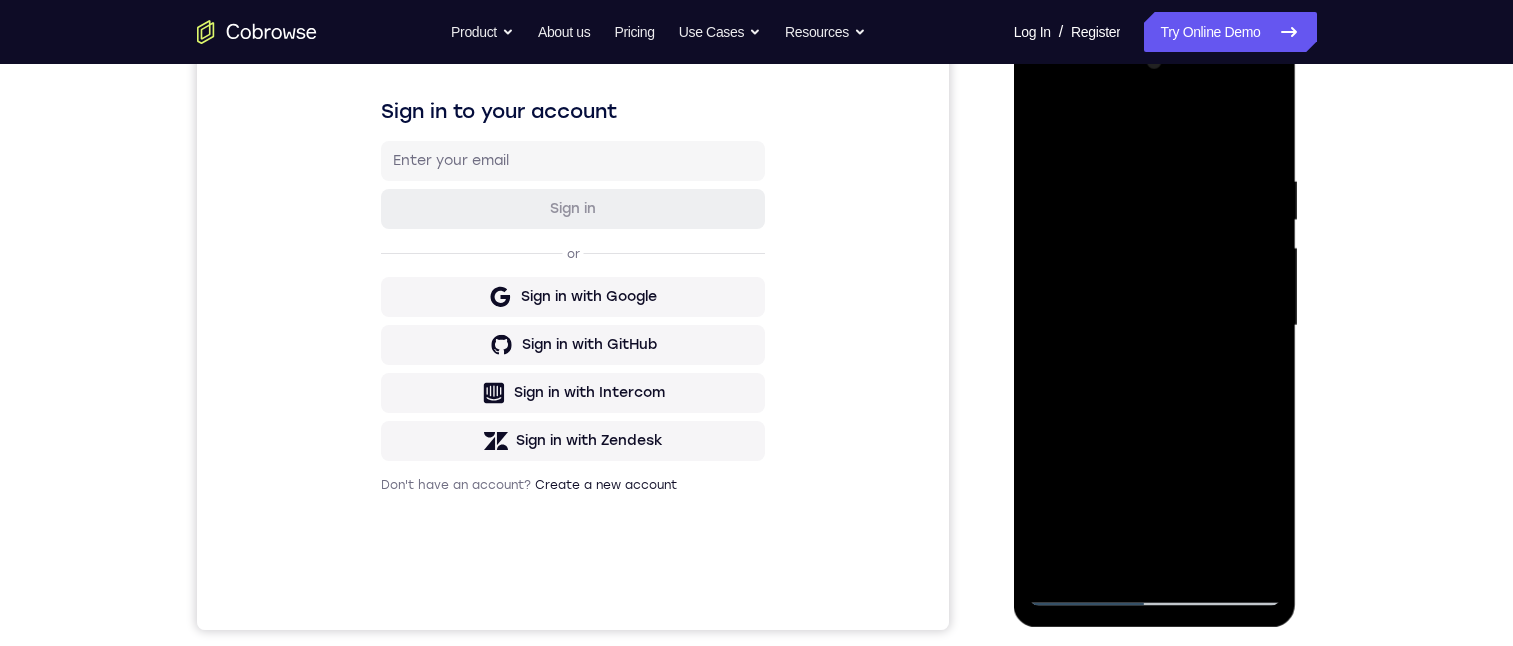 drag, startPoint x: 1199, startPoint y: 235, endPoint x: 1214, endPoint y: 552, distance: 317.3547 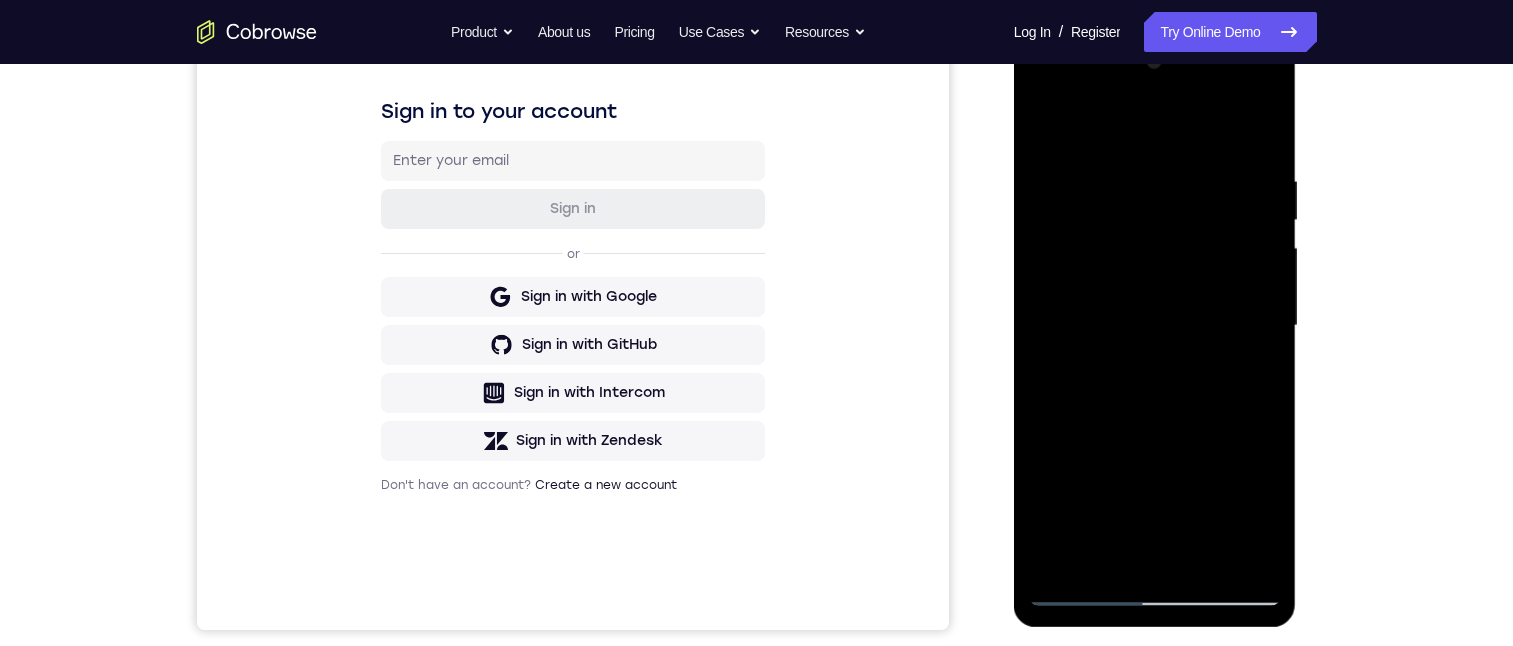 click at bounding box center (1155, 326) 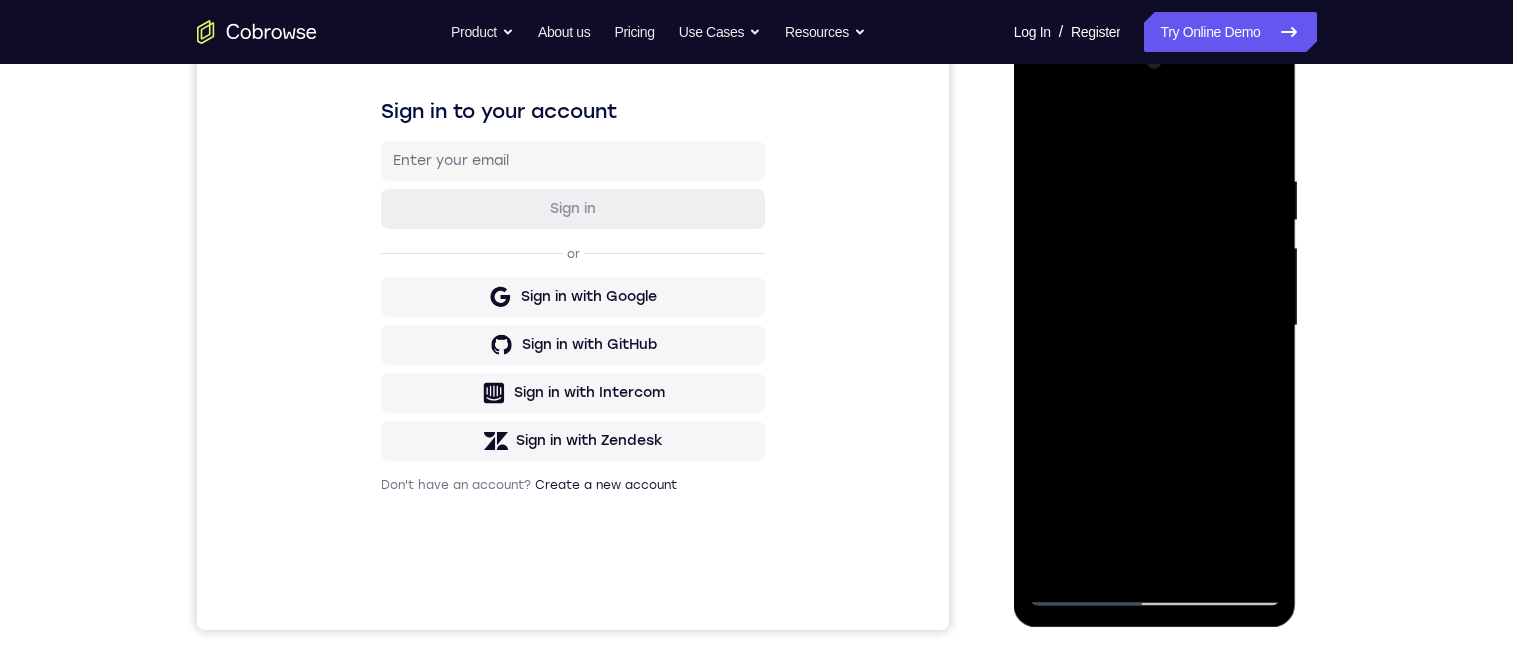 click at bounding box center [1155, 326] 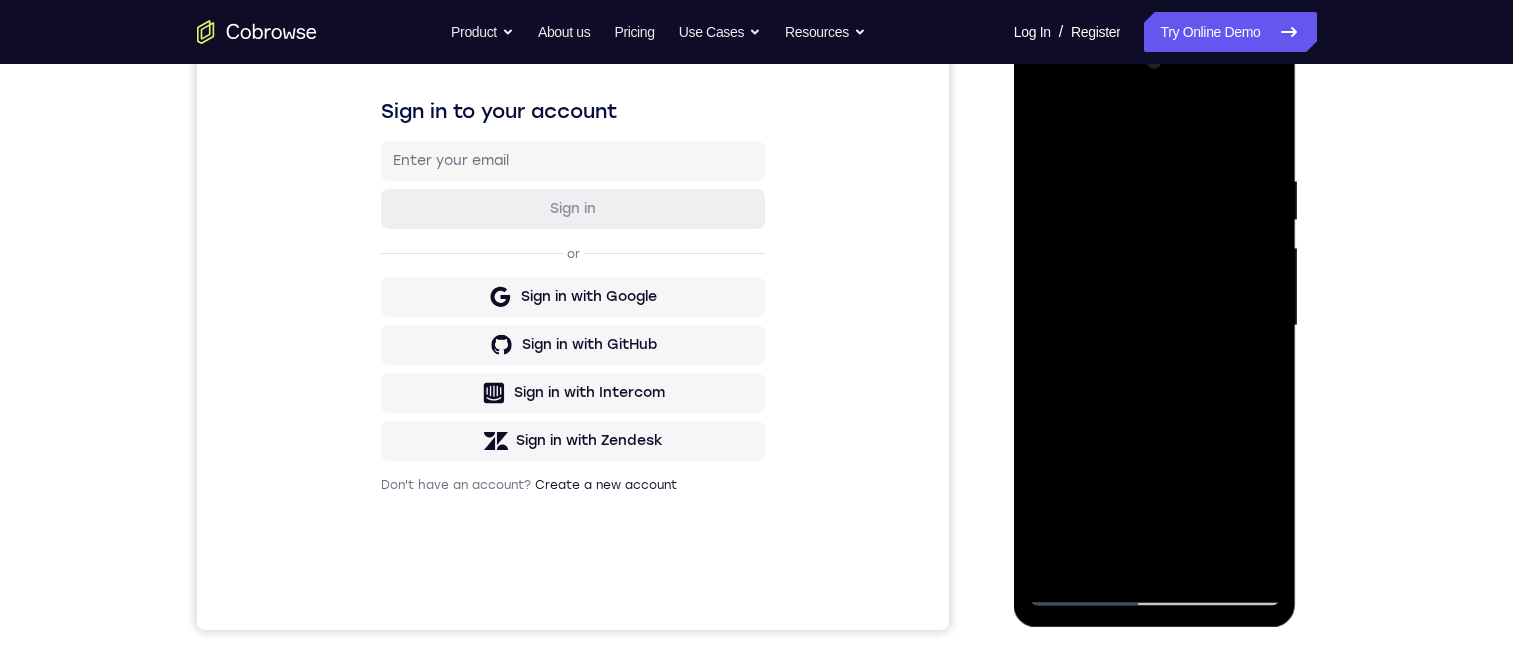 click at bounding box center [1155, 326] 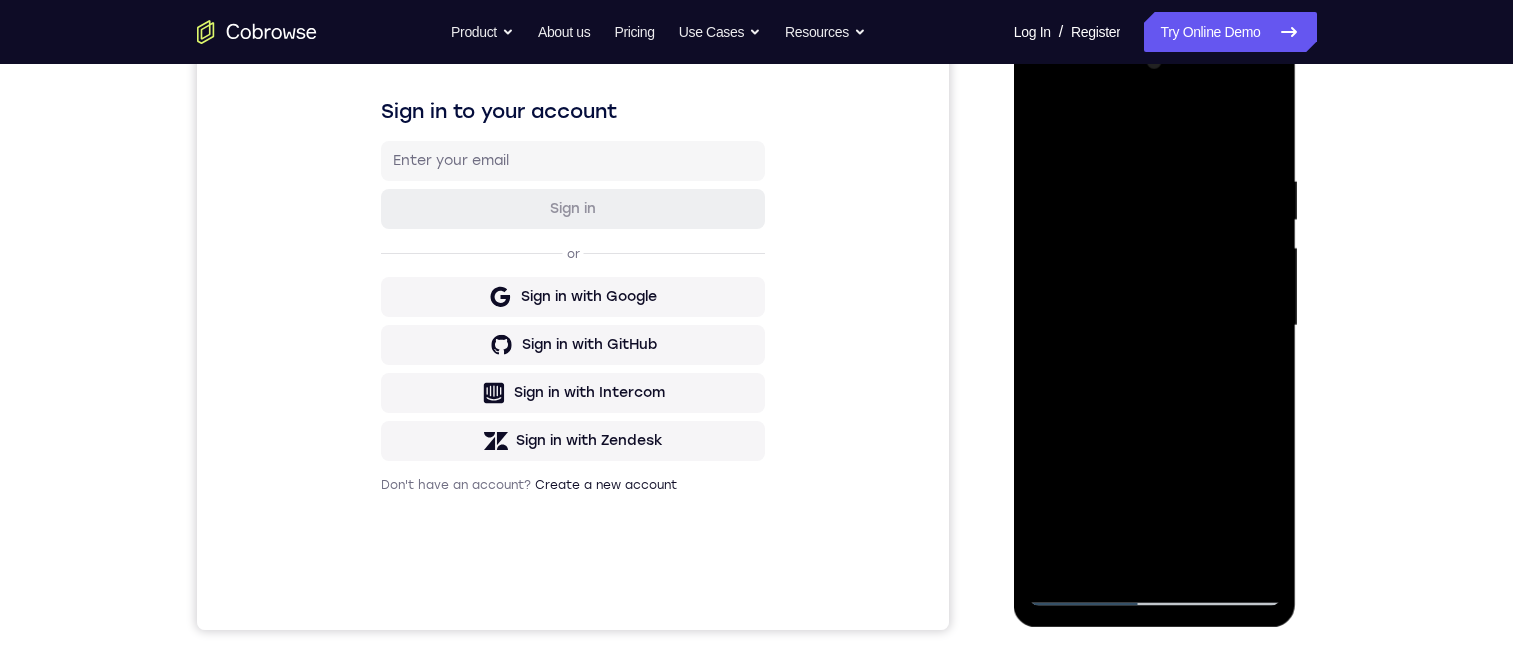 click at bounding box center (1155, 326) 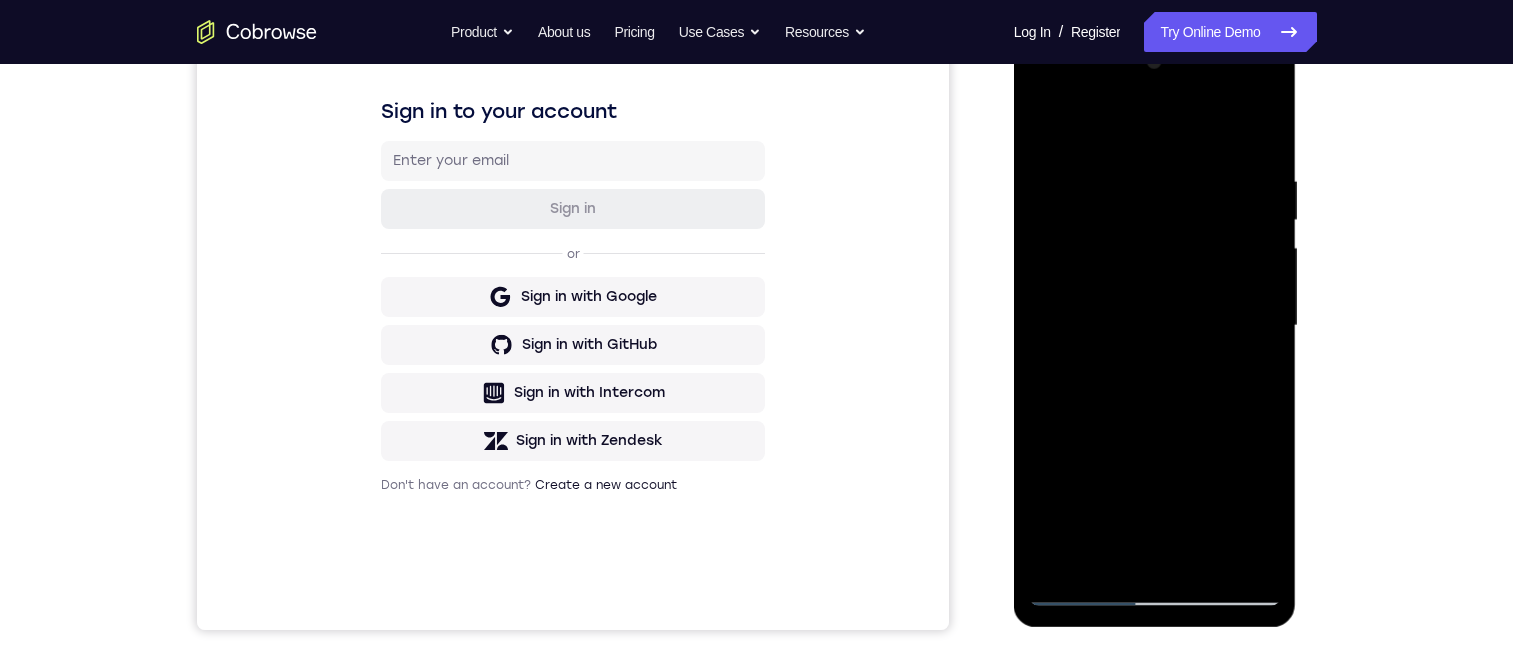 drag, startPoint x: 1164, startPoint y: 216, endPoint x: 1248, endPoint y: 613, distance: 405.78937 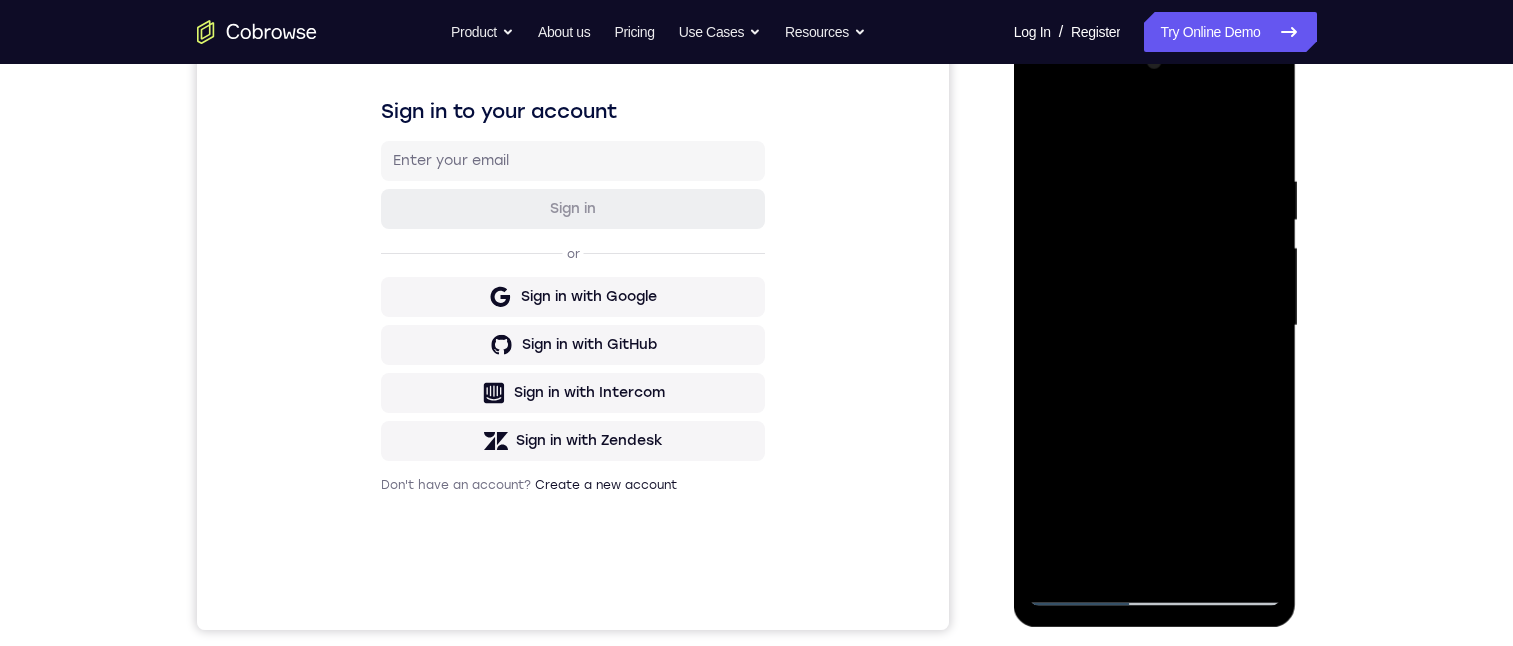 click at bounding box center [1155, 326] 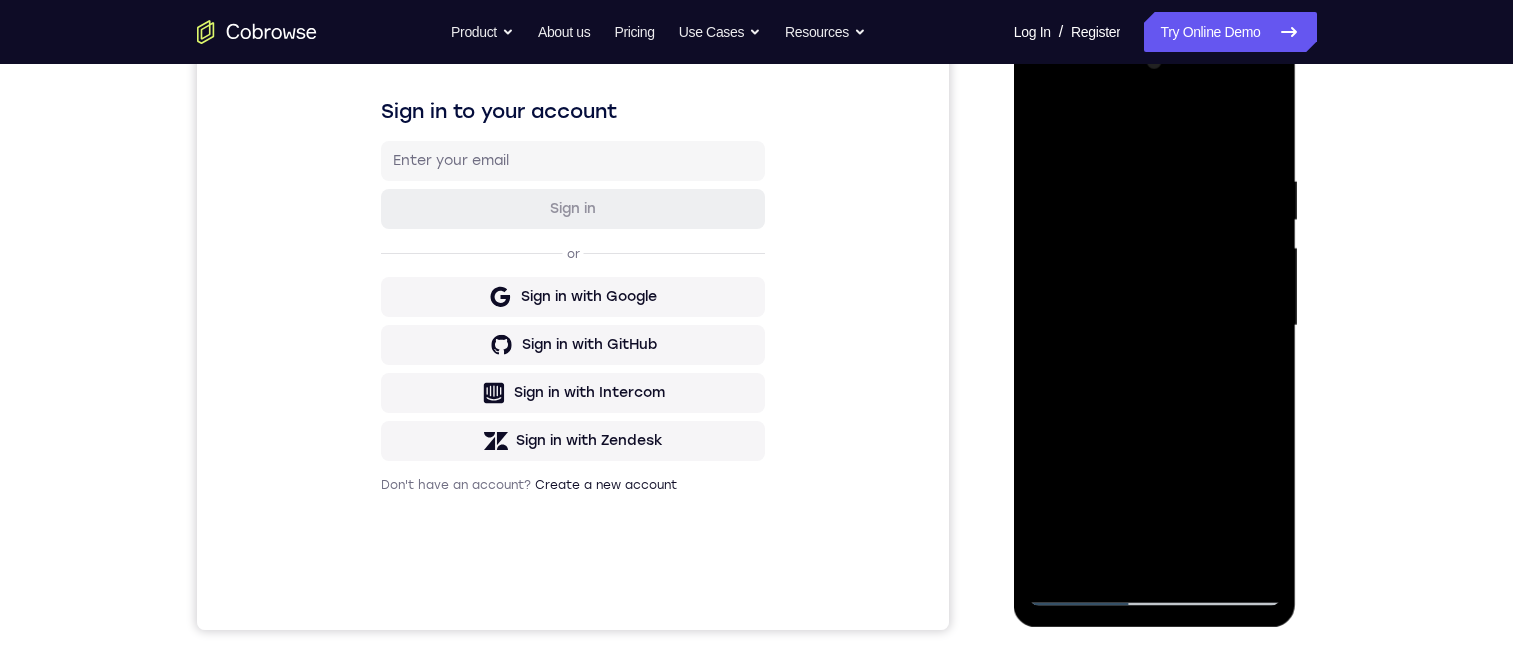 click at bounding box center [1155, 326] 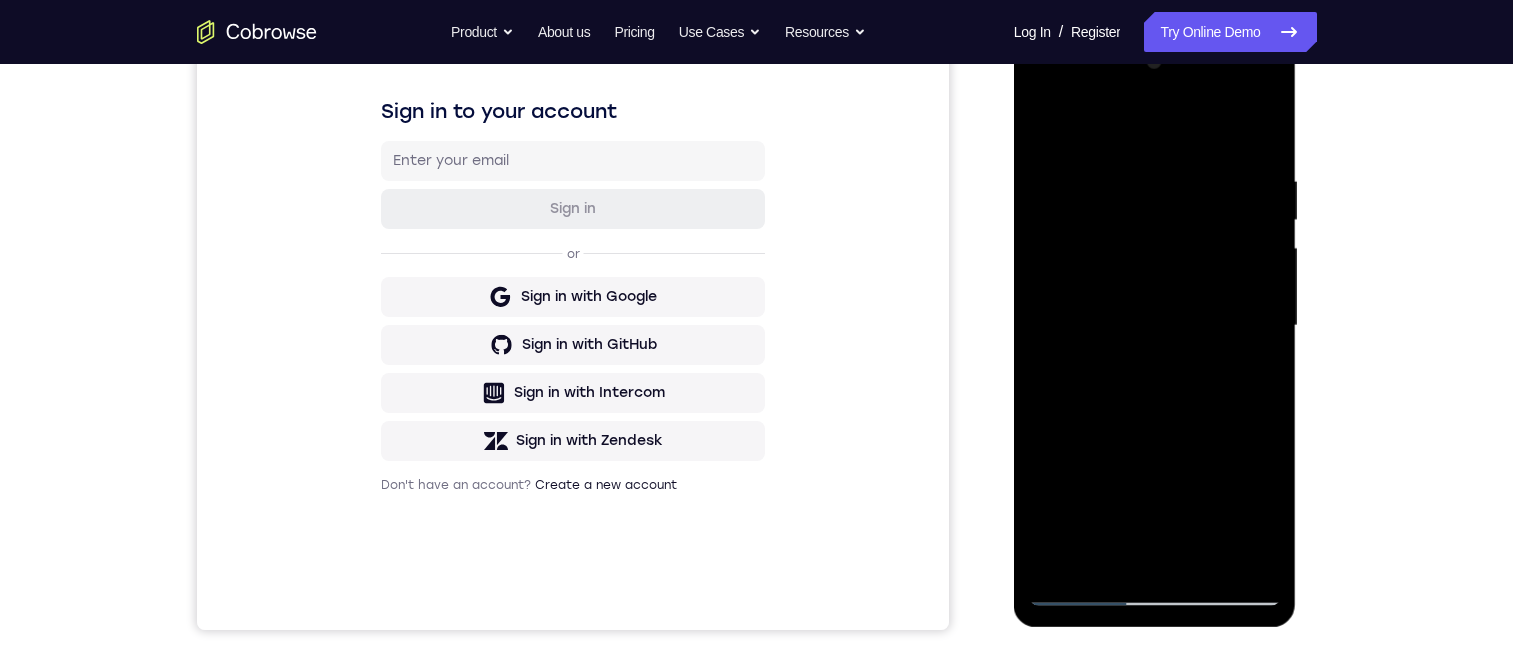 drag, startPoint x: 1236, startPoint y: 522, endPoint x: 1220, endPoint y: 417, distance: 106.21205 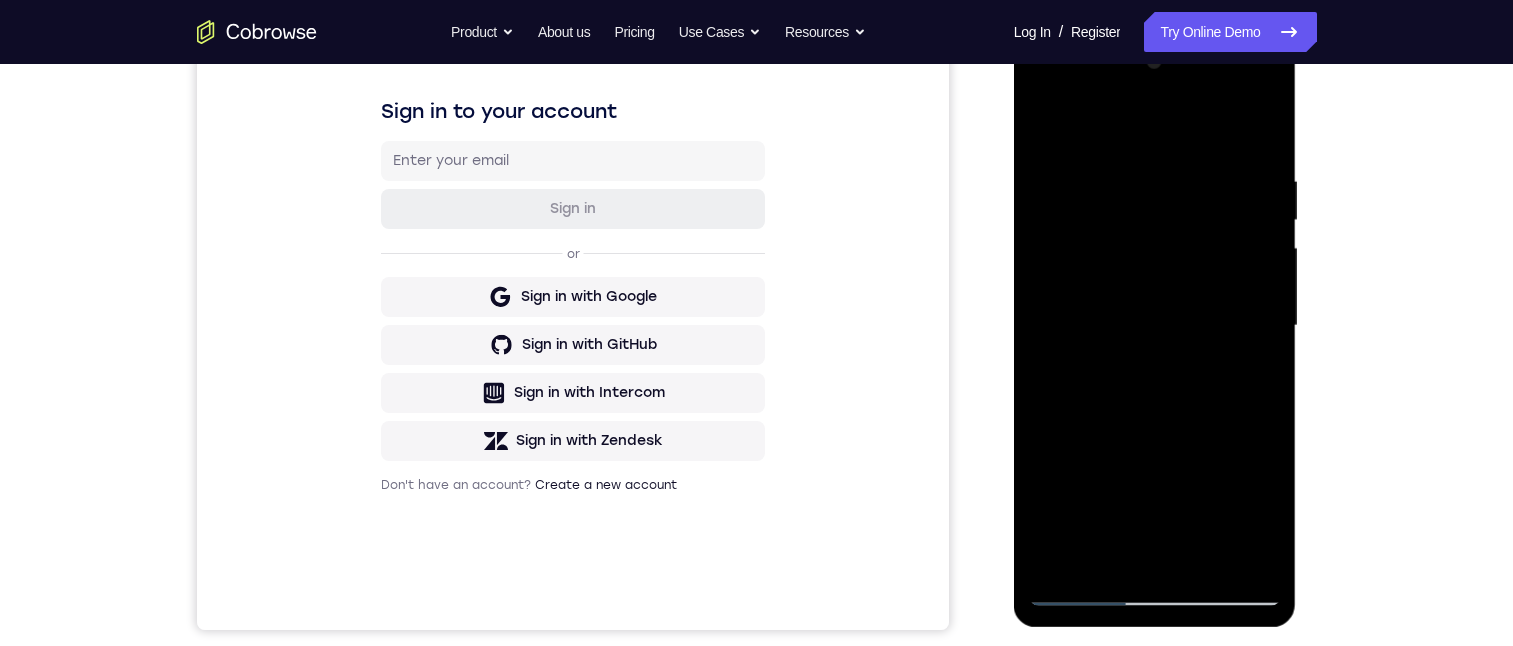 drag, startPoint x: 1223, startPoint y: 486, endPoint x: 1236, endPoint y: 203, distance: 283.29843 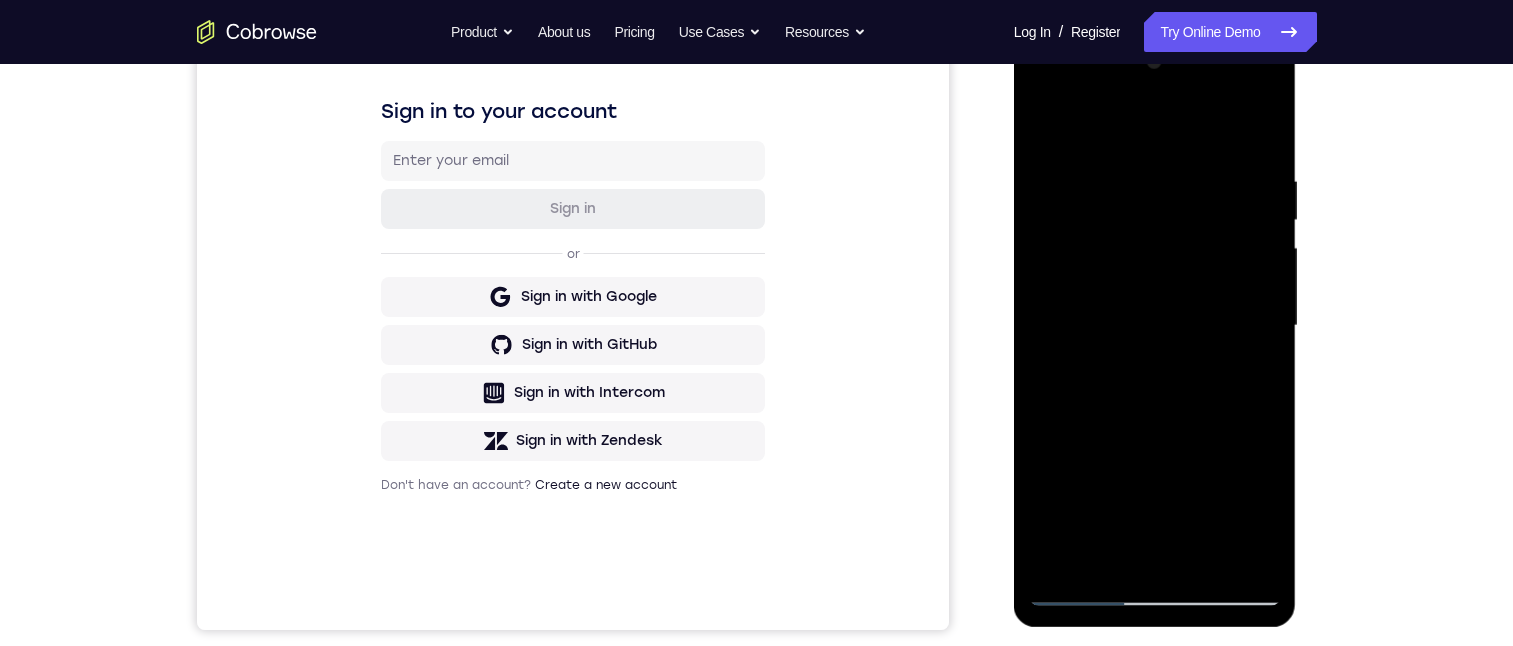 drag, startPoint x: 1226, startPoint y: 439, endPoint x: 1241, endPoint y: 215, distance: 224.50166 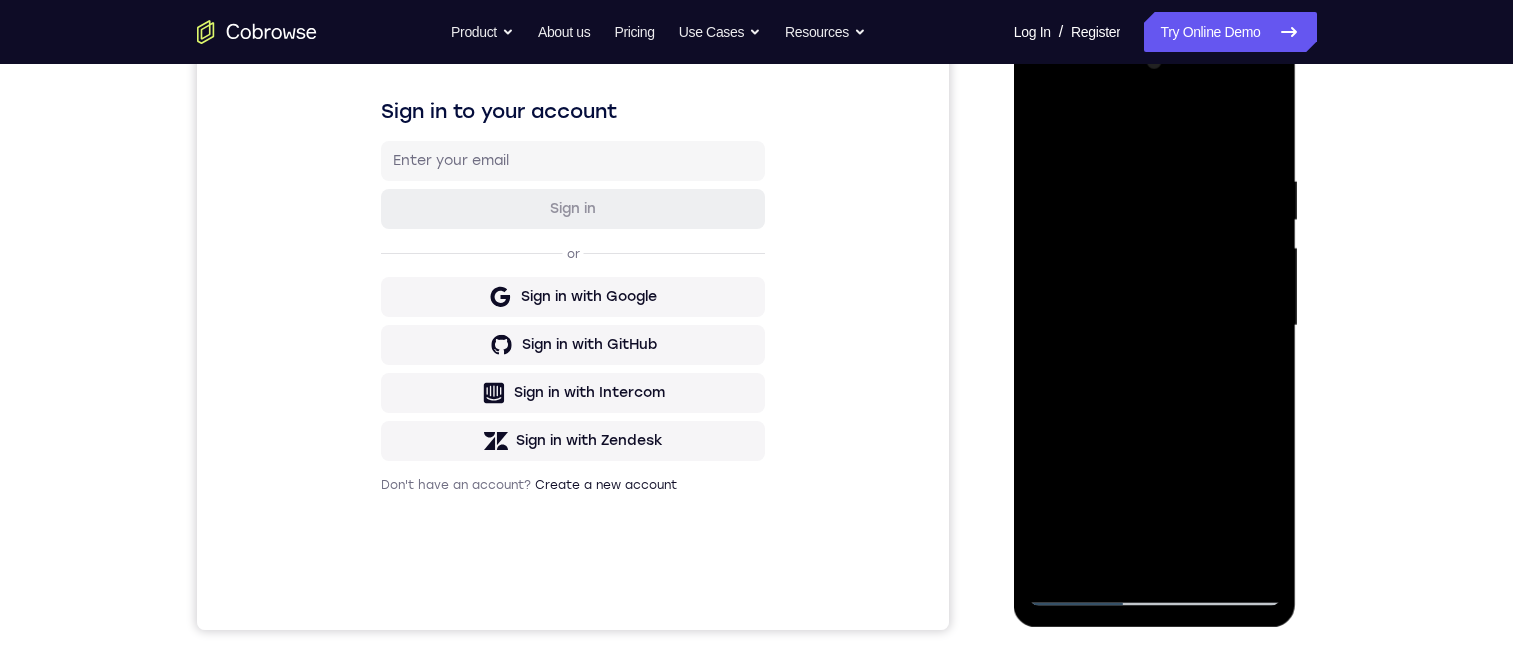 drag, startPoint x: 1194, startPoint y: 251, endPoint x: 1231, endPoint y: 171, distance: 88.14193 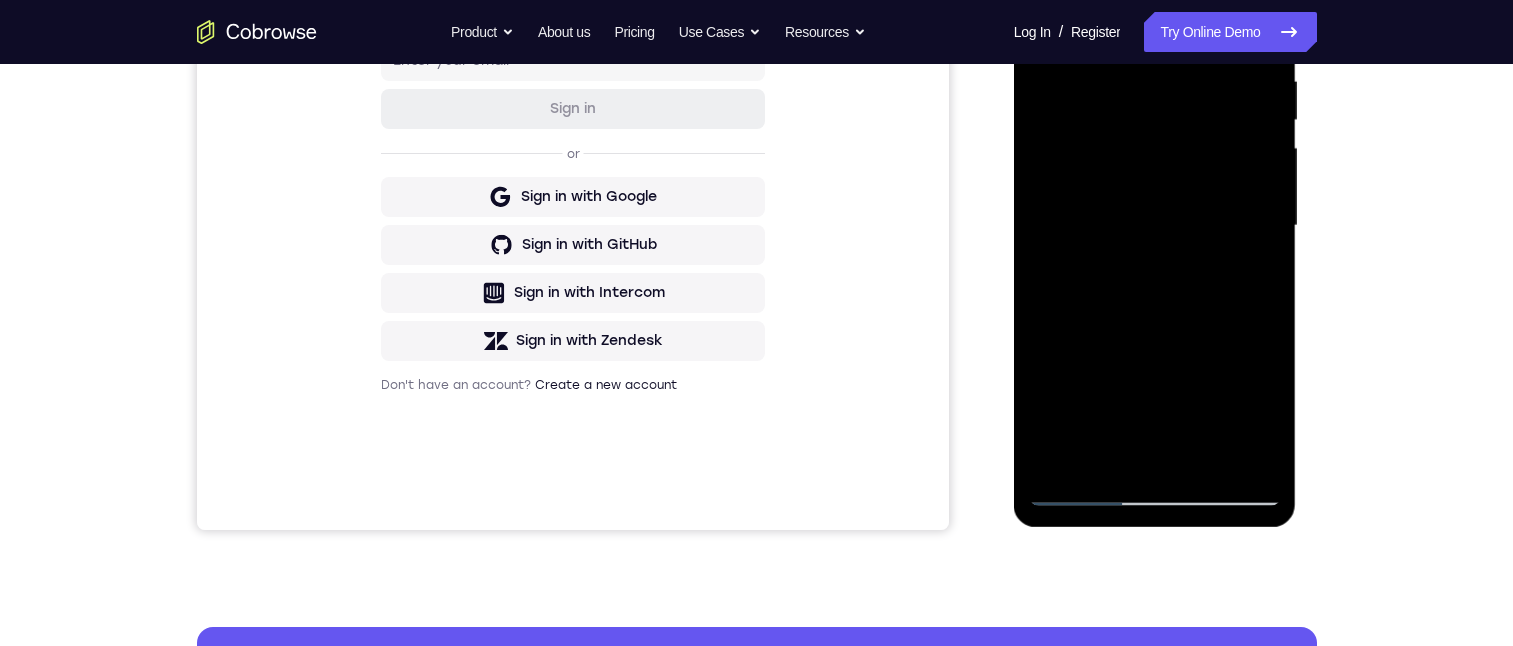 drag, startPoint x: 1188, startPoint y: 264, endPoint x: 1195, endPoint y: 103, distance: 161.1521 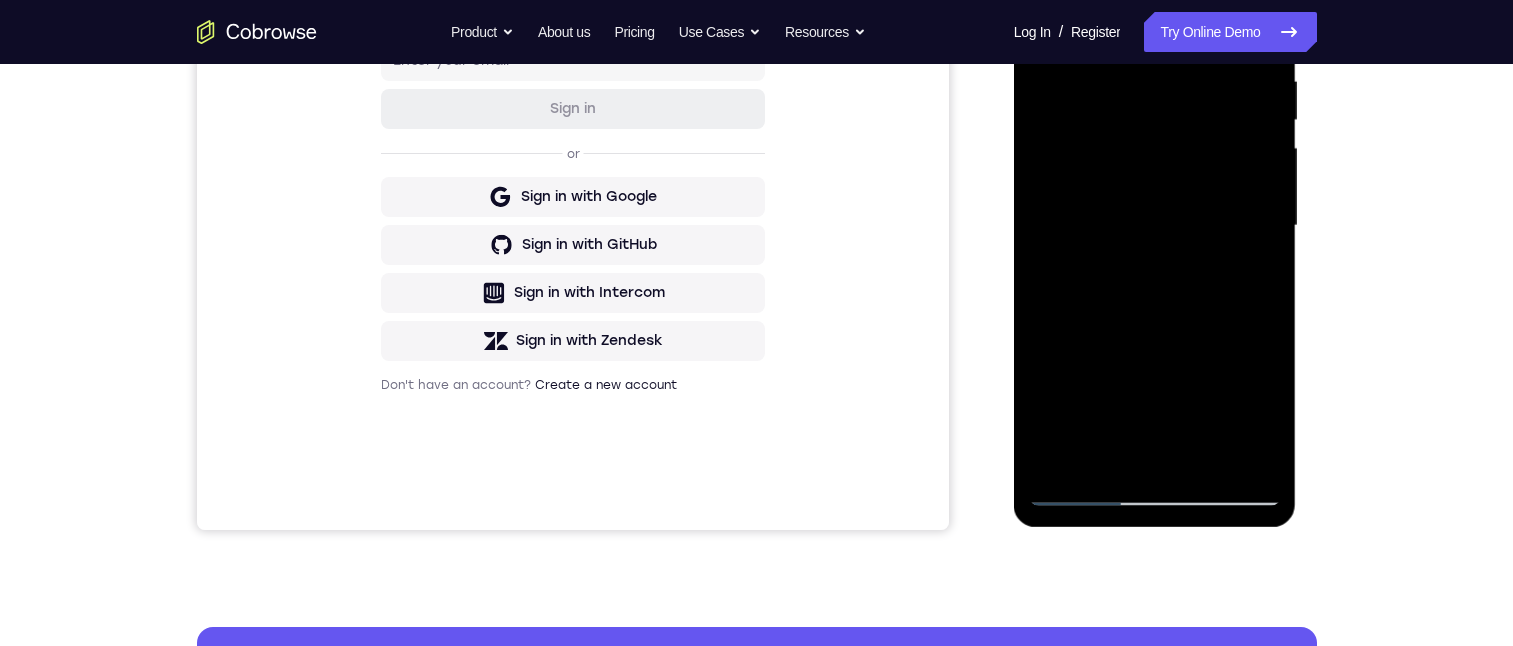 drag, startPoint x: 1194, startPoint y: 367, endPoint x: 1199, endPoint y: 148, distance: 219.05707 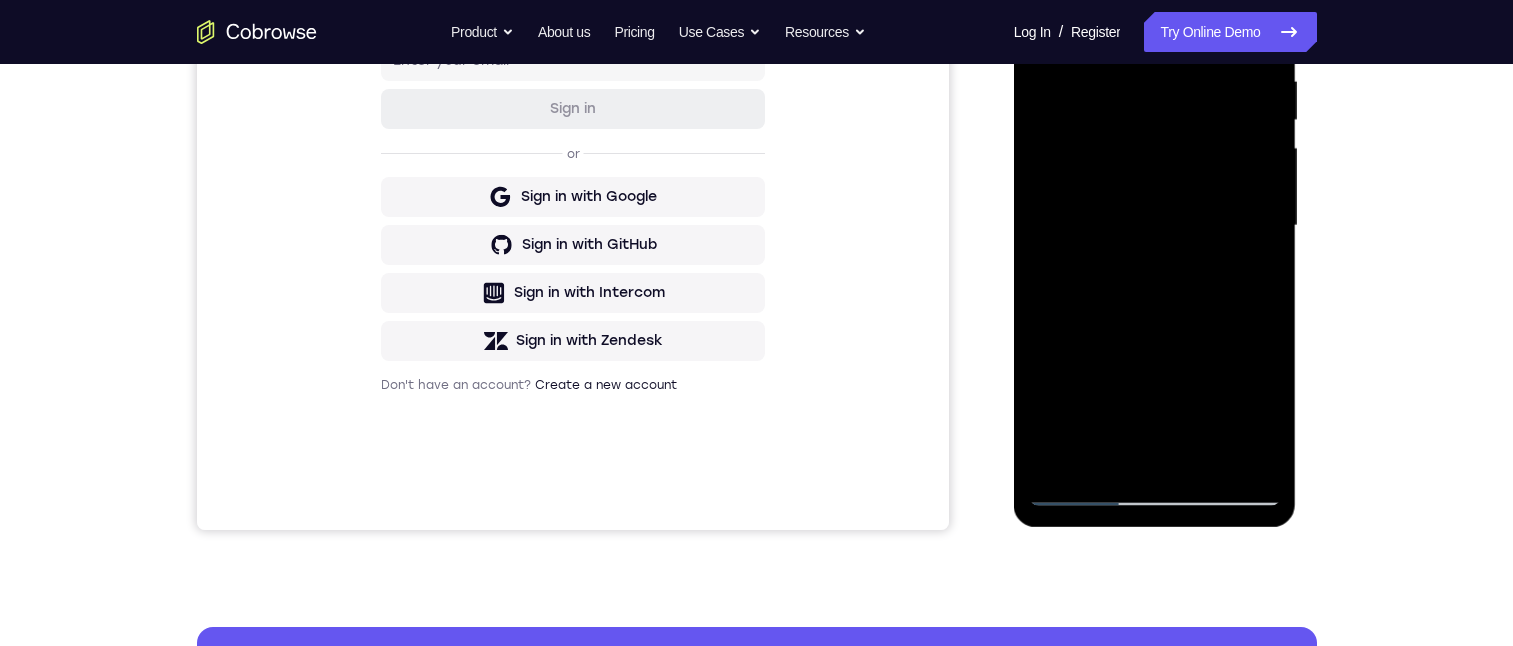 drag, startPoint x: 1222, startPoint y: 203, endPoint x: 1219, endPoint y: 279, distance: 76.05919 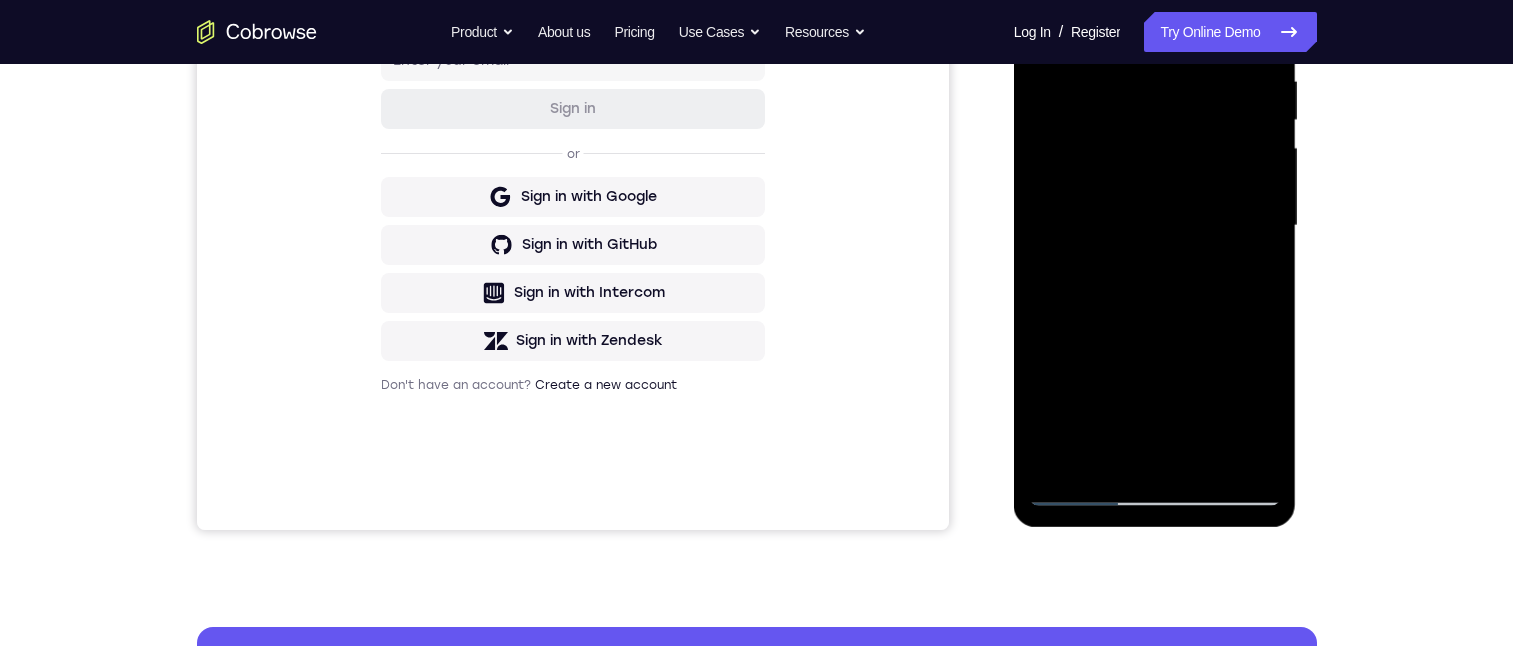 drag, startPoint x: 1216, startPoint y: 279, endPoint x: 1217, endPoint y: 209, distance: 70.00714 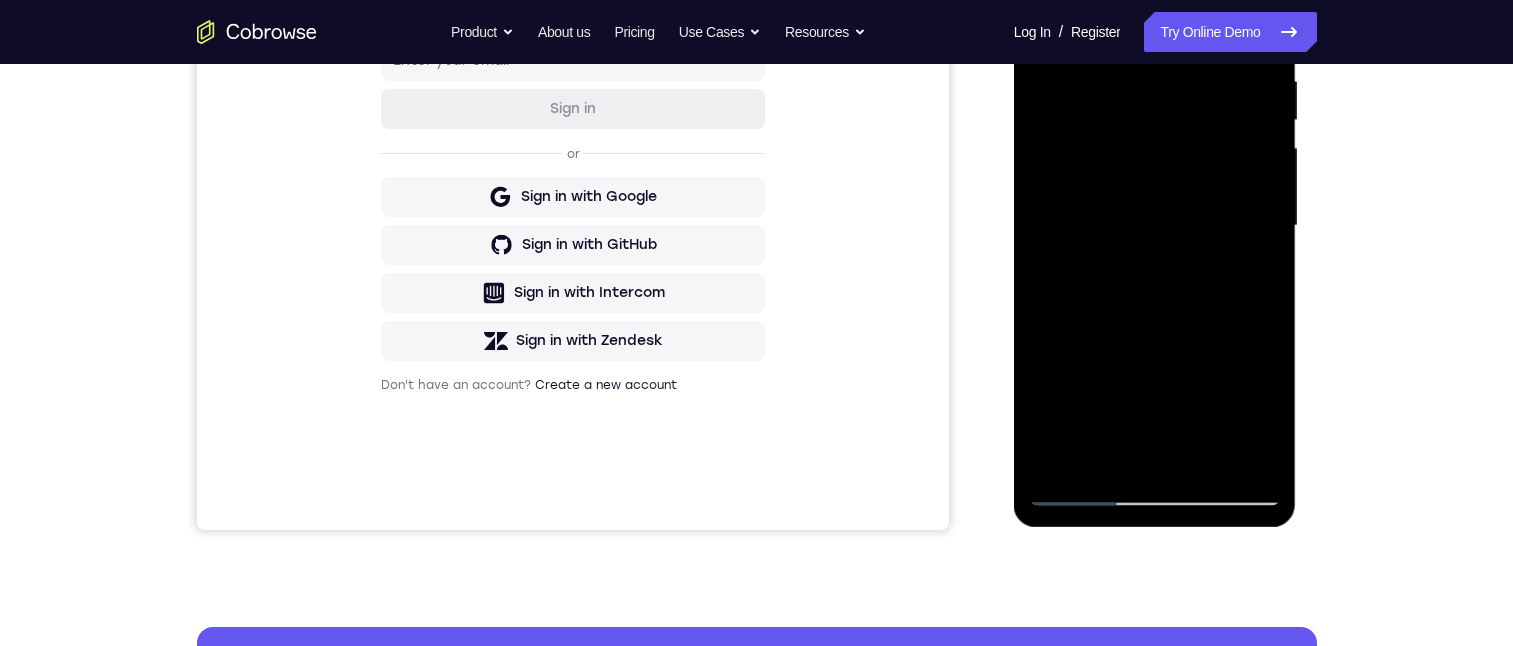 click at bounding box center [1155, 226] 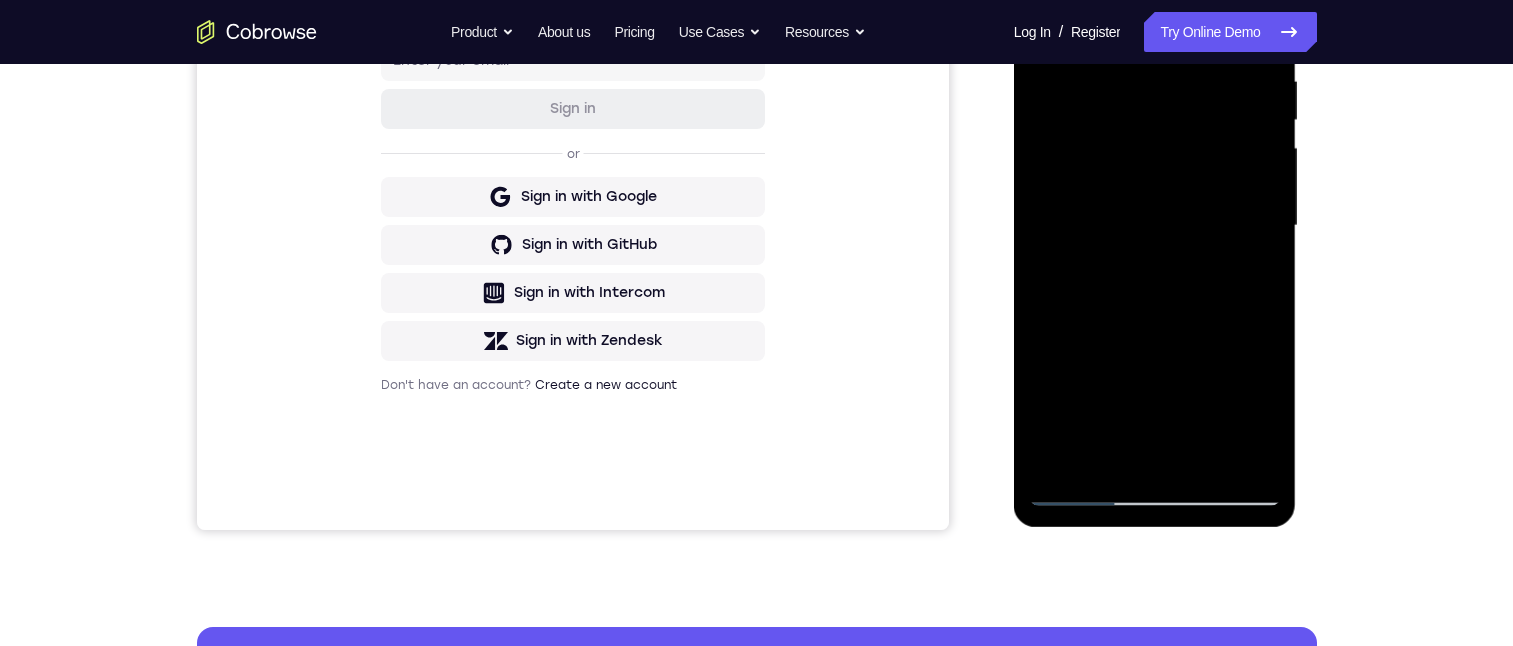 drag, startPoint x: 1157, startPoint y: 371, endPoint x: 1168, endPoint y: 235, distance: 136.44412 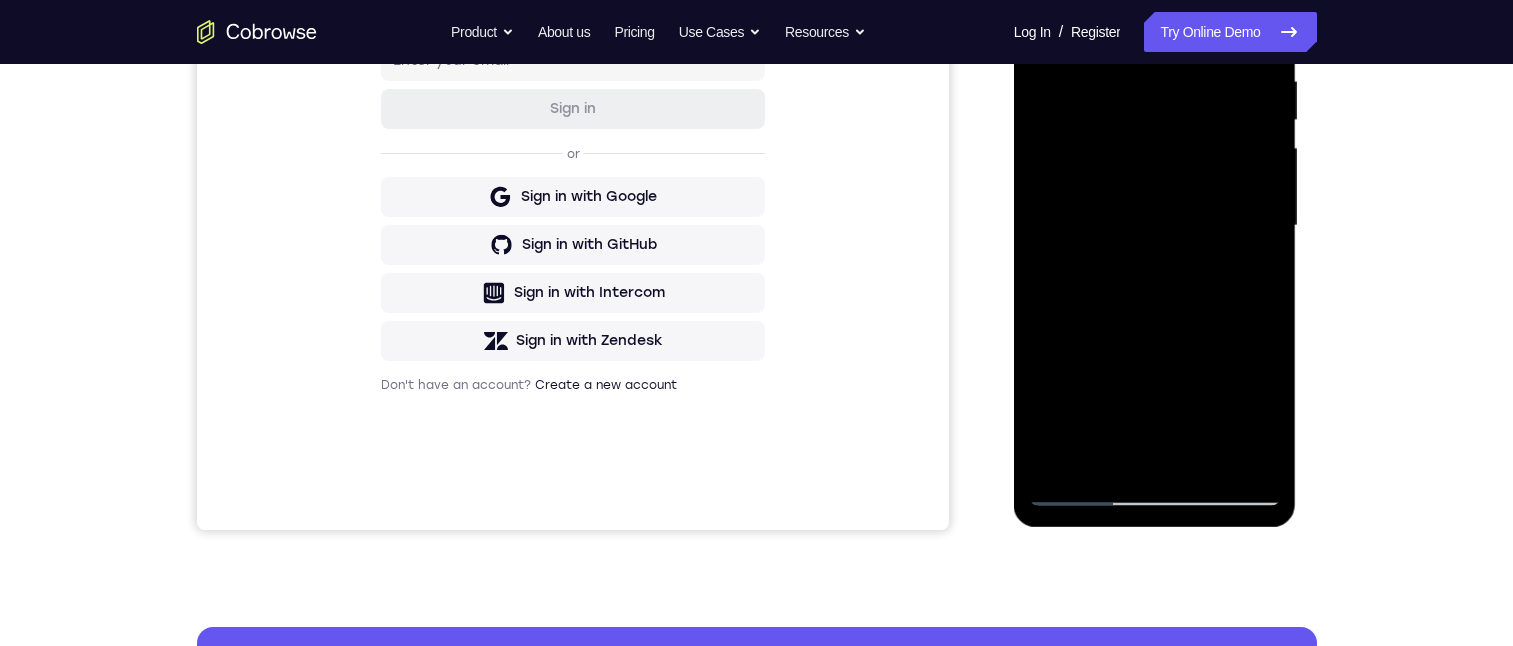 drag, startPoint x: 1168, startPoint y: 373, endPoint x: 1160, endPoint y: 222, distance: 151.21178 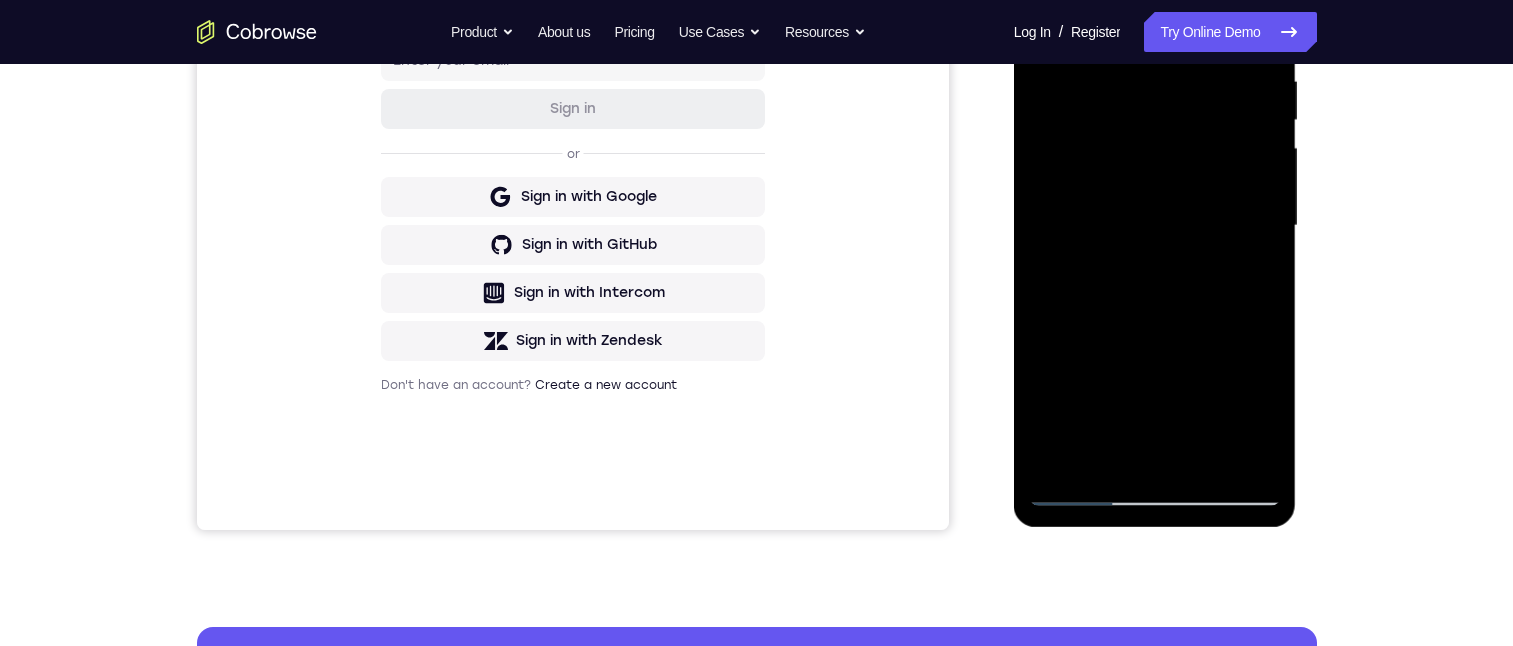 drag, startPoint x: 1160, startPoint y: 320, endPoint x: 1180, endPoint y: 144, distance: 177.13272 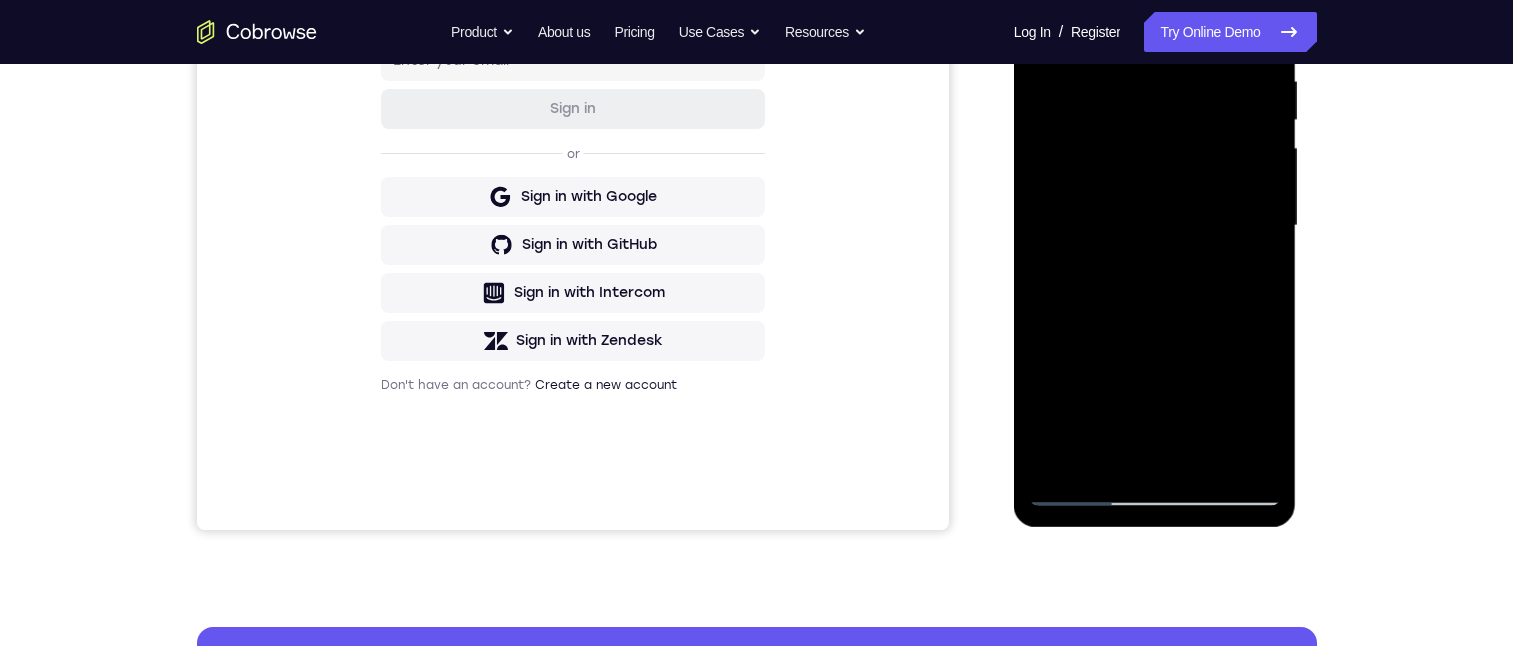 click at bounding box center (1155, 226) 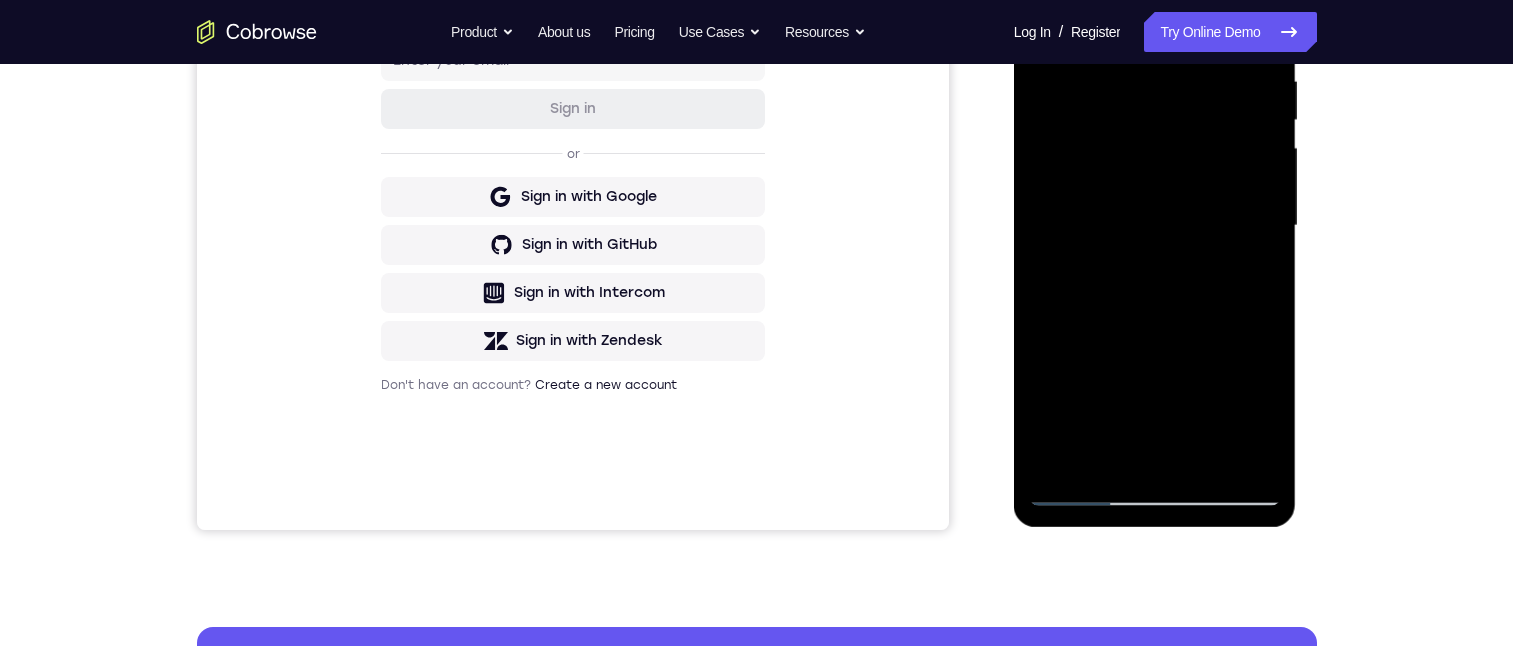 click at bounding box center [1155, 226] 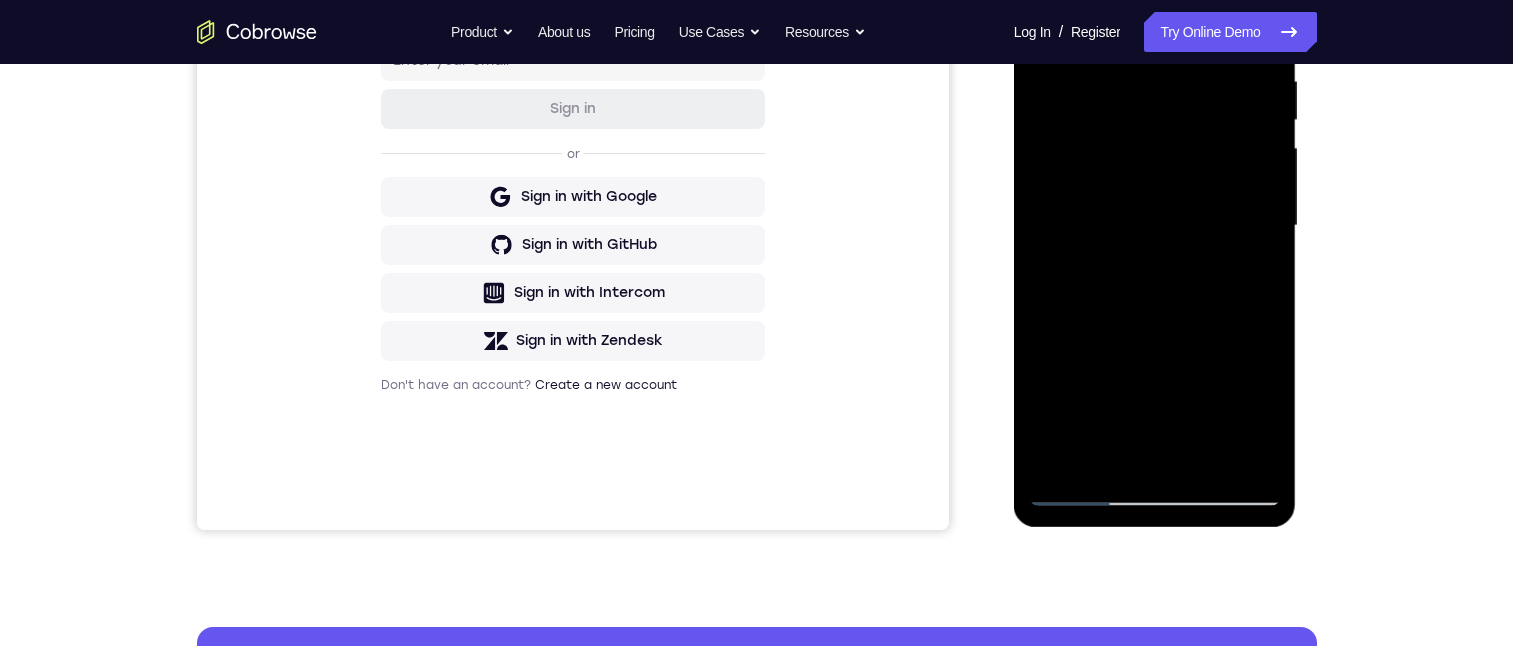 click at bounding box center [1155, 226] 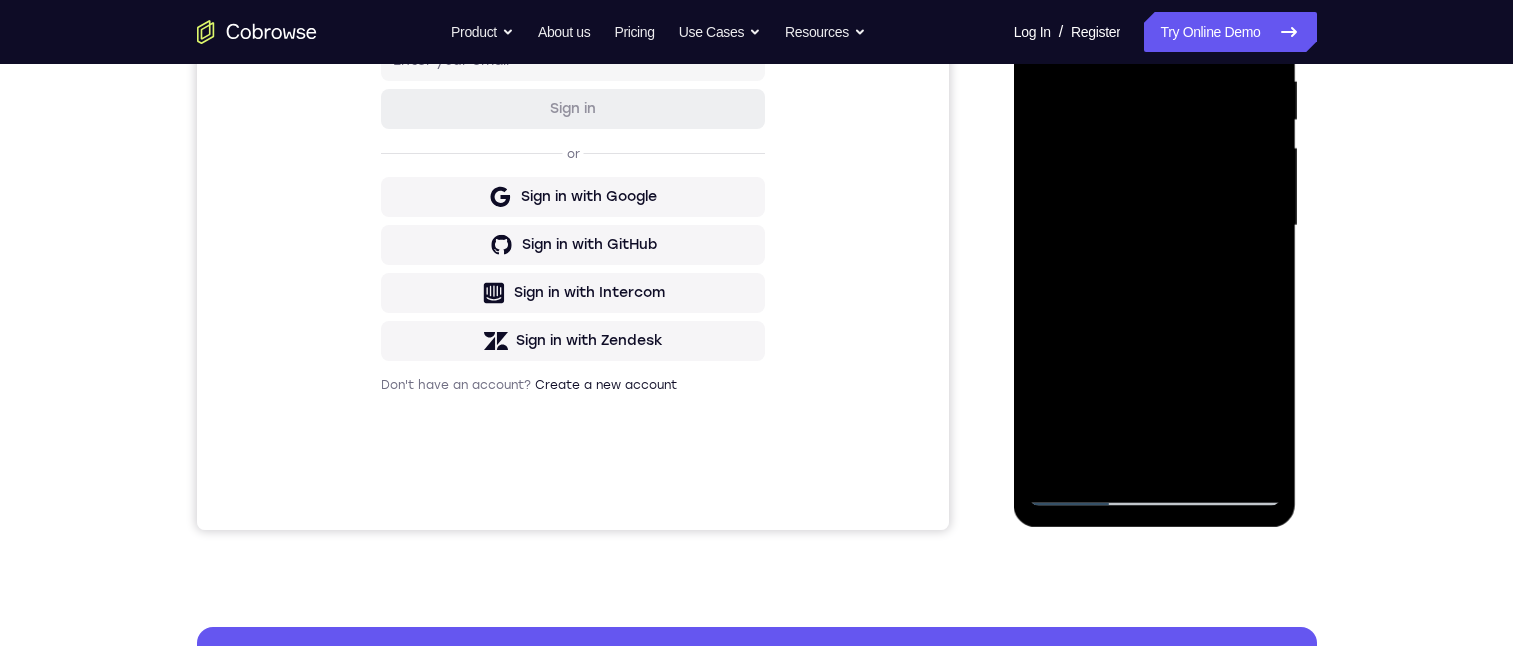 drag, startPoint x: 1193, startPoint y: 121, endPoint x: 1182, endPoint y: 183, distance: 62.968246 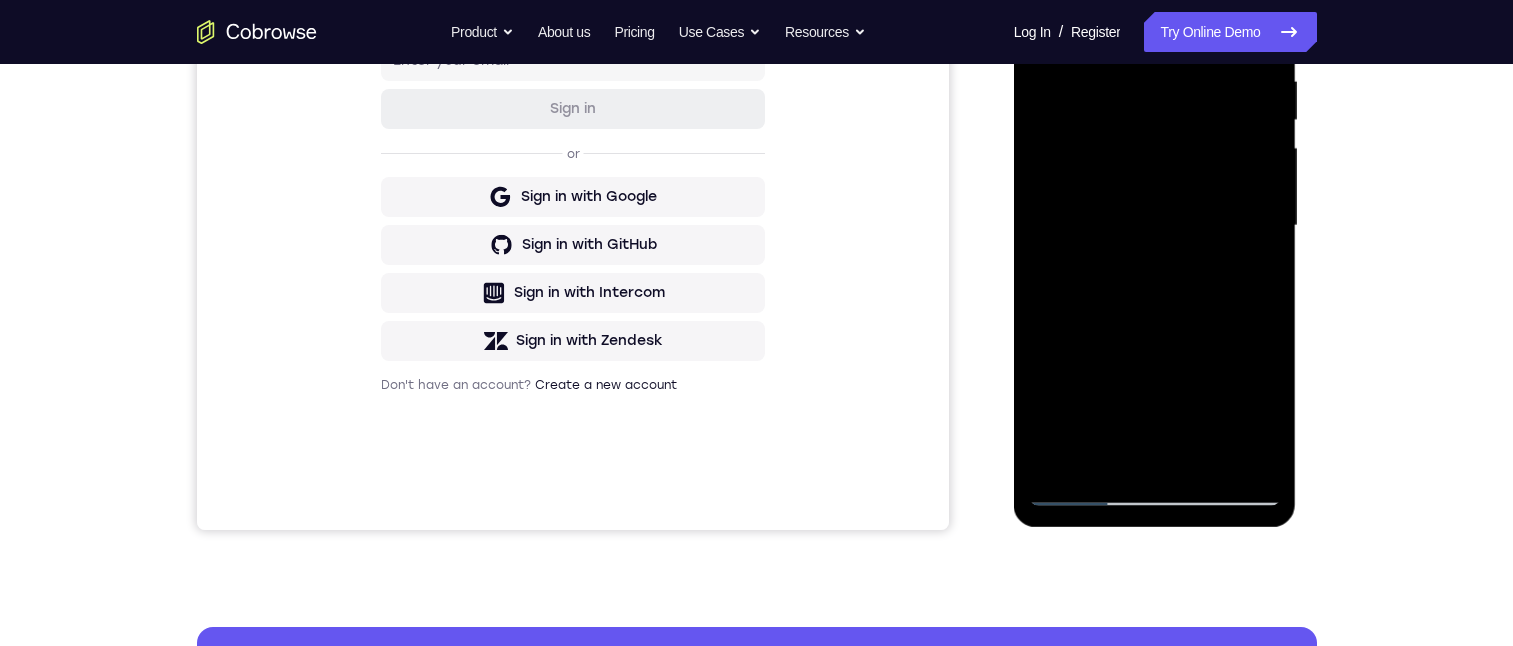 click at bounding box center (1155, 226) 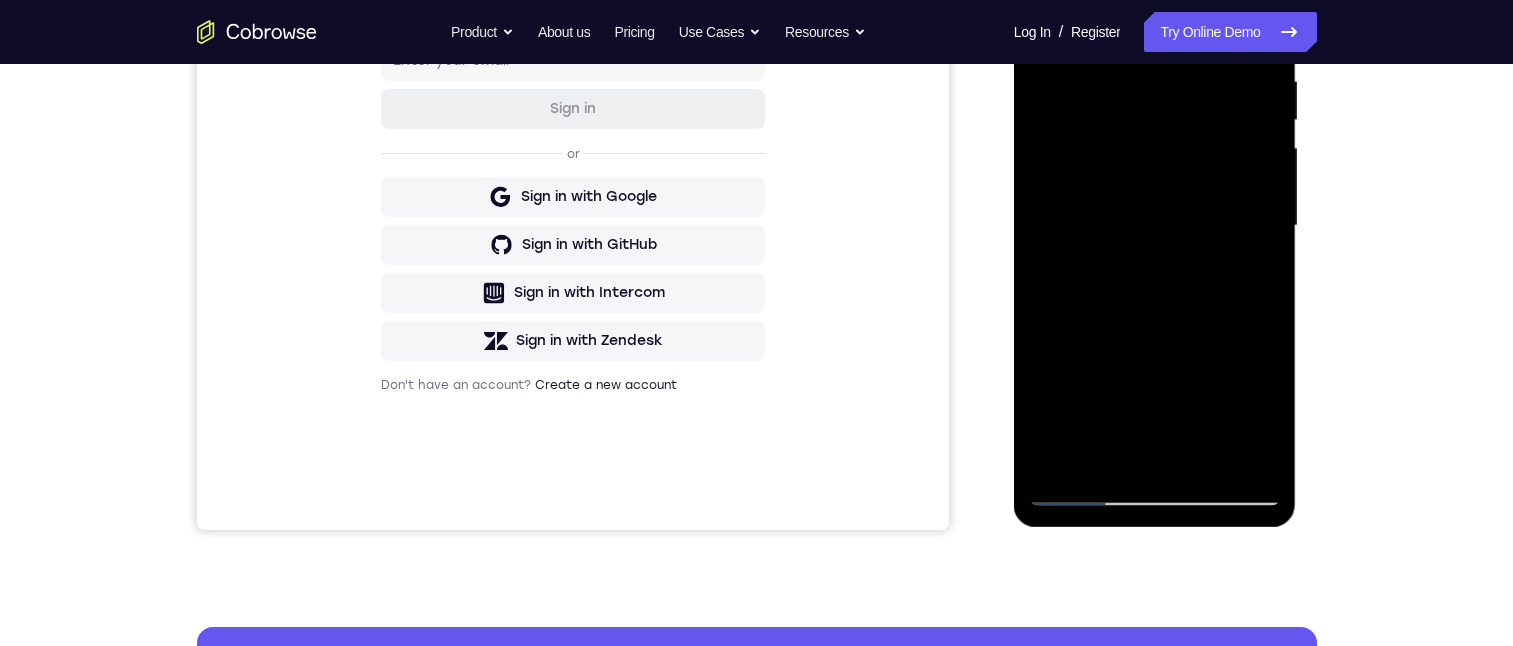 click at bounding box center [1155, 226] 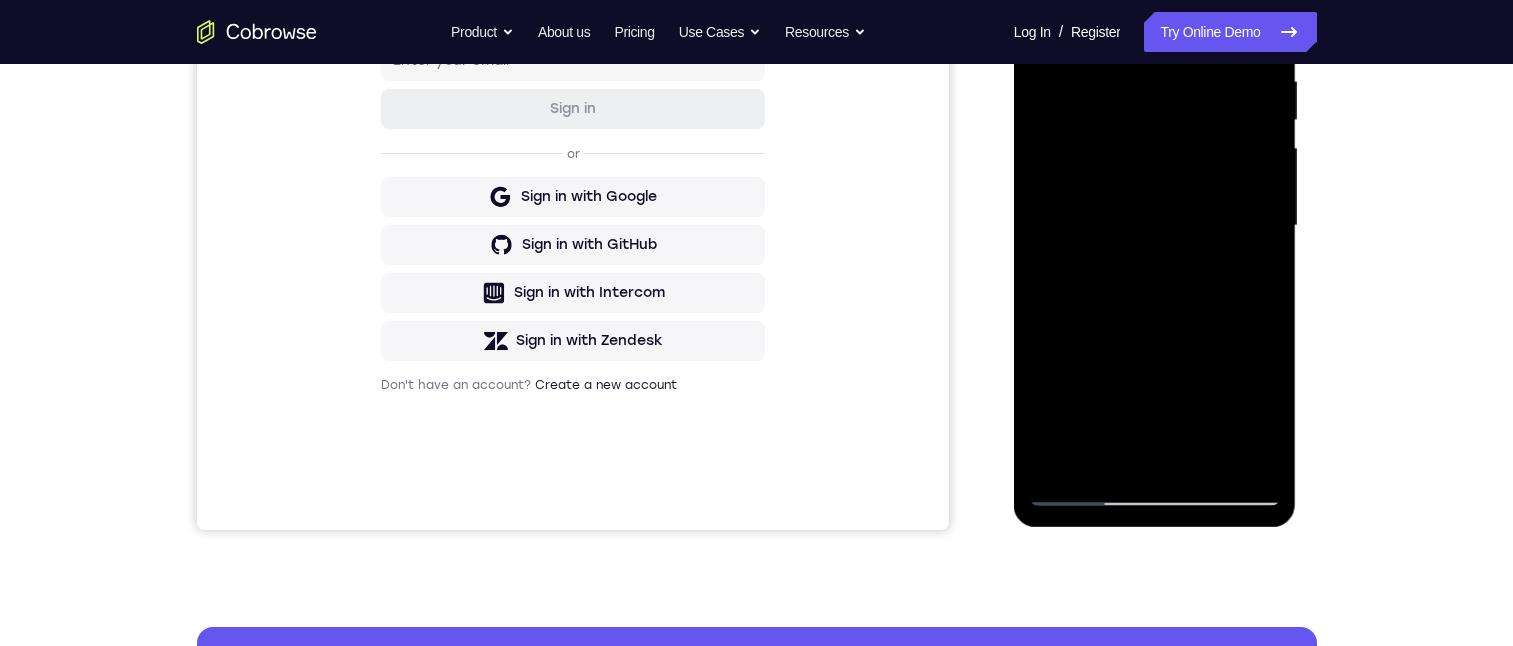 click at bounding box center [1155, 226] 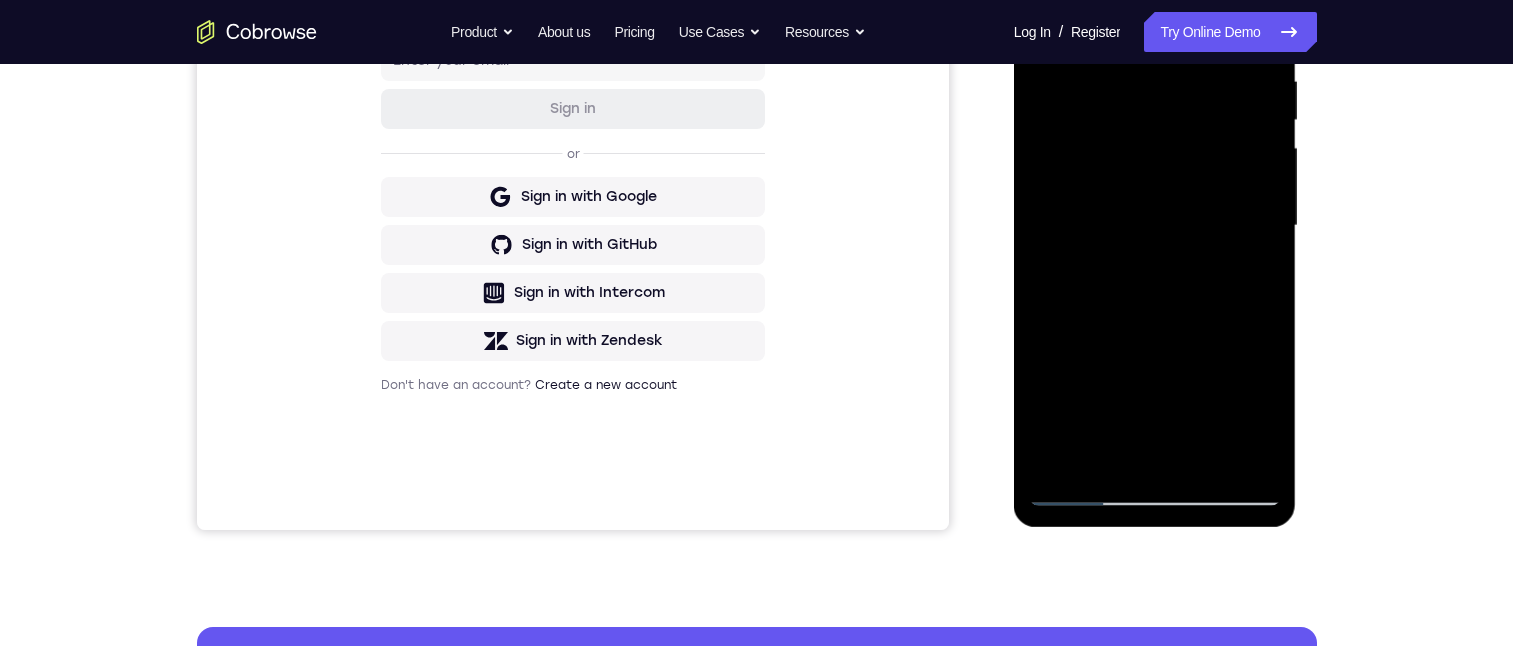 click at bounding box center [1155, 226] 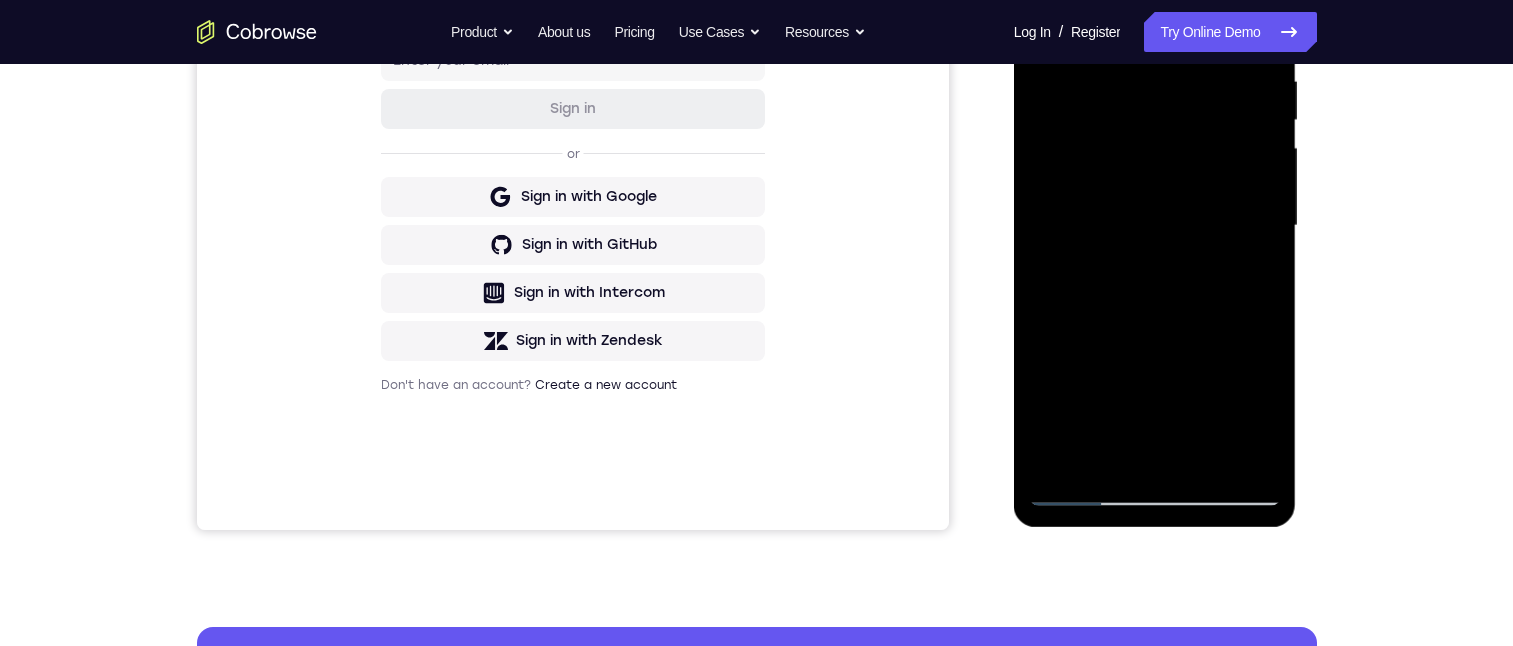 click at bounding box center (1155, 226) 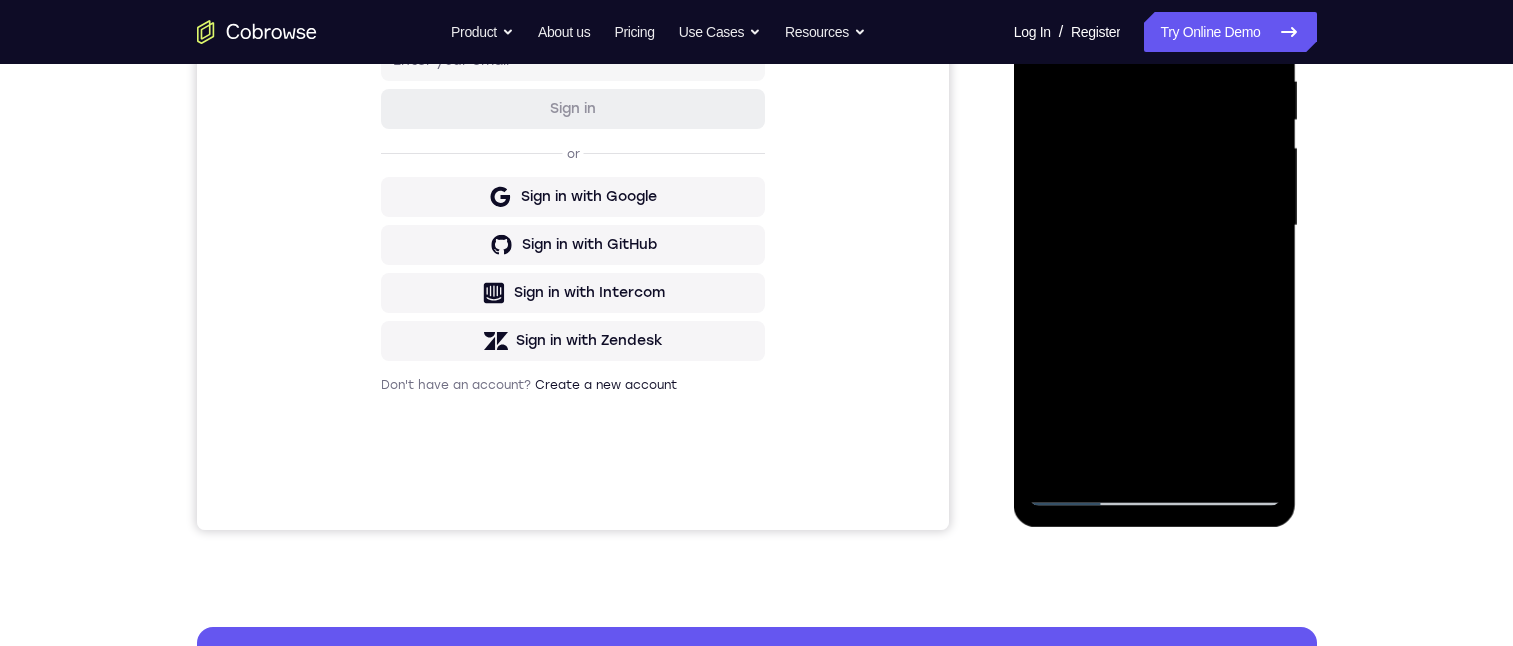 drag, startPoint x: 1212, startPoint y: 369, endPoint x: 1212, endPoint y: 95, distance: 274 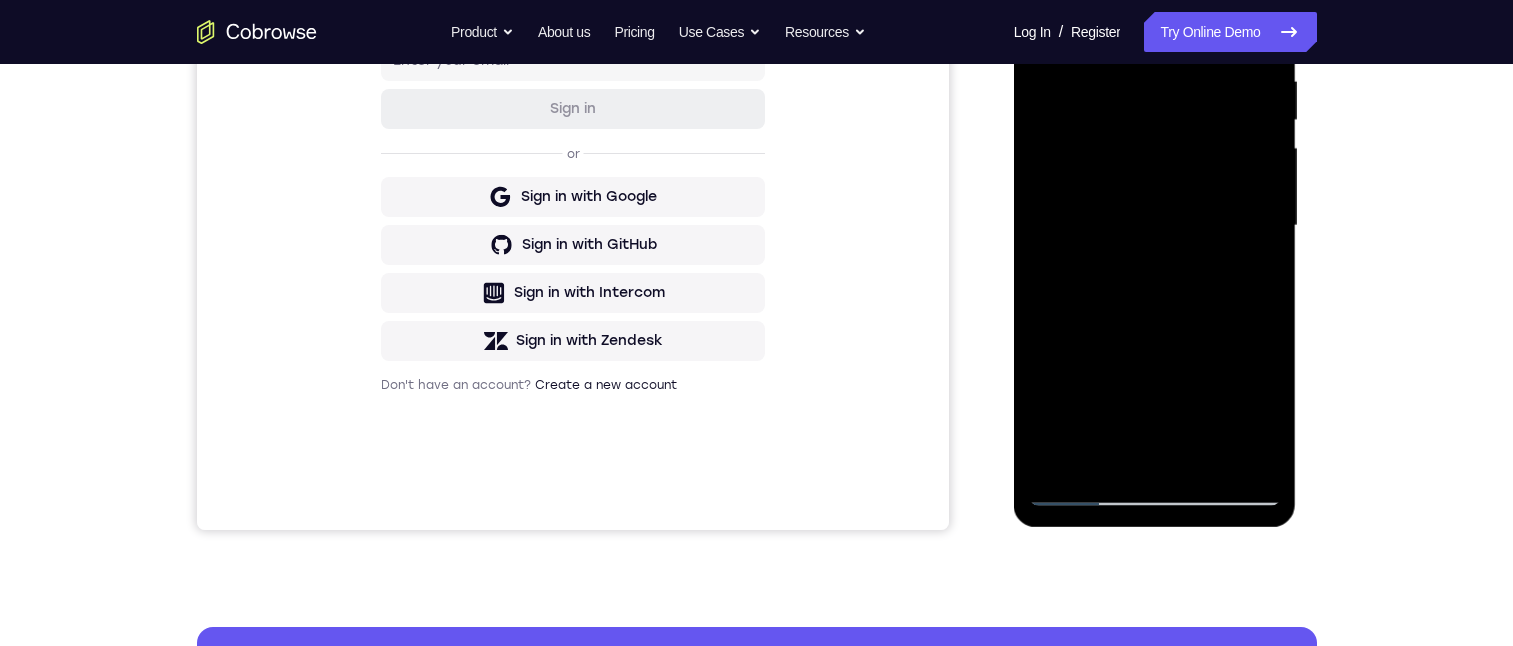 drag, startPoint x: 1174, startPoint y: 332, endPoint x: 1192, endPoint y: 215, distance: 118.37652 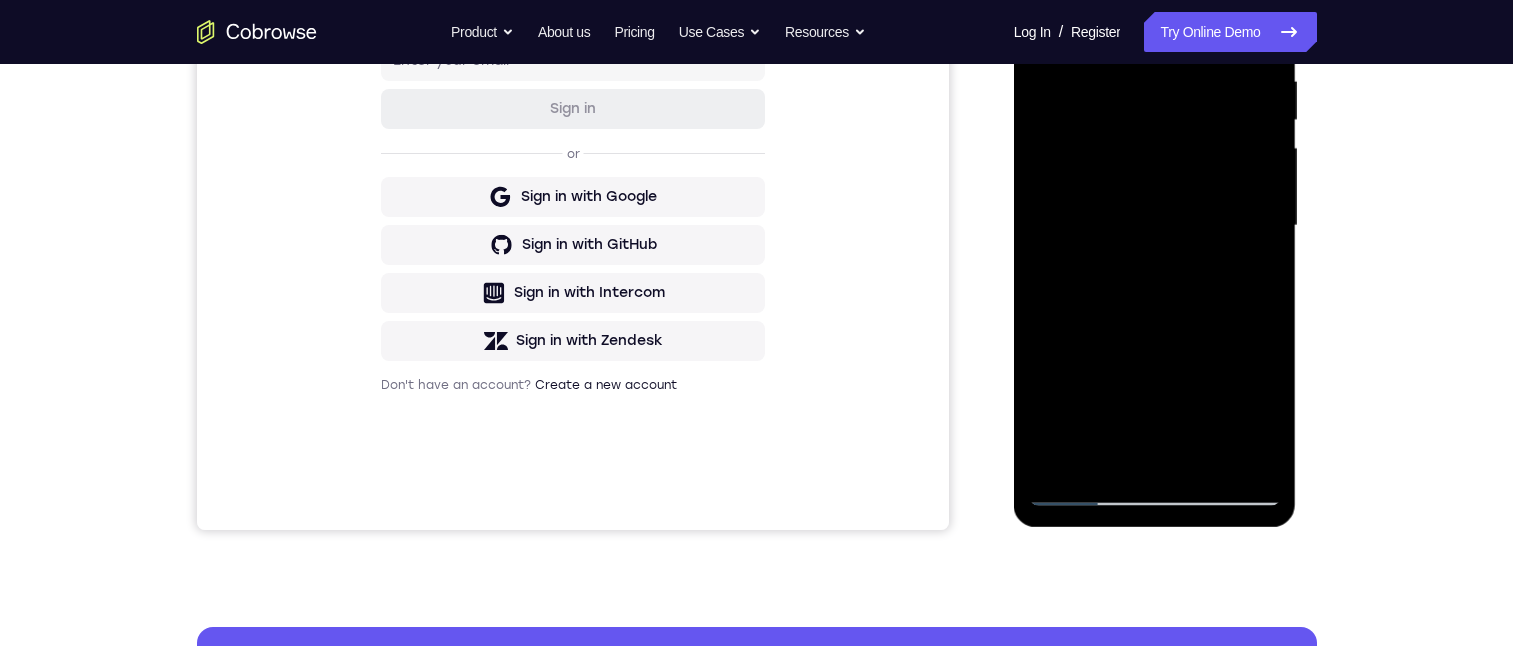 drag, startPoint x: 1198, startPoint y: 302, endPoint x: 1204, endPoint y: 169, distance: 133.13527 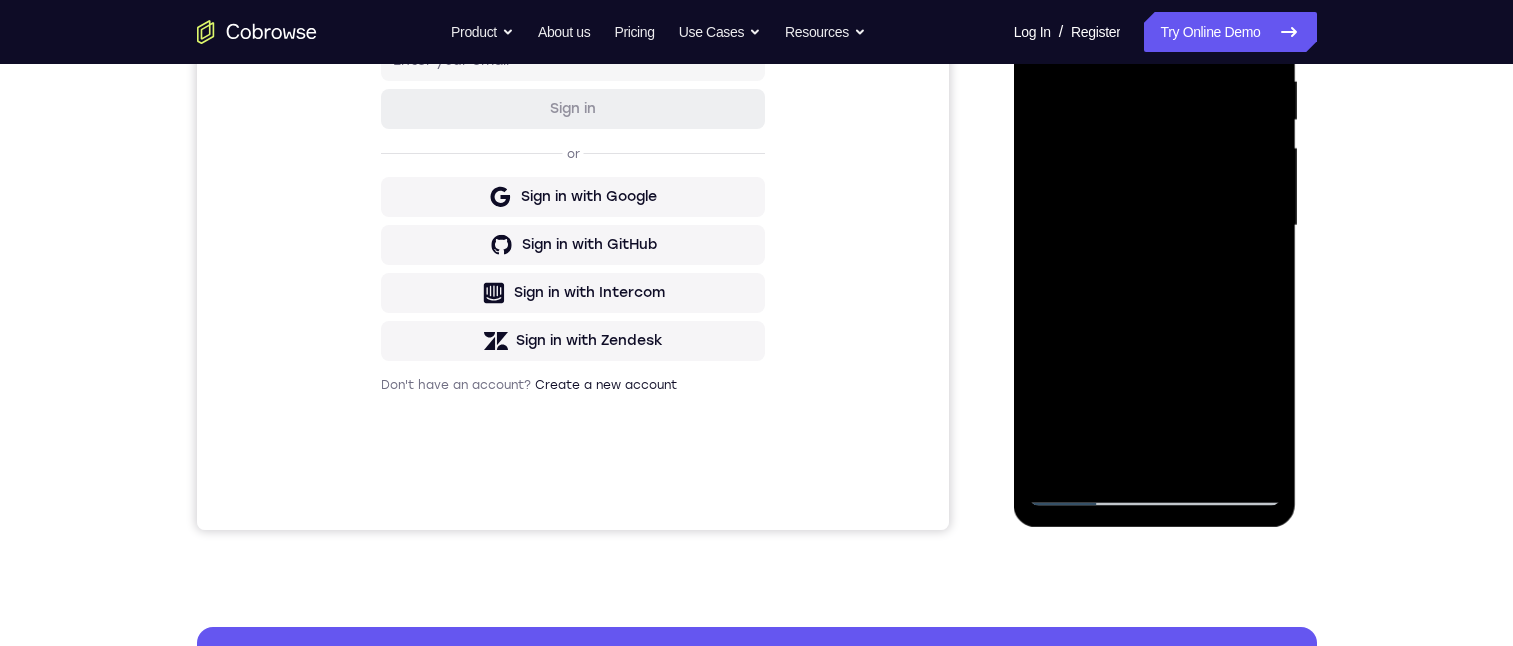 drag, startPoint x: 1154, startPoint y: 333, endPoint x: 1152, endPoint y: 232, distance: 101.0198 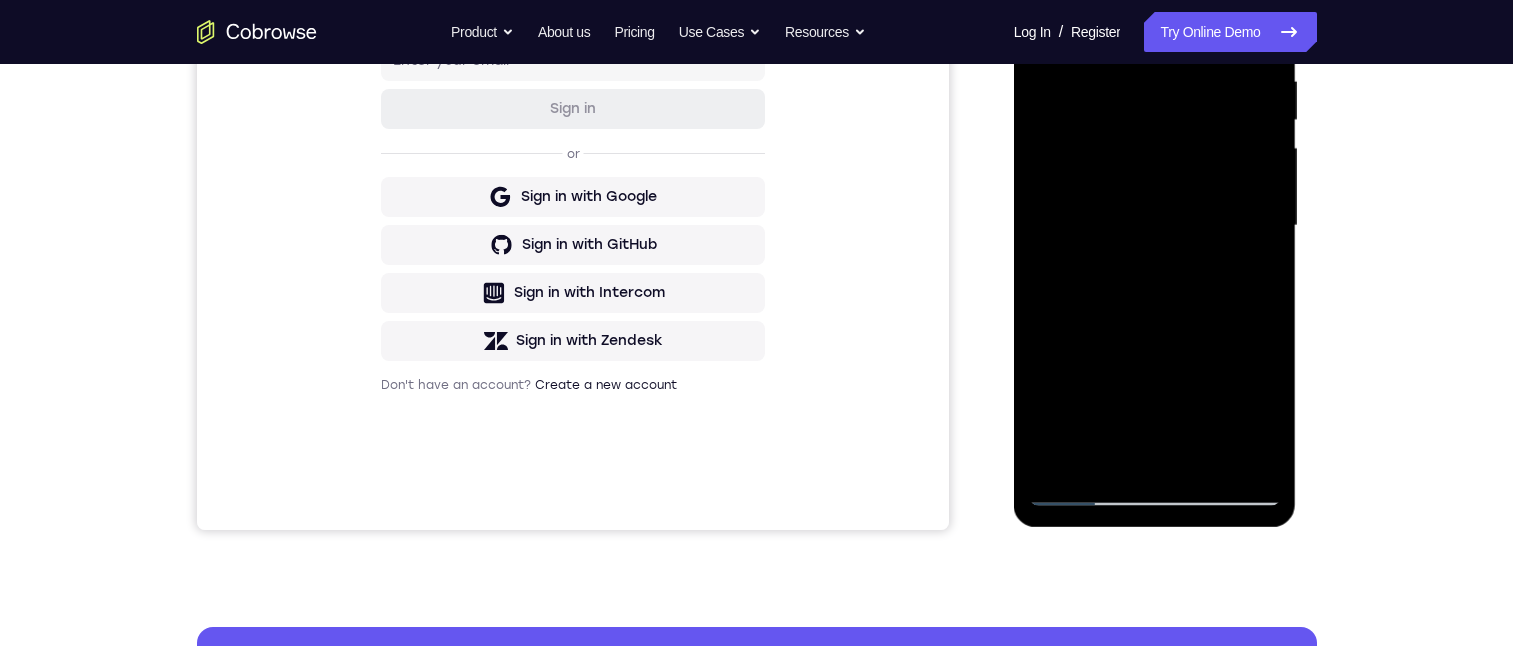 drag, startPoint x: 1169, startPoint y: 327, endPoint x: 1164, endPoint y: 307, distance: 20.615528 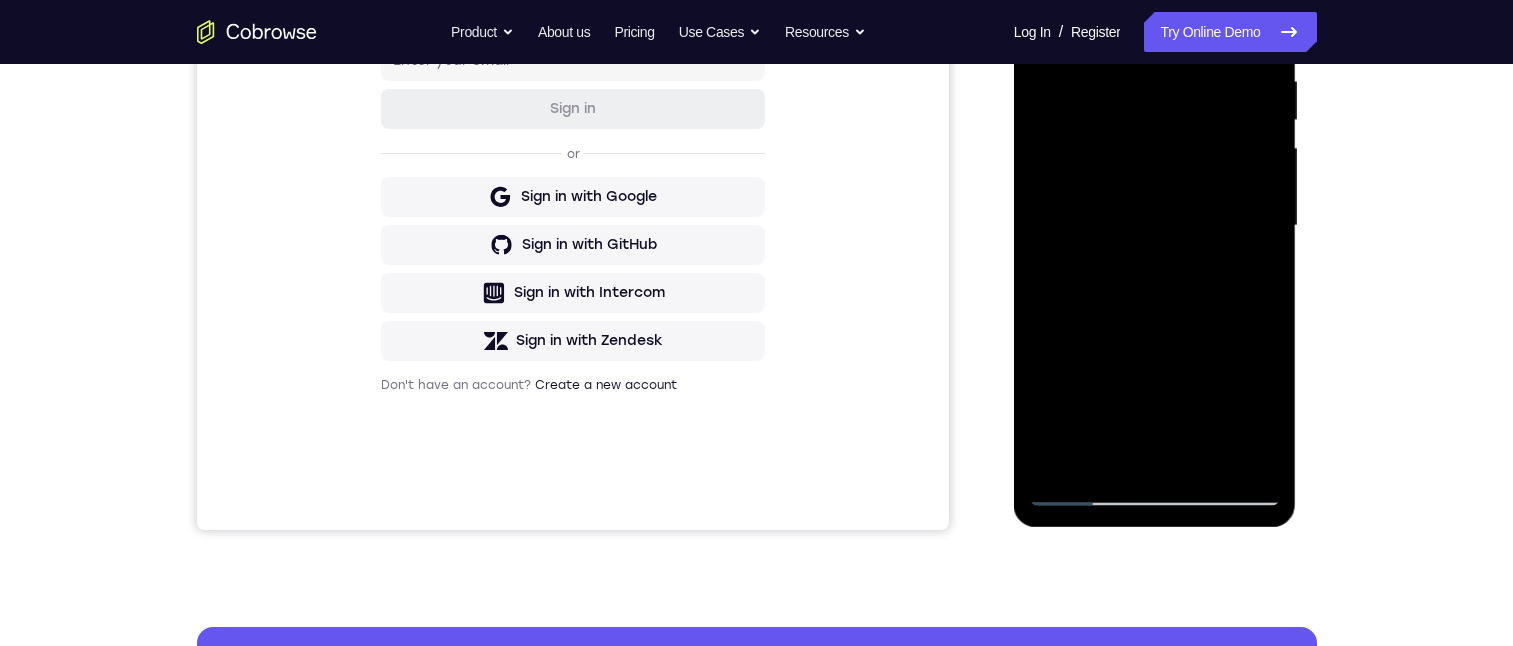 drag, startPoint x: 1167, startPoint y: 288, endPoint x: 1166, endPoint y: 190, distance: 98.005104 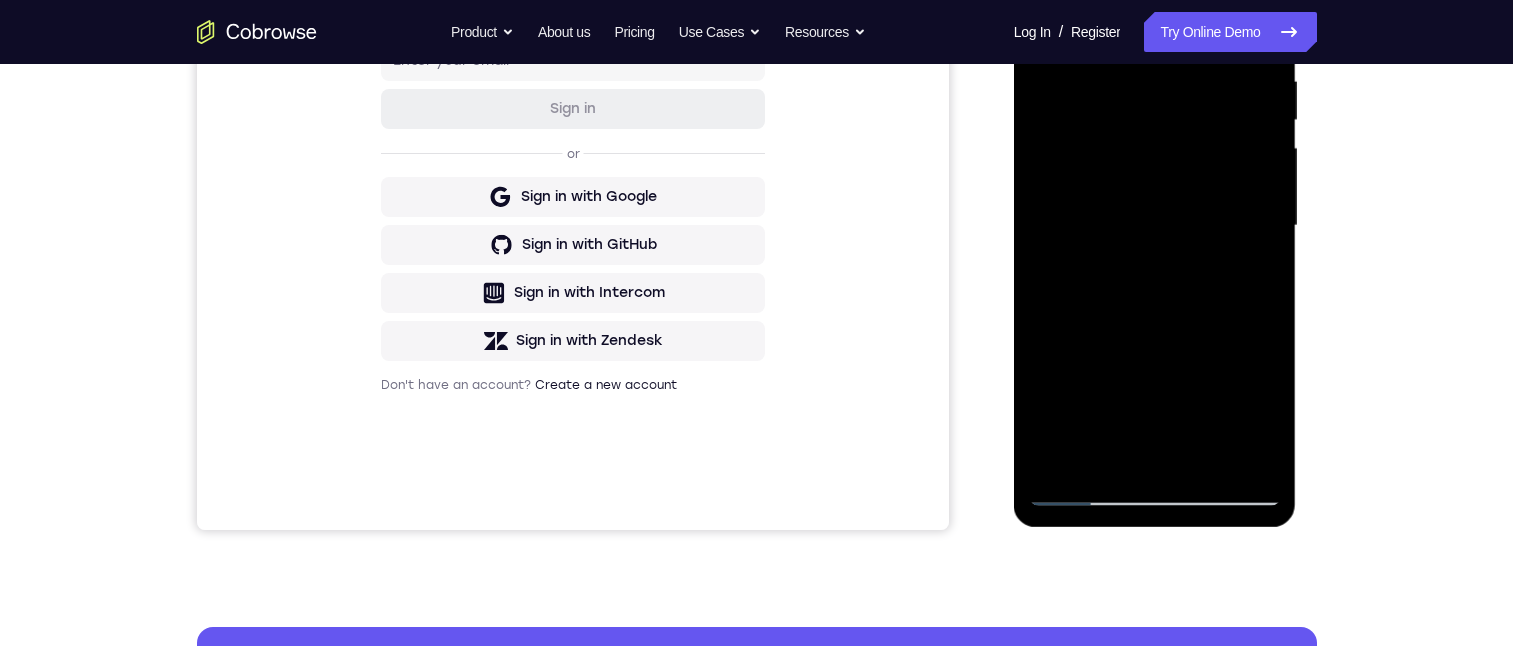 drag, startPoint x: 1180, startPoint y: 318, endPoint x: 1180, endPoint y: 247, distance: 71 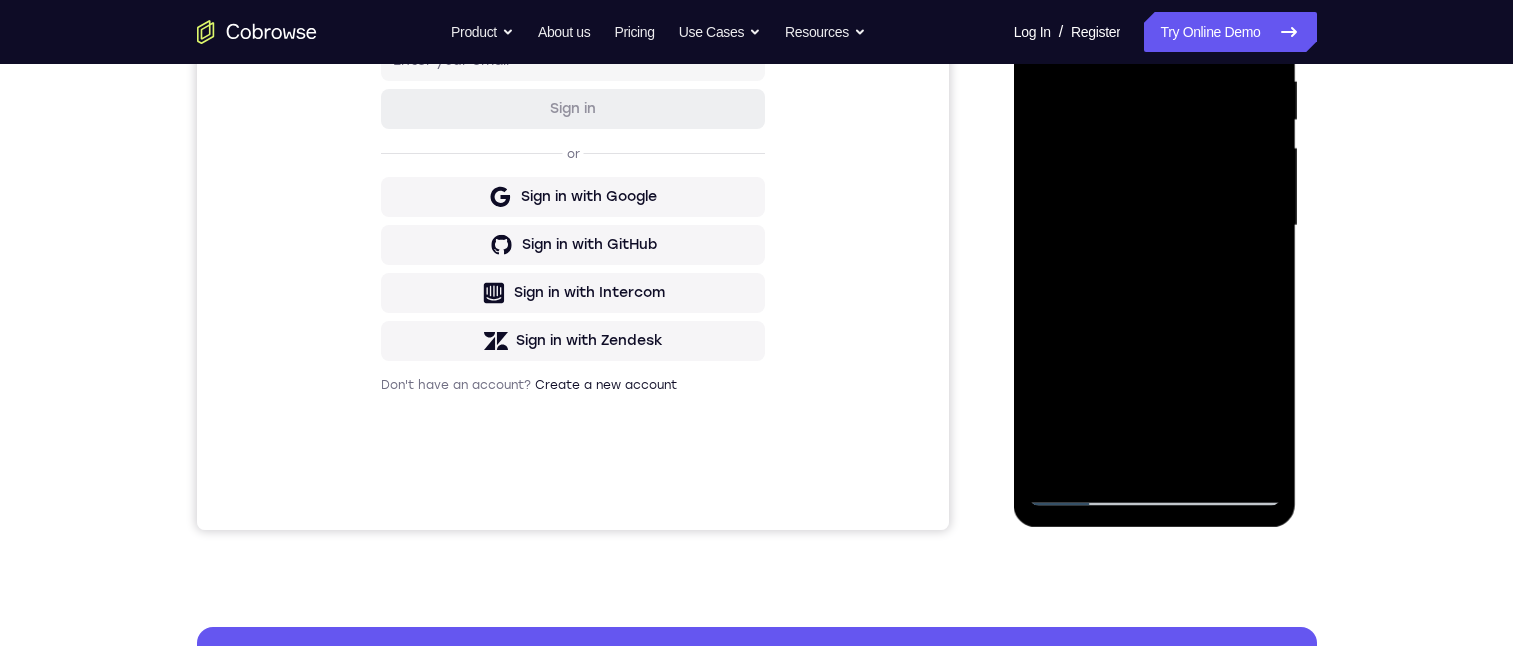 drag, startPoint x: 1184, startPoint y: 378, endPoint x: 1194, endPoint y: 233, distance: 145.34442 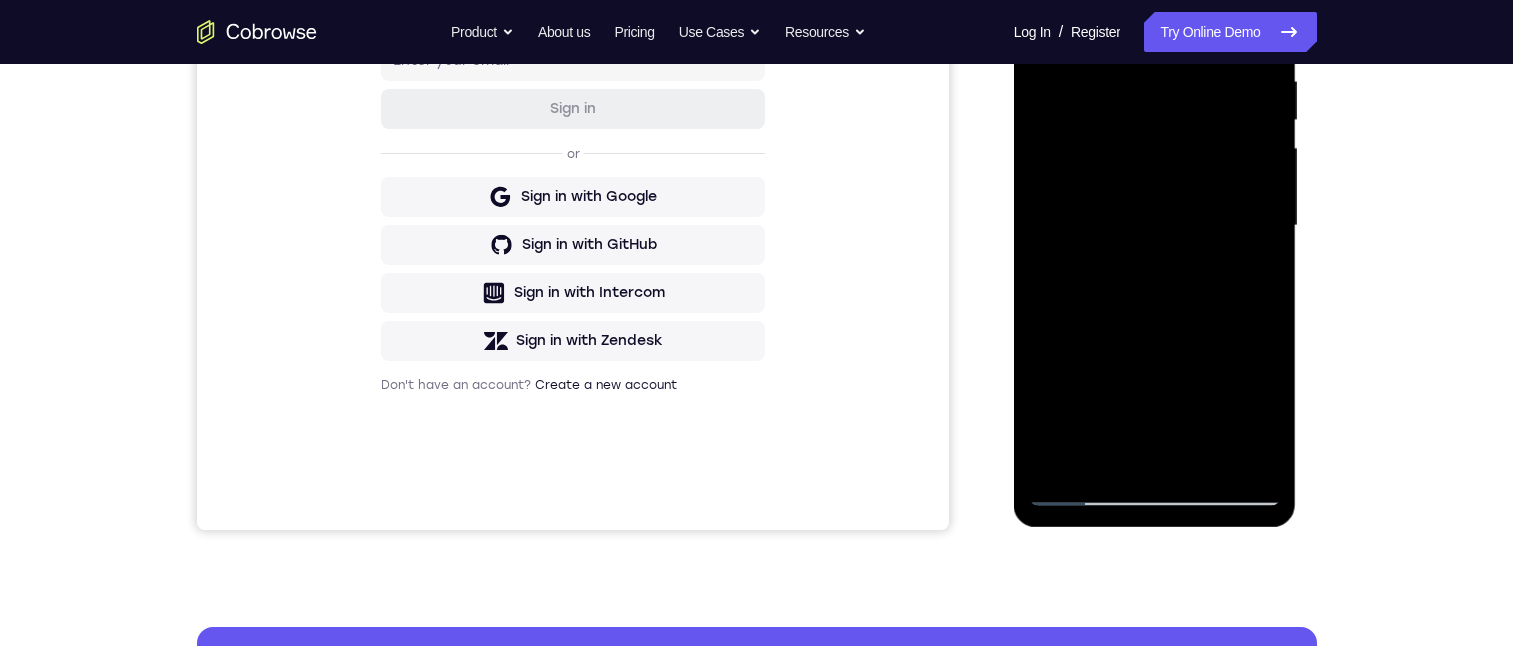 click at bounding box center [1155, 226] 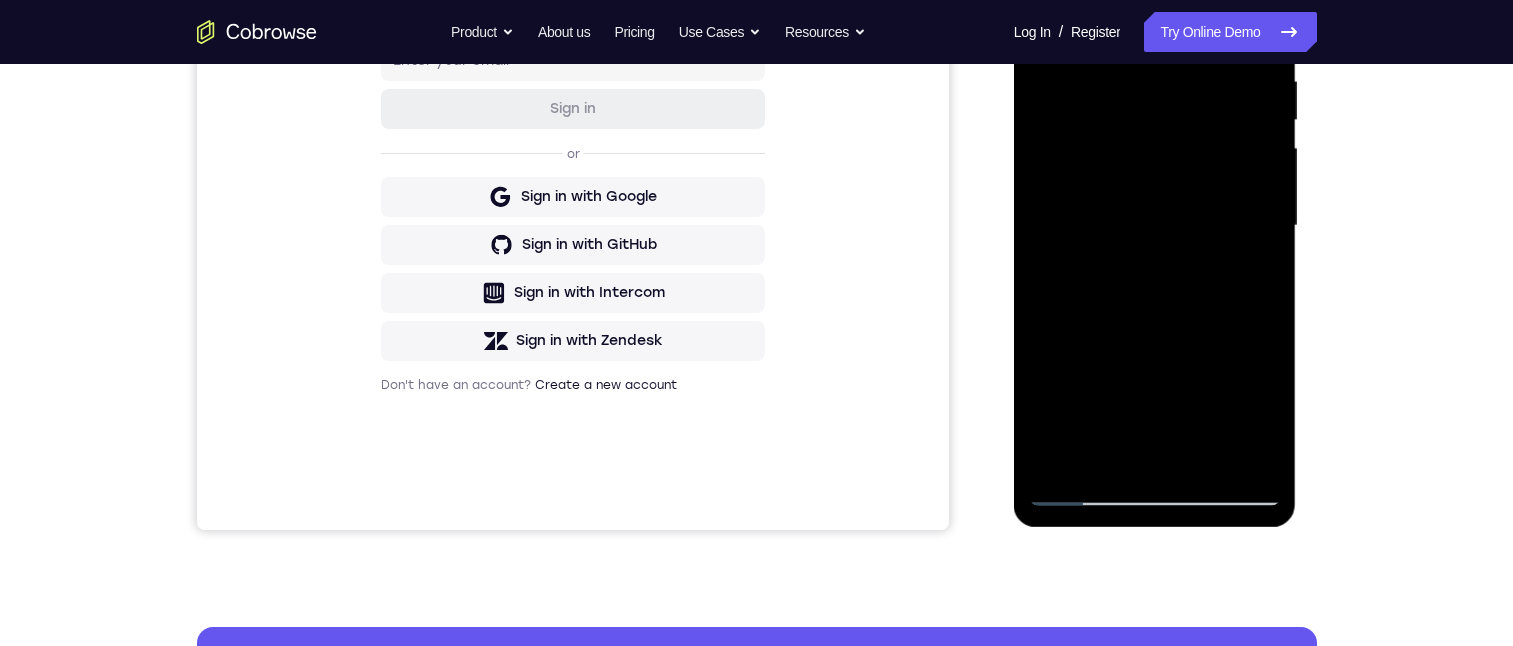 click at bounding box center (1155, 226) 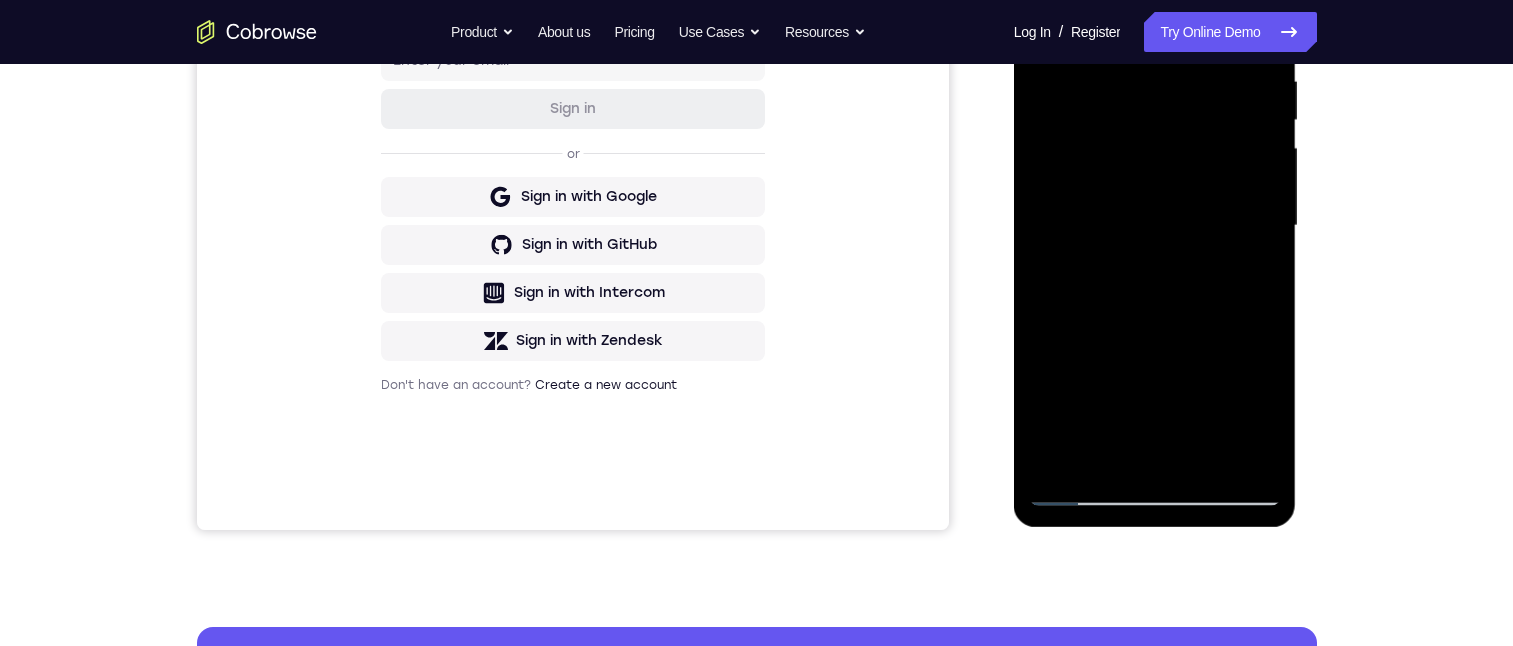 drag, startPoint x: 1089, startPoint y: 191, endPoint x: 1098, endPoint y: 307, distance: 116.34862 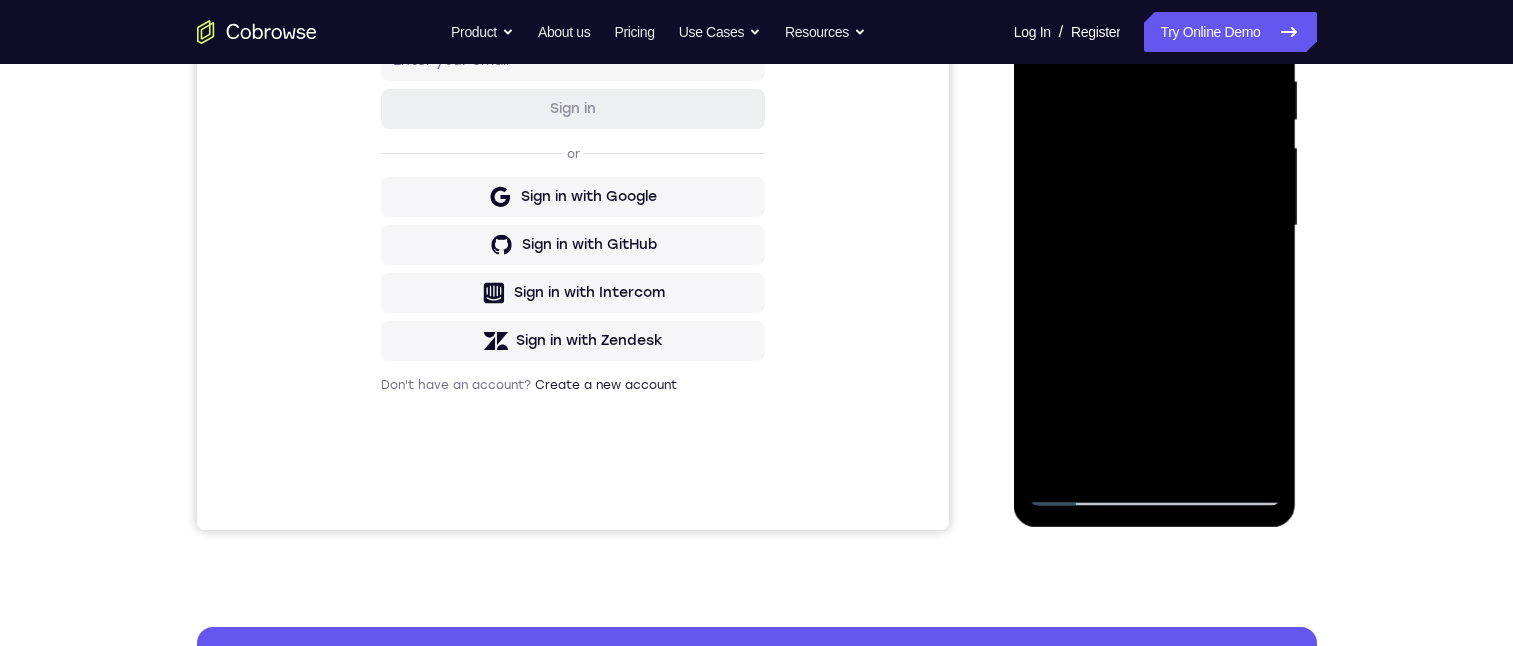 click at bounding box center [1155, 226] 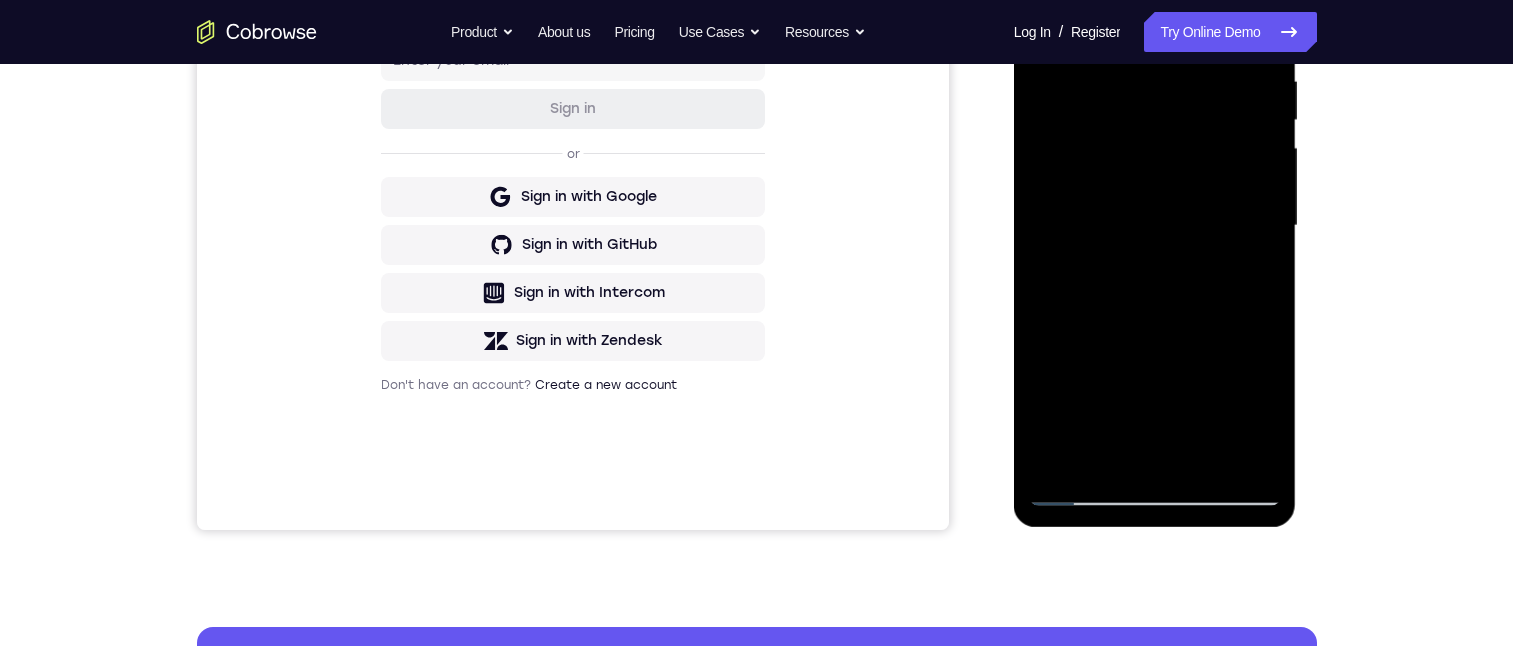 click at bounding box center [1155, 226] 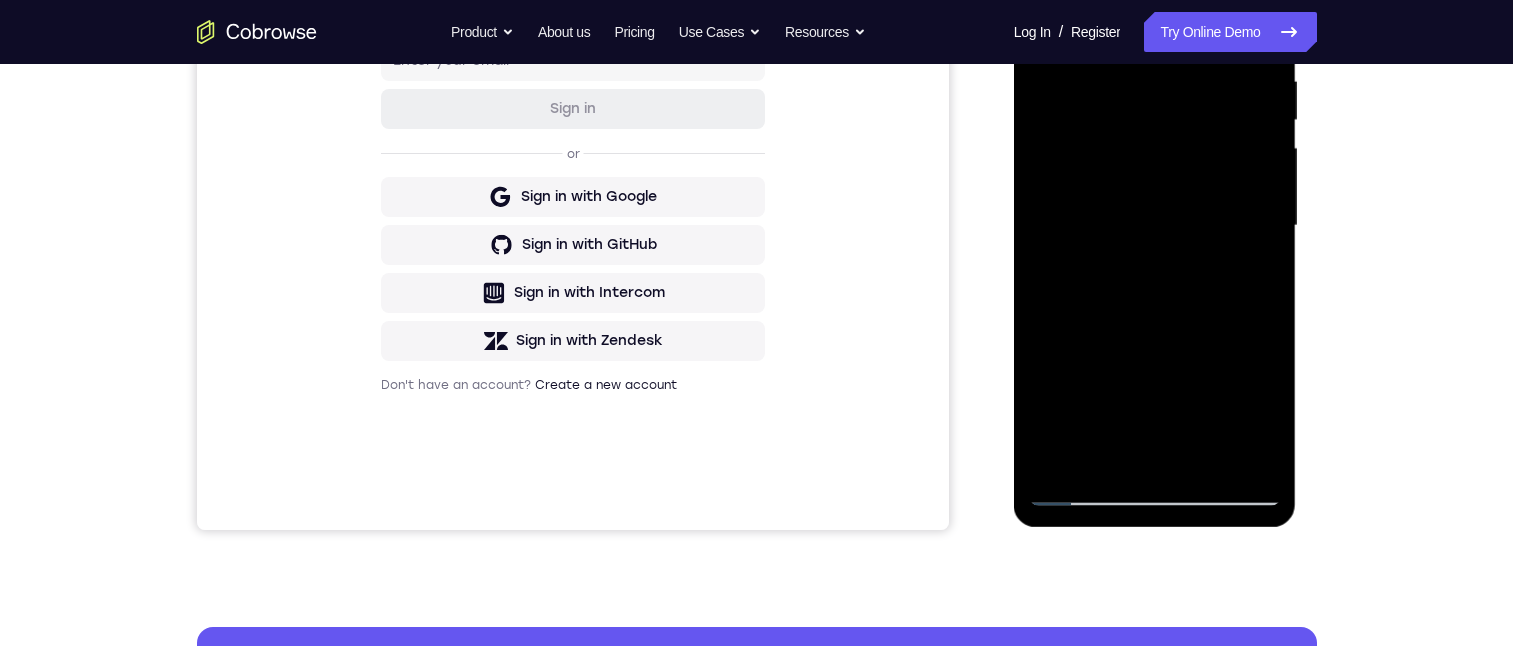 click at bounding box center [1155, 226] 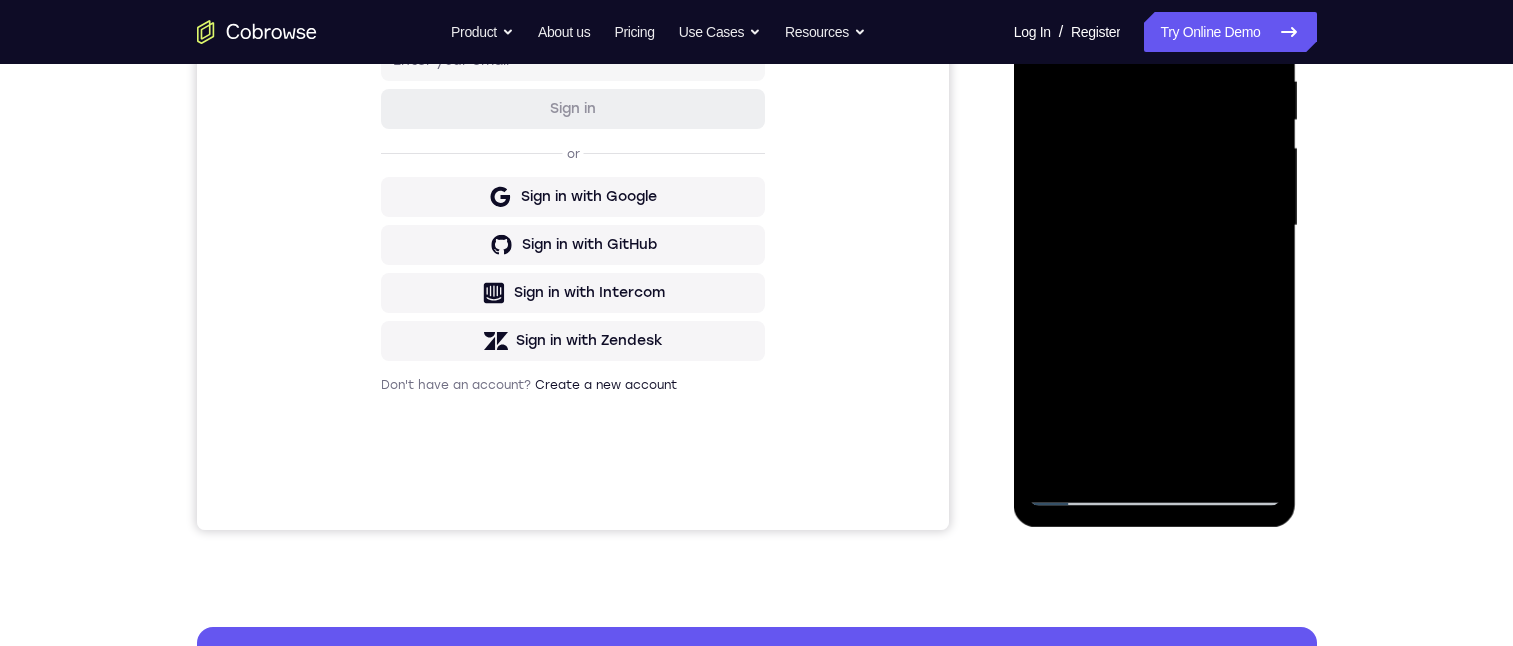click at bounding box center [1155, 226] 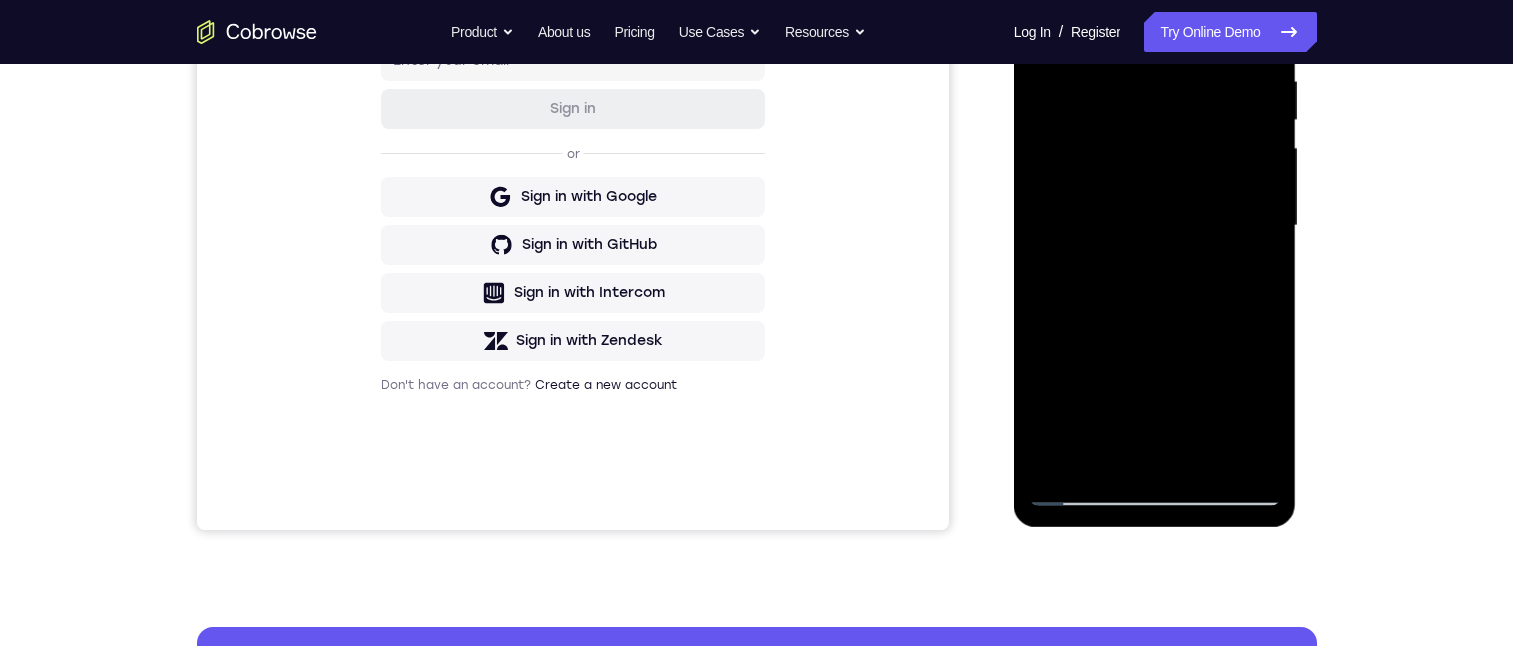 scroll, scrollTop: 201, scrollLeft: 0, axis: vertical 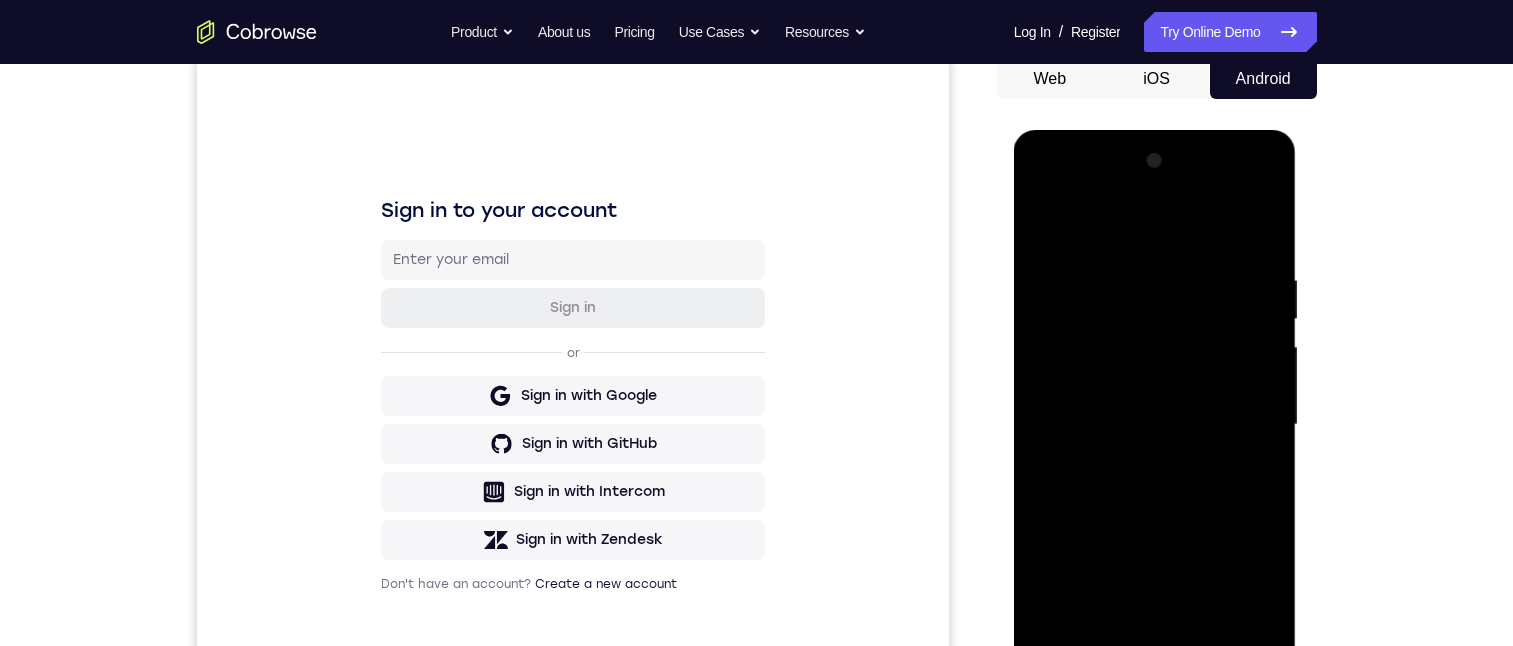 click at bounding box center [1155, 425] 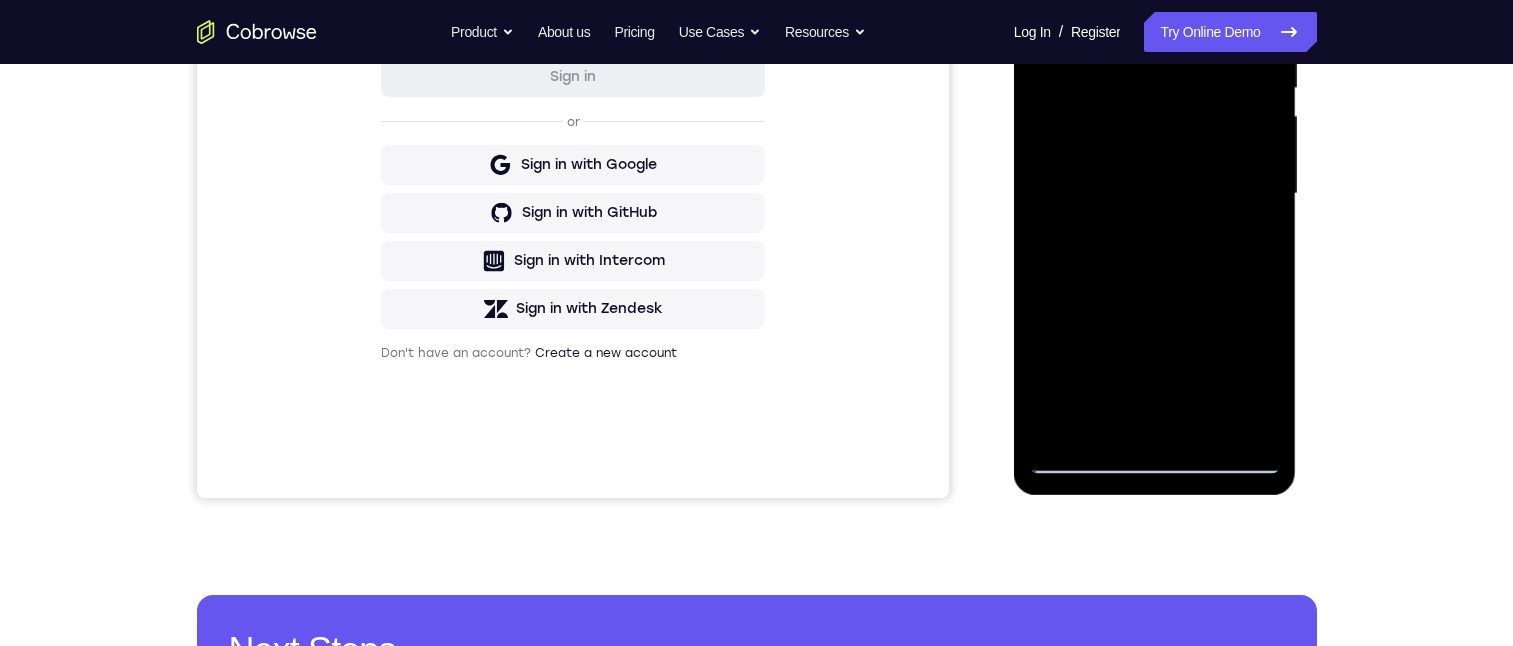 click at bounding box center [1155, 194] 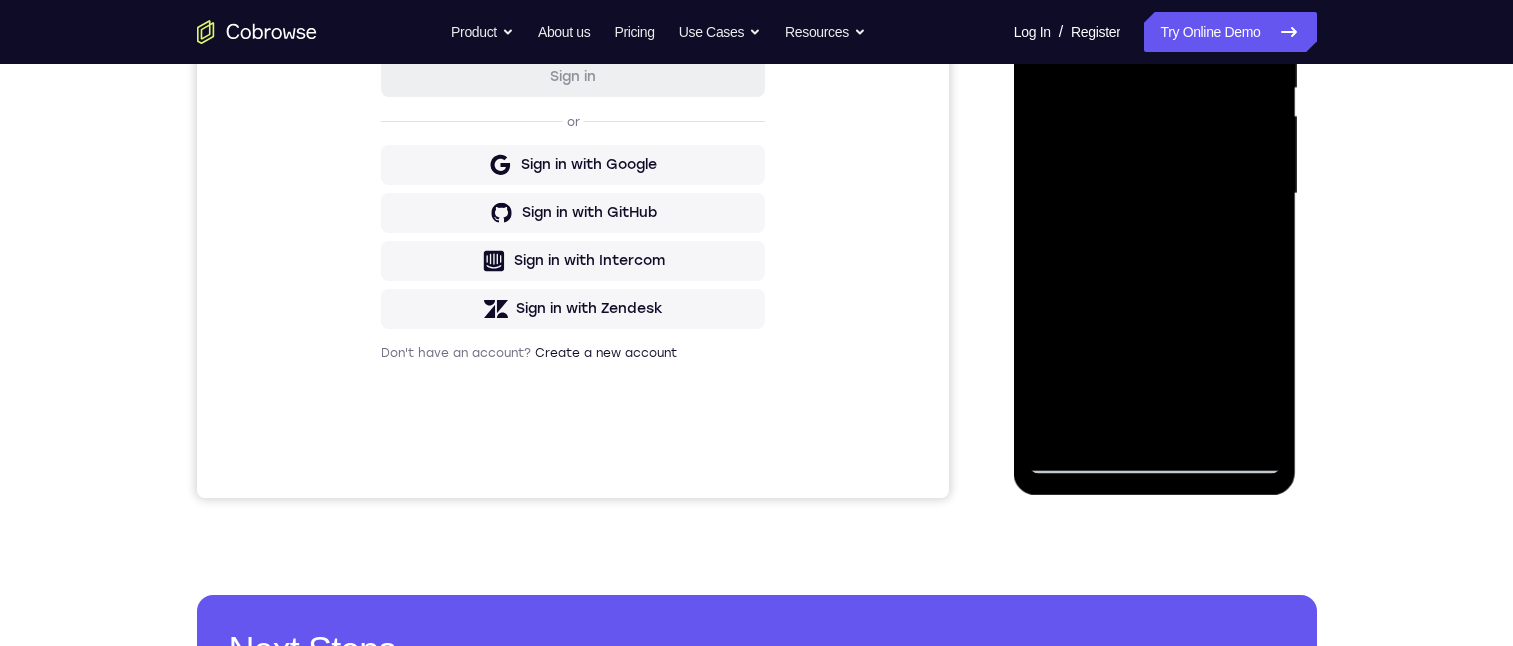 click at bounding box center [1155, 194] 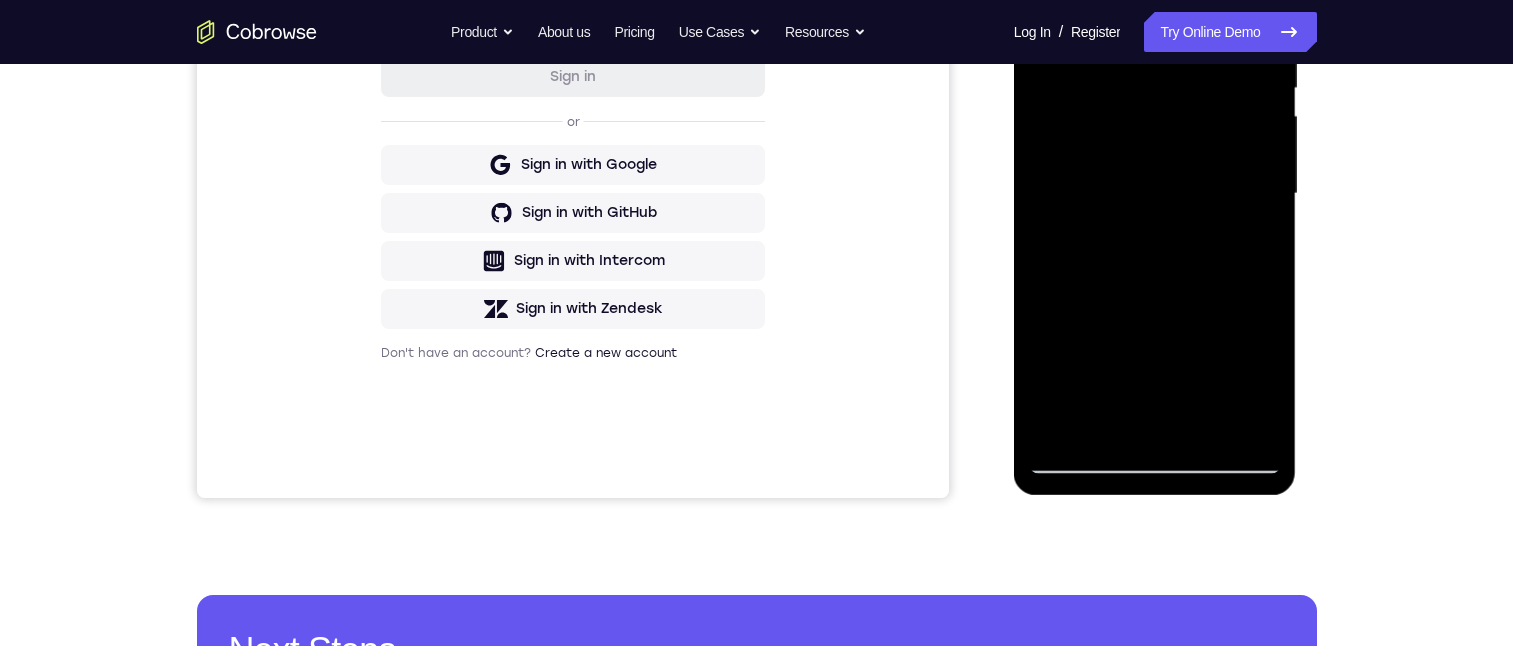 scroll, scrollTop: 259, scrollLeft: 0, axis: vertical 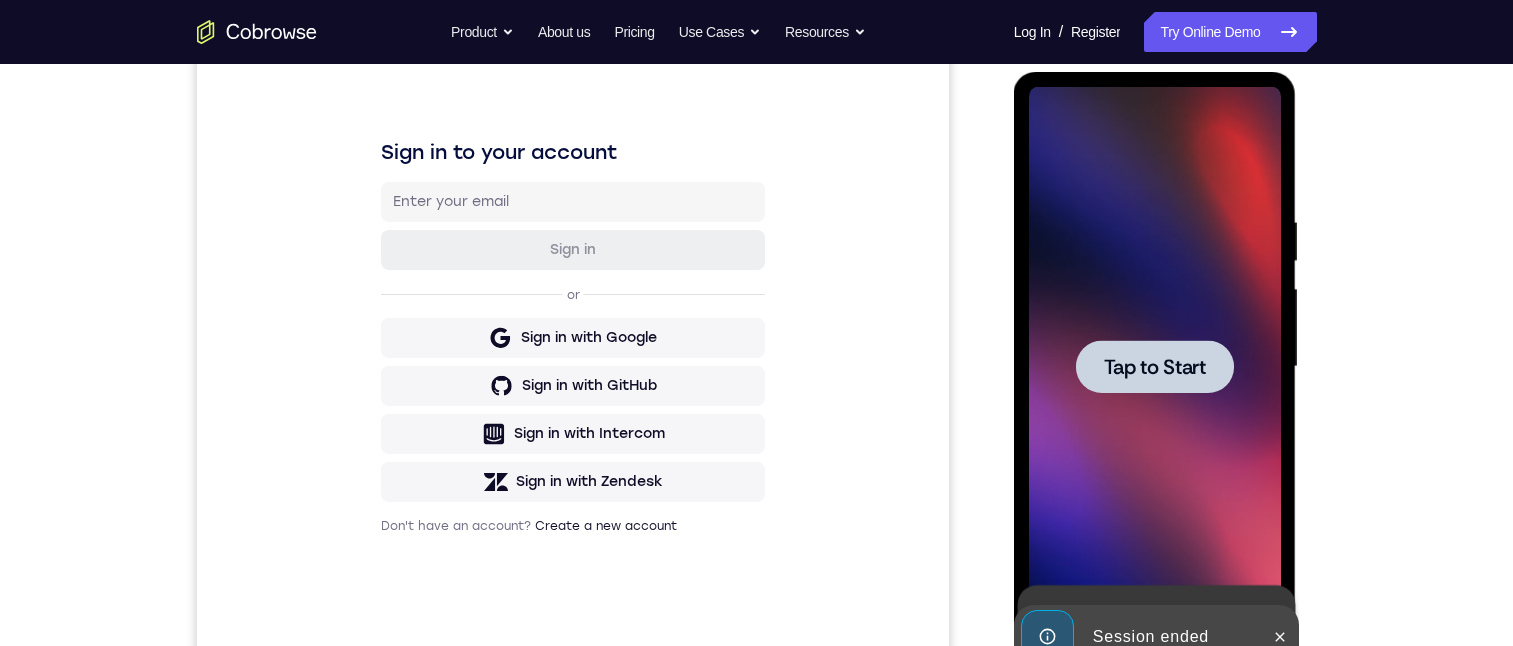 click at bounding box center [1155, 367] 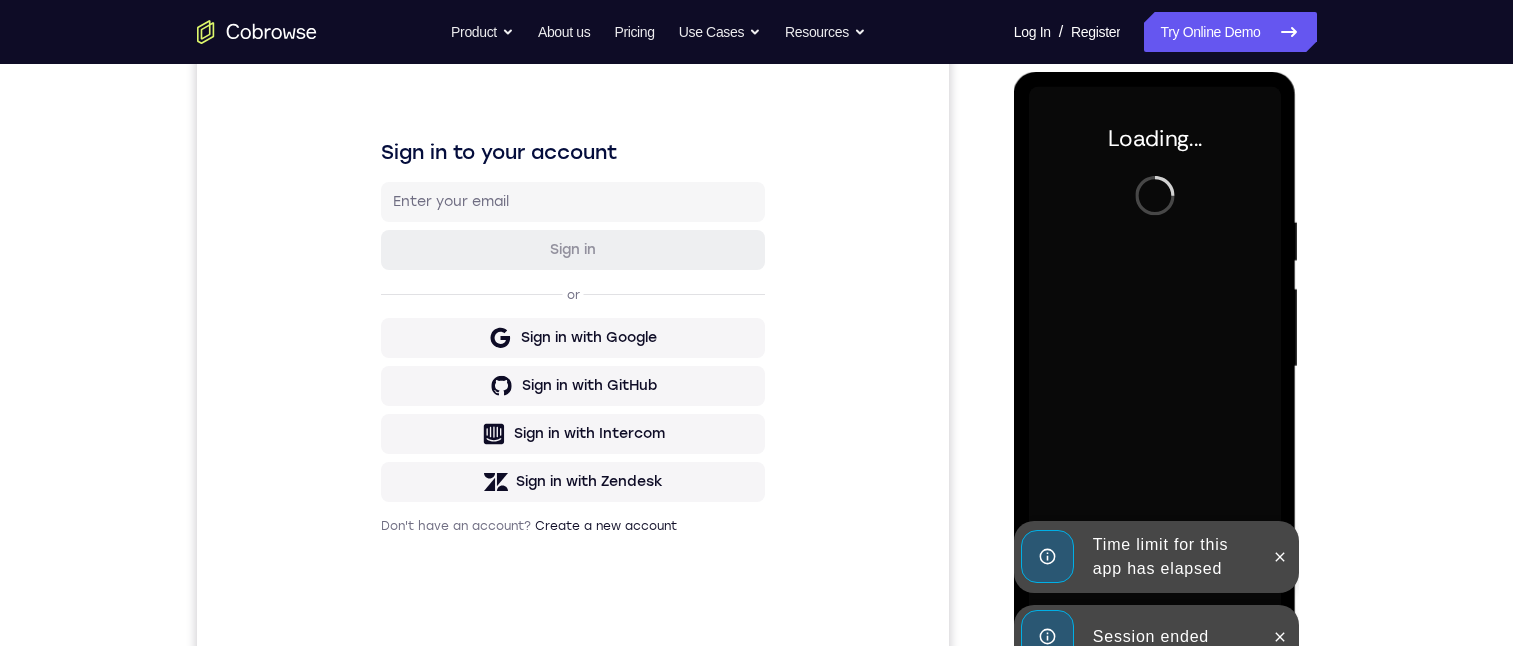 click 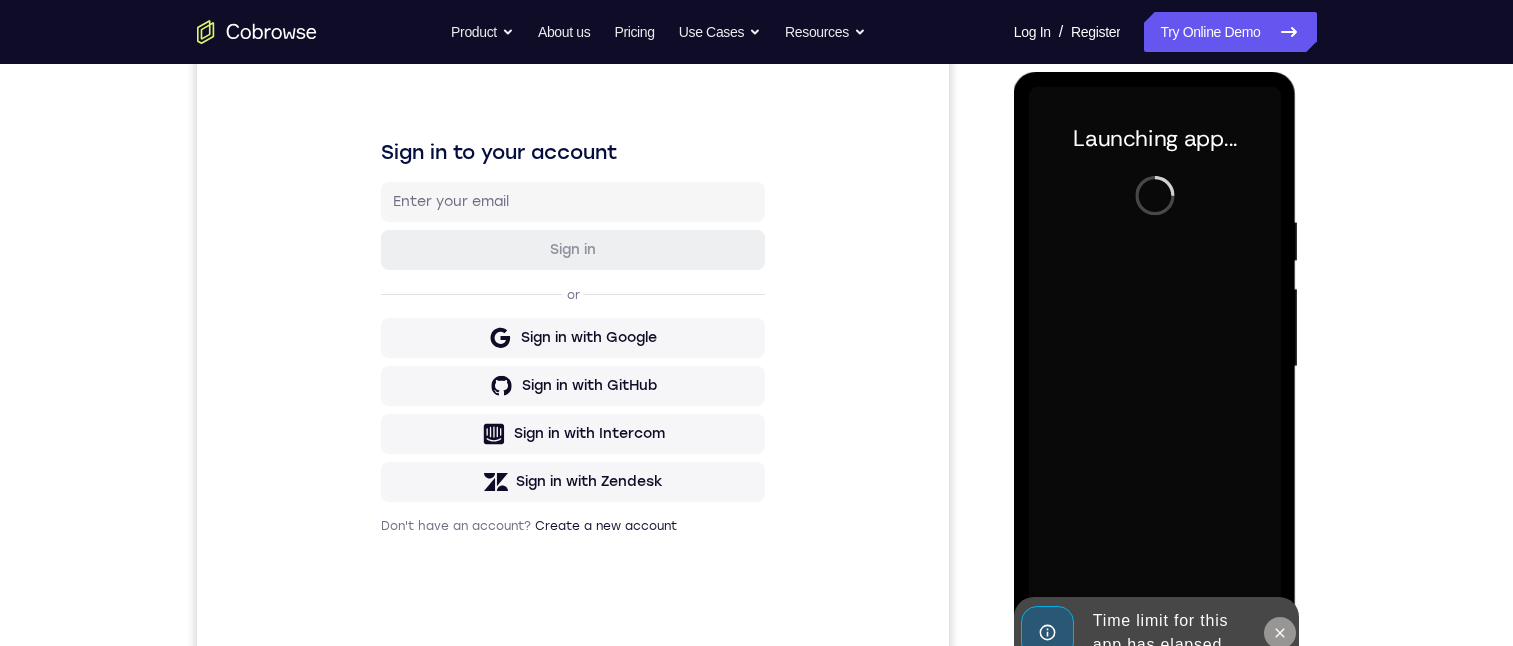 click 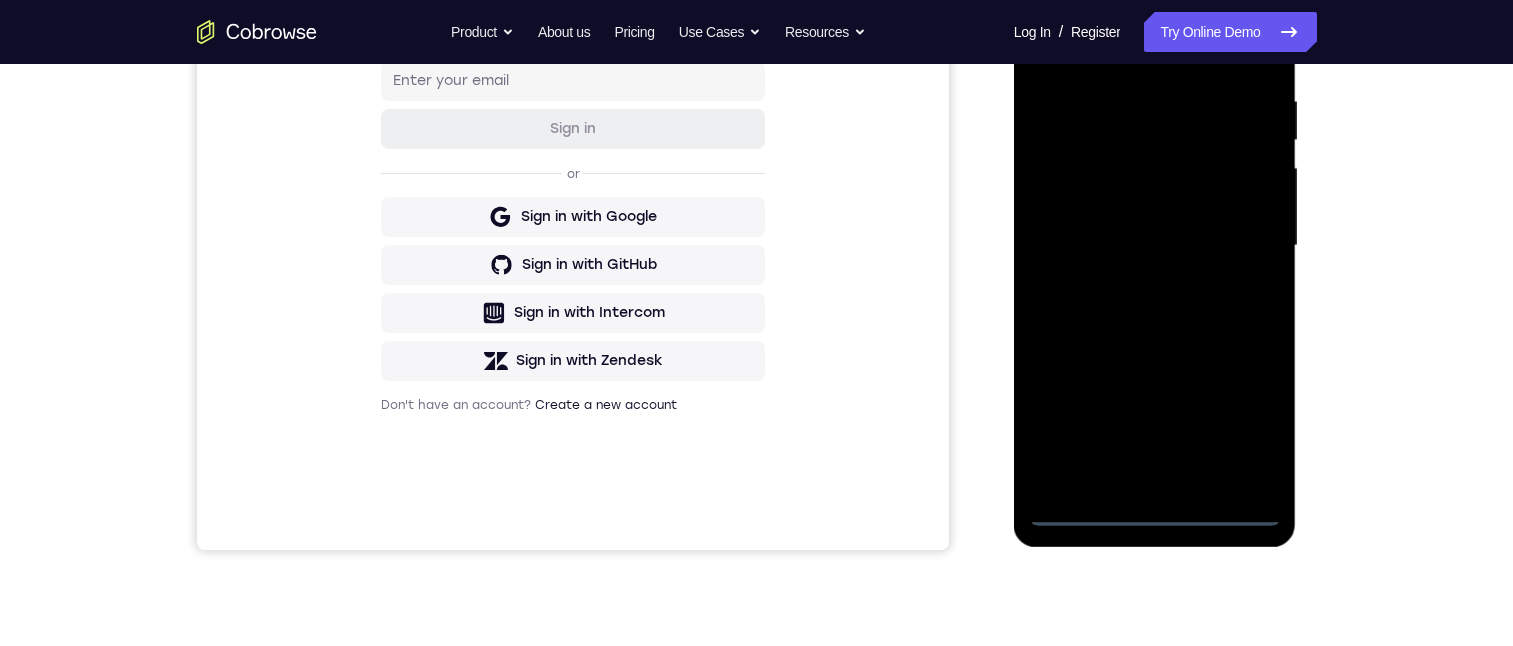 scroll, scrollTop: 431, scrollLeft: 0, axis: vertical 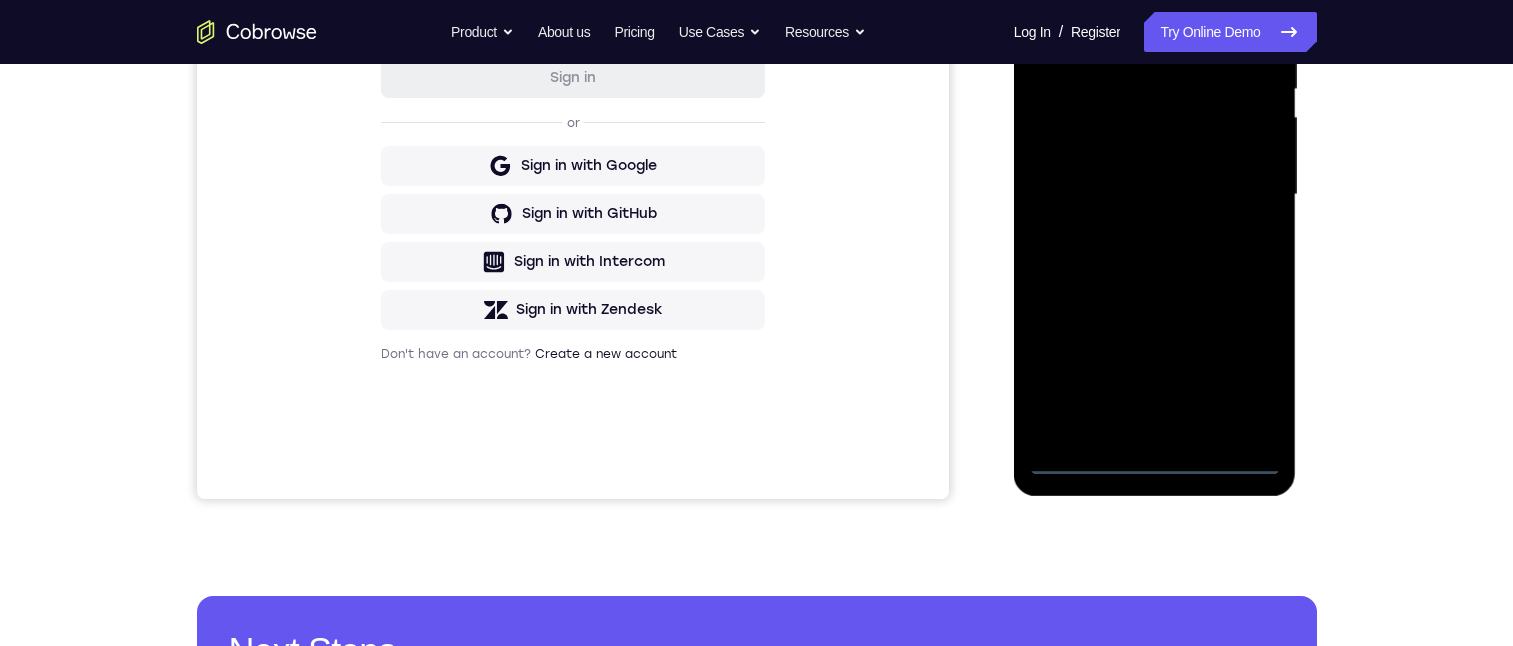 click at bounding box center [1155, 195] 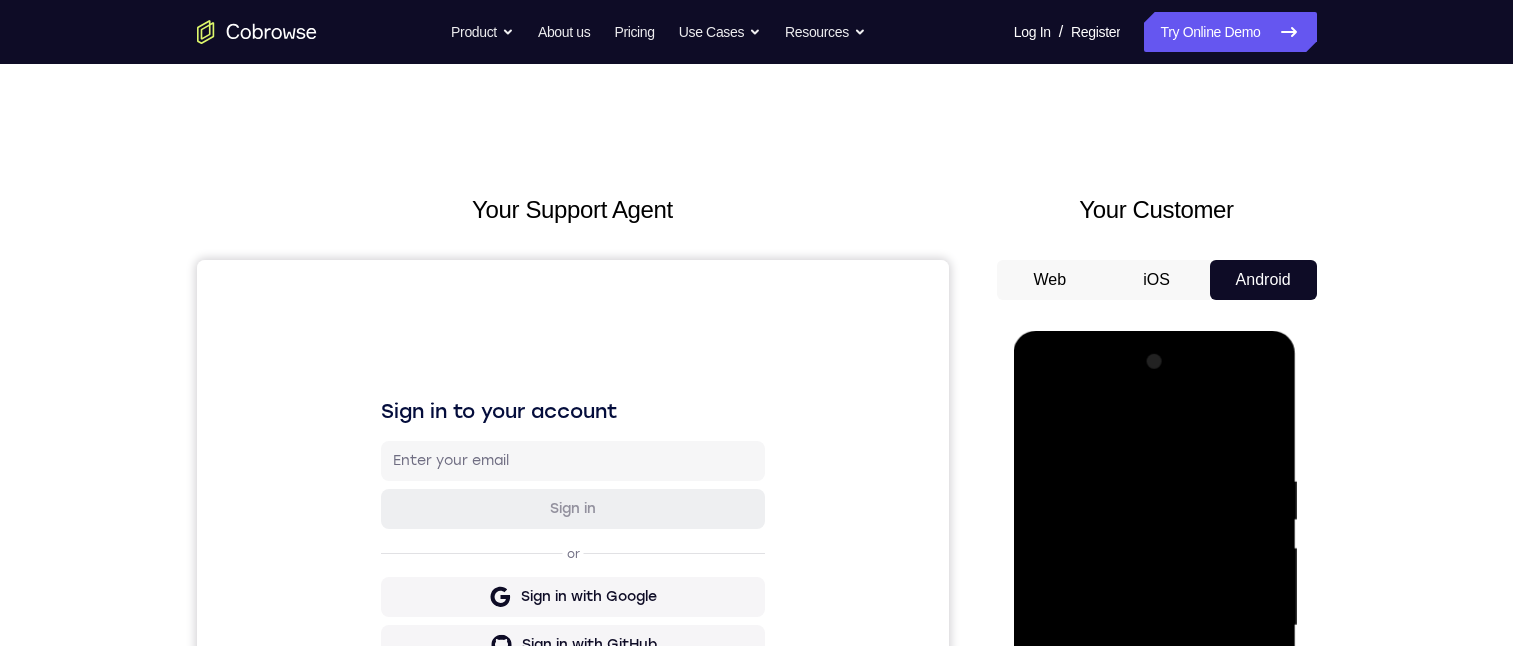scroll, scrollTop: 378, scrollLeft: 0, axis: vertical 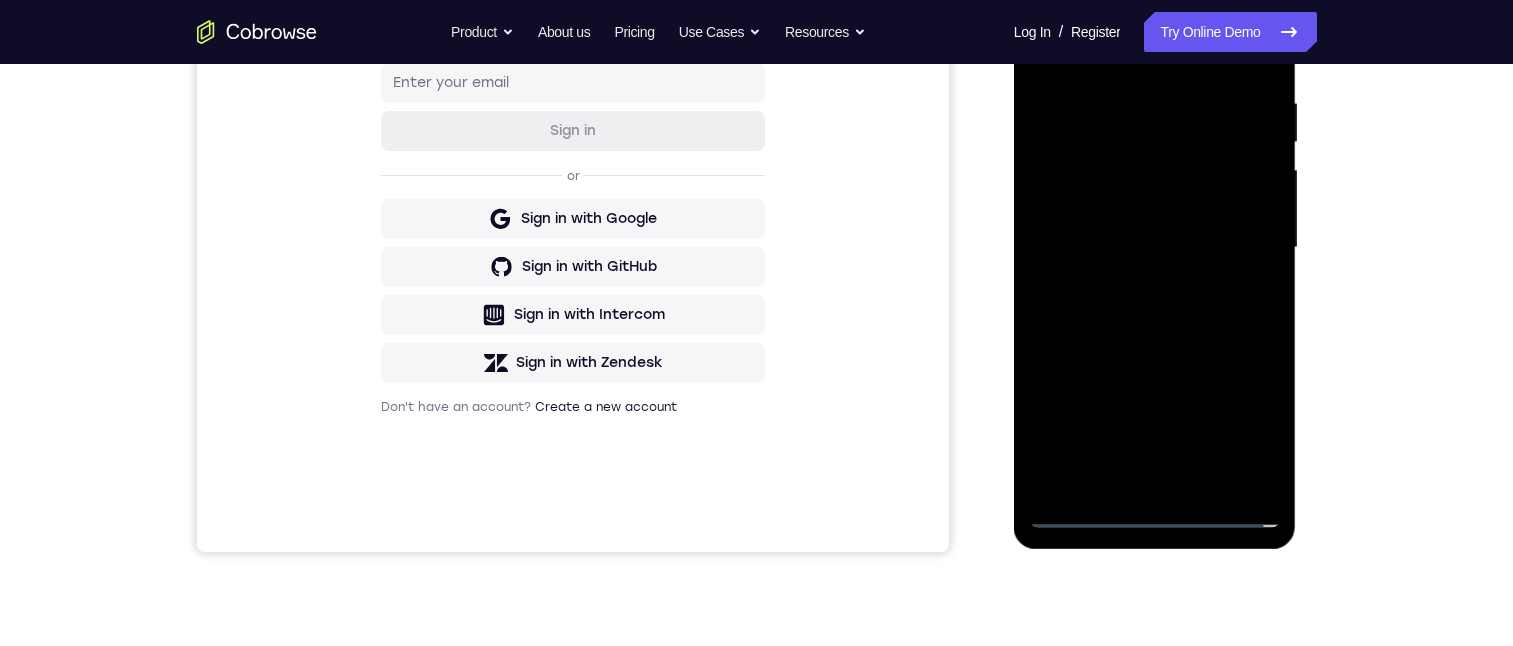 click at bounding box center (1155, 248) 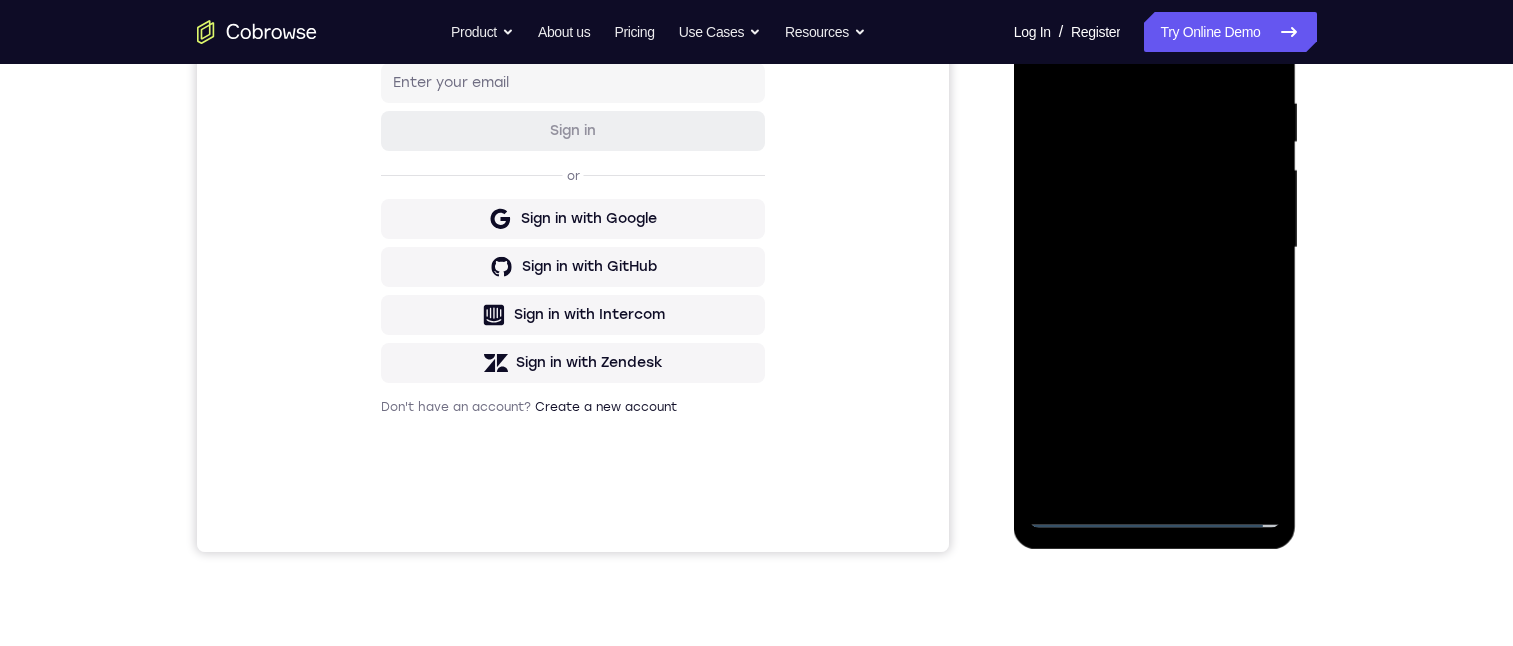 click at bounding box center [1155, 248] 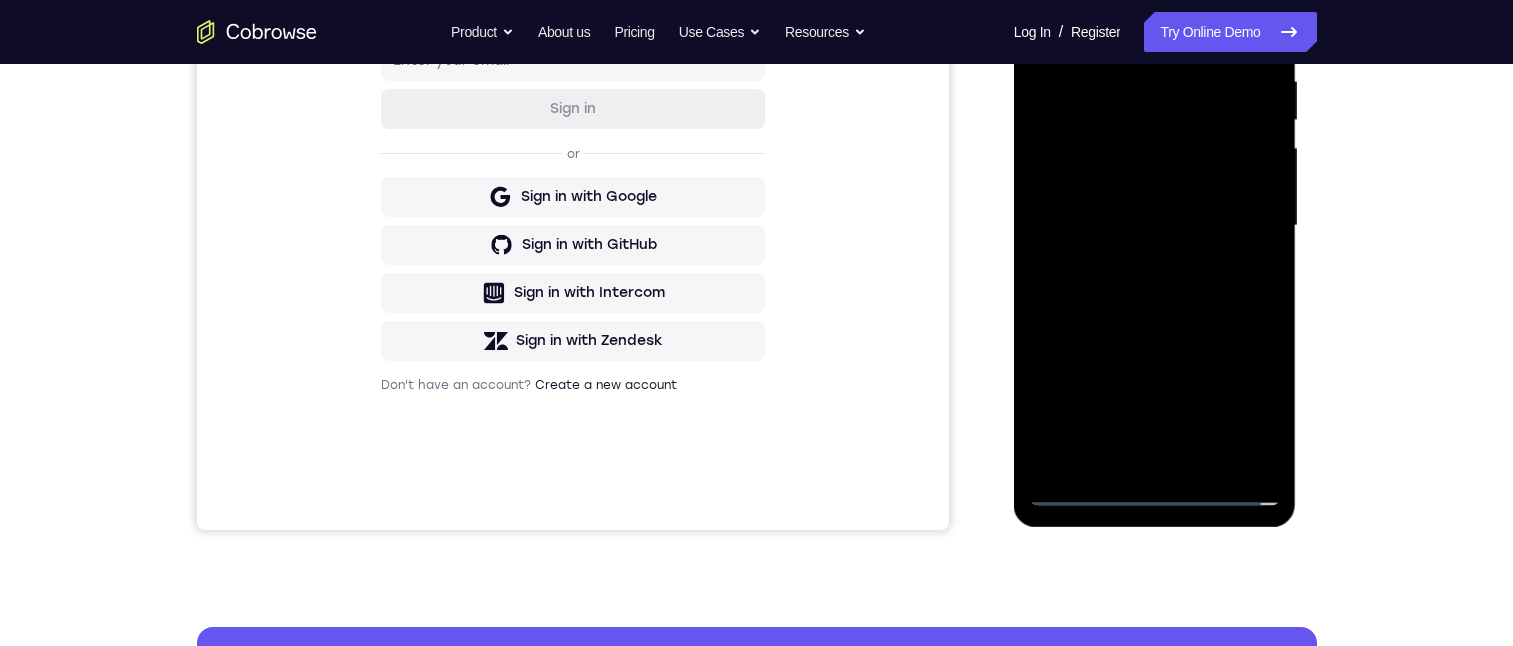 scroll, scrollTop: 0, scrollLeft: 0, axis: both 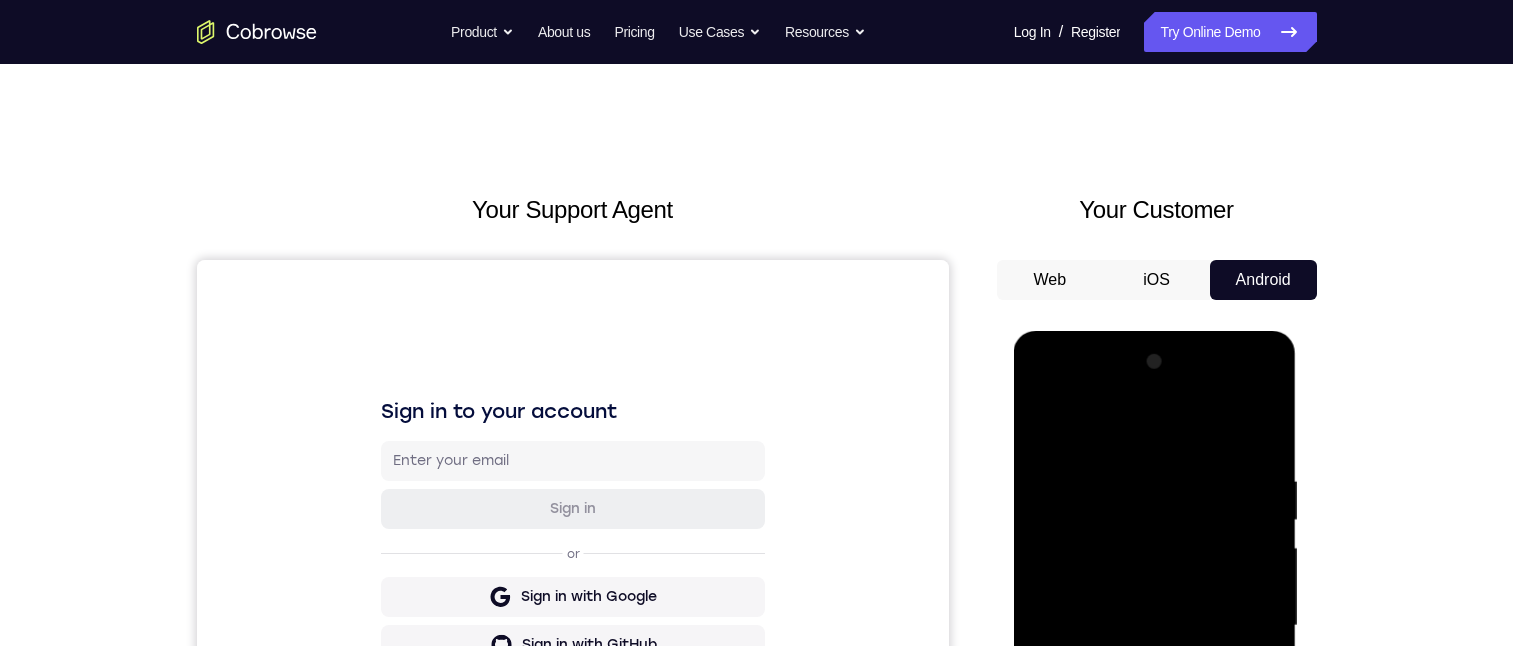 click at bounding box center [1155, 626] 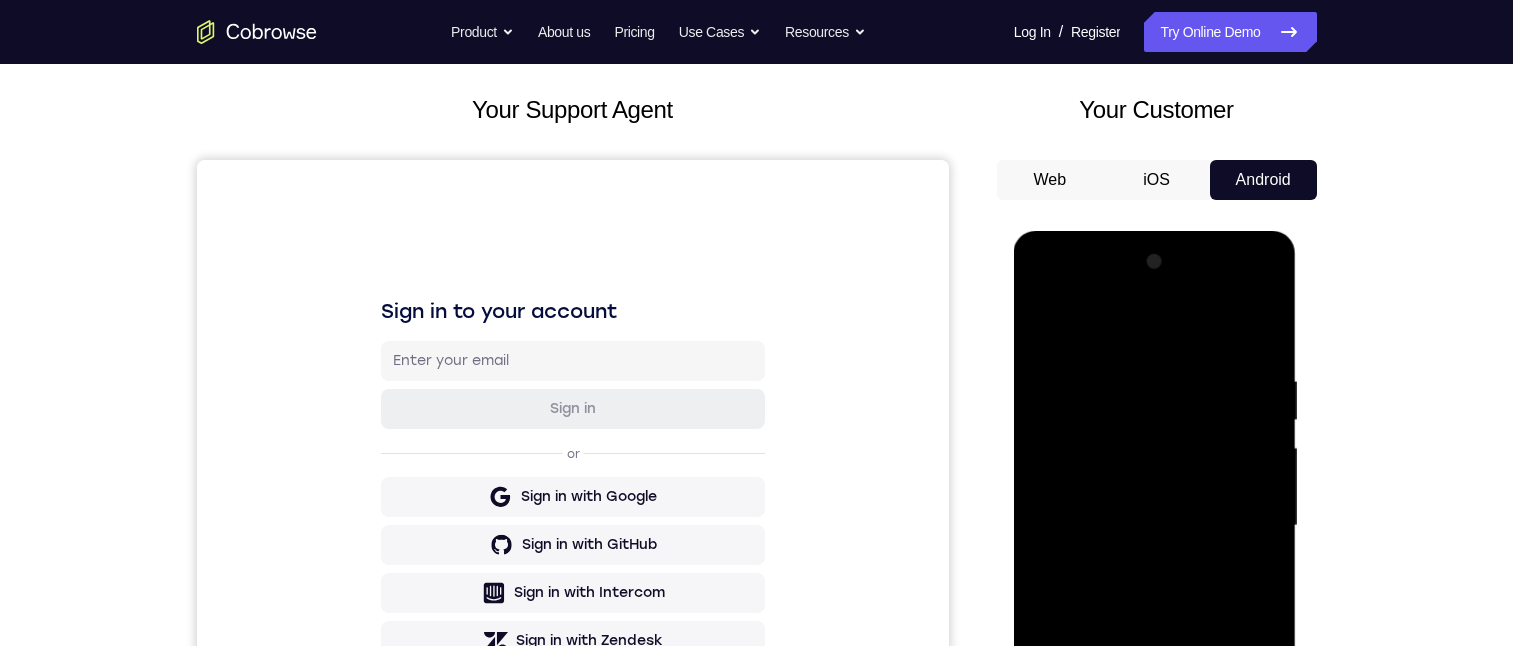 click at bounding box center (1155, 526) 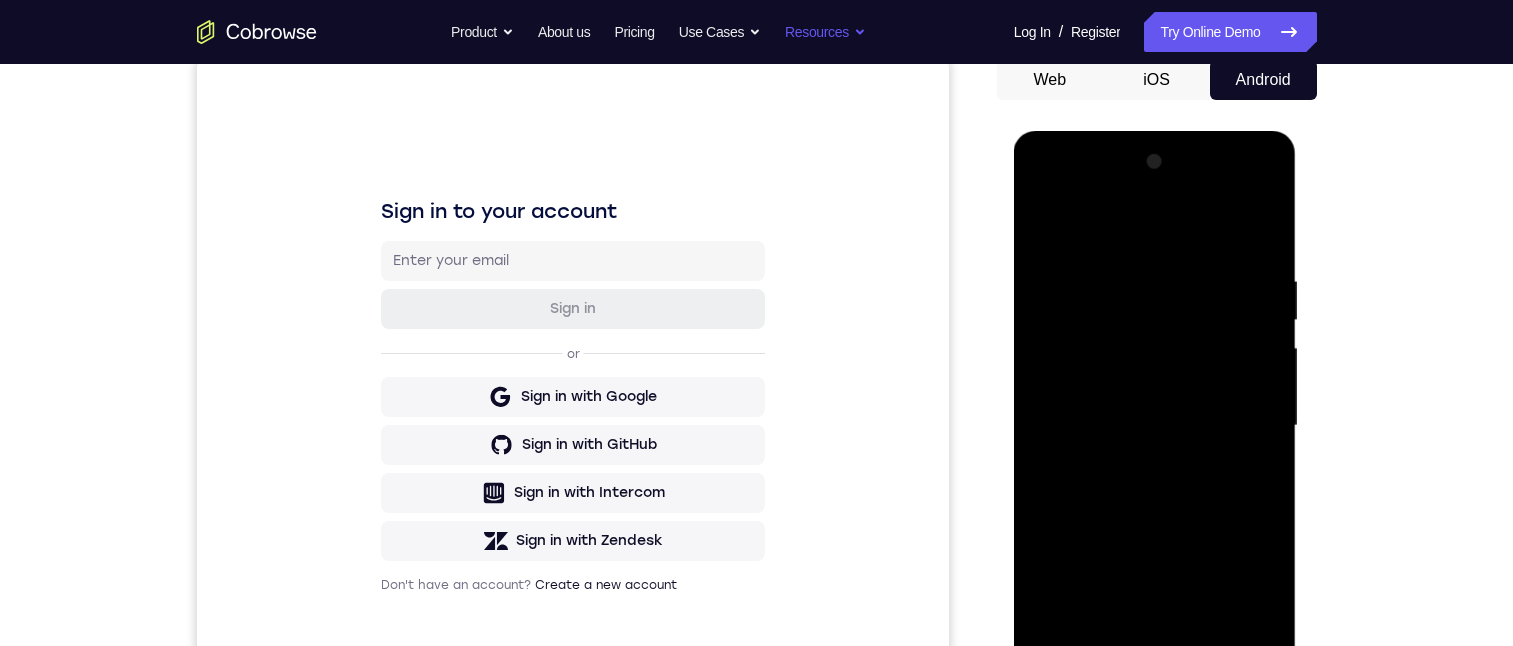 scroll, scrollTop: 0, scrollLeft: 0, axis: both 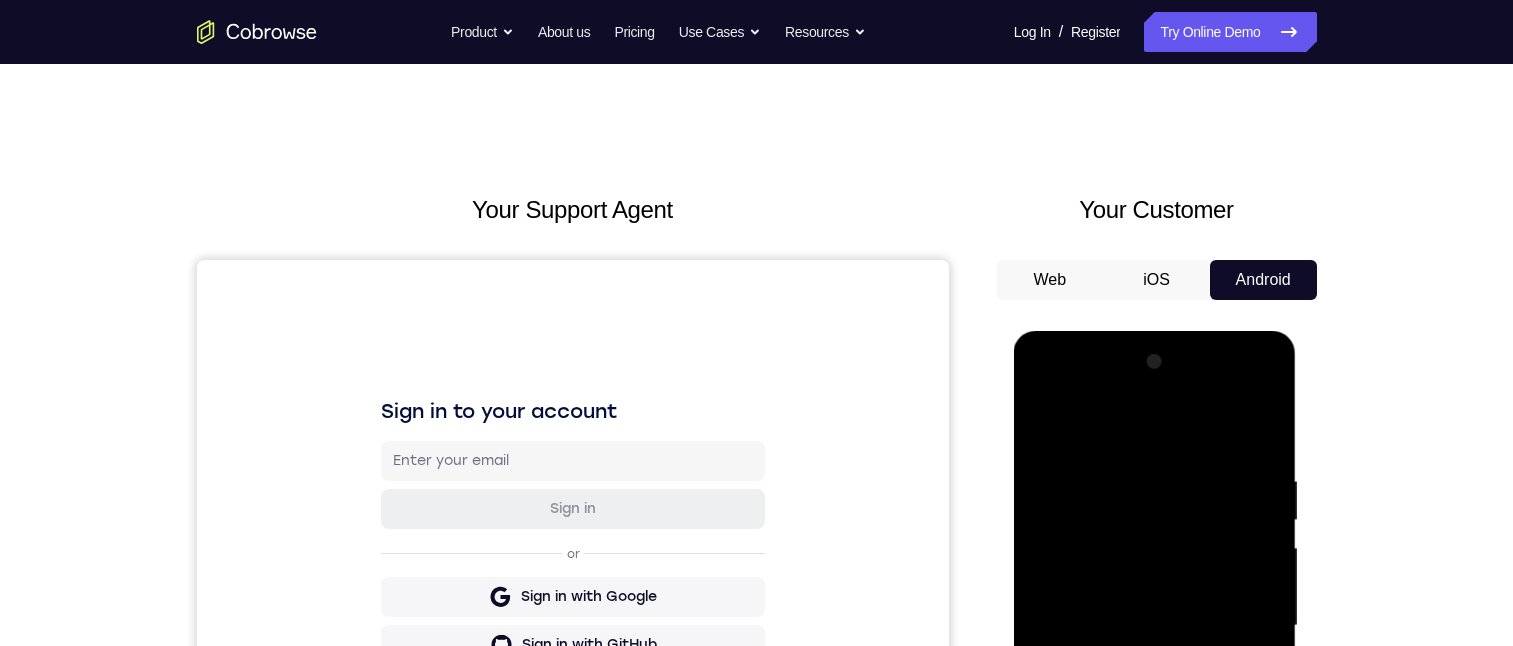 click at bounding box center (1155, 626) 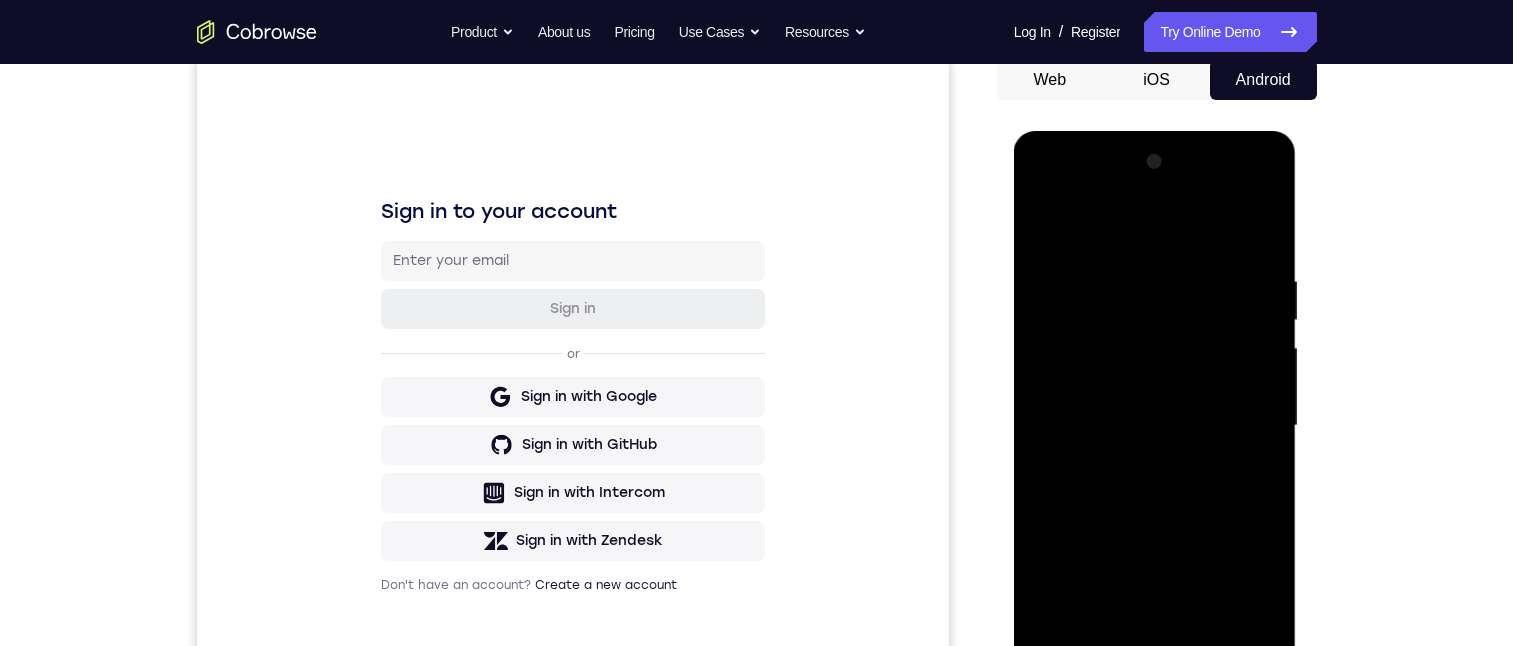 click at bounding box center (1155, 426) 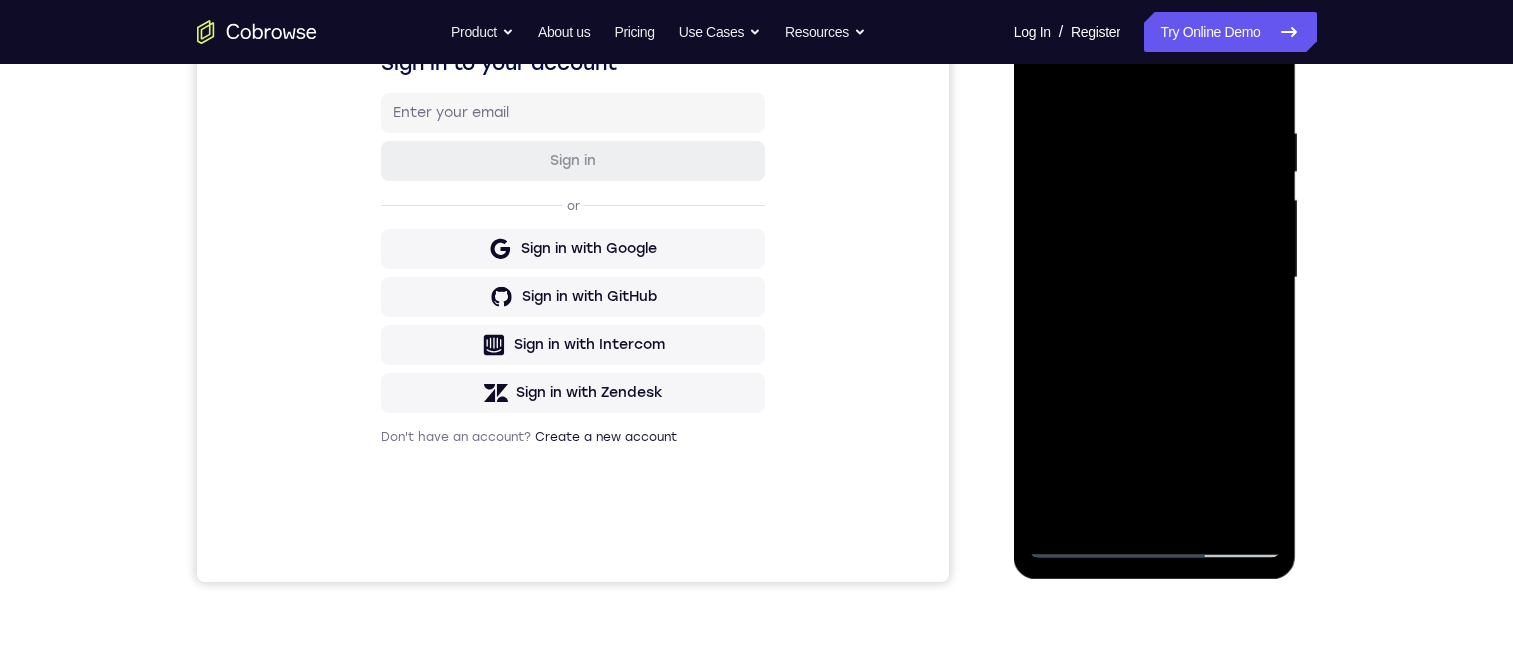 scroll, scrollTop: 300, scrollLeft: 0, axis: vertical 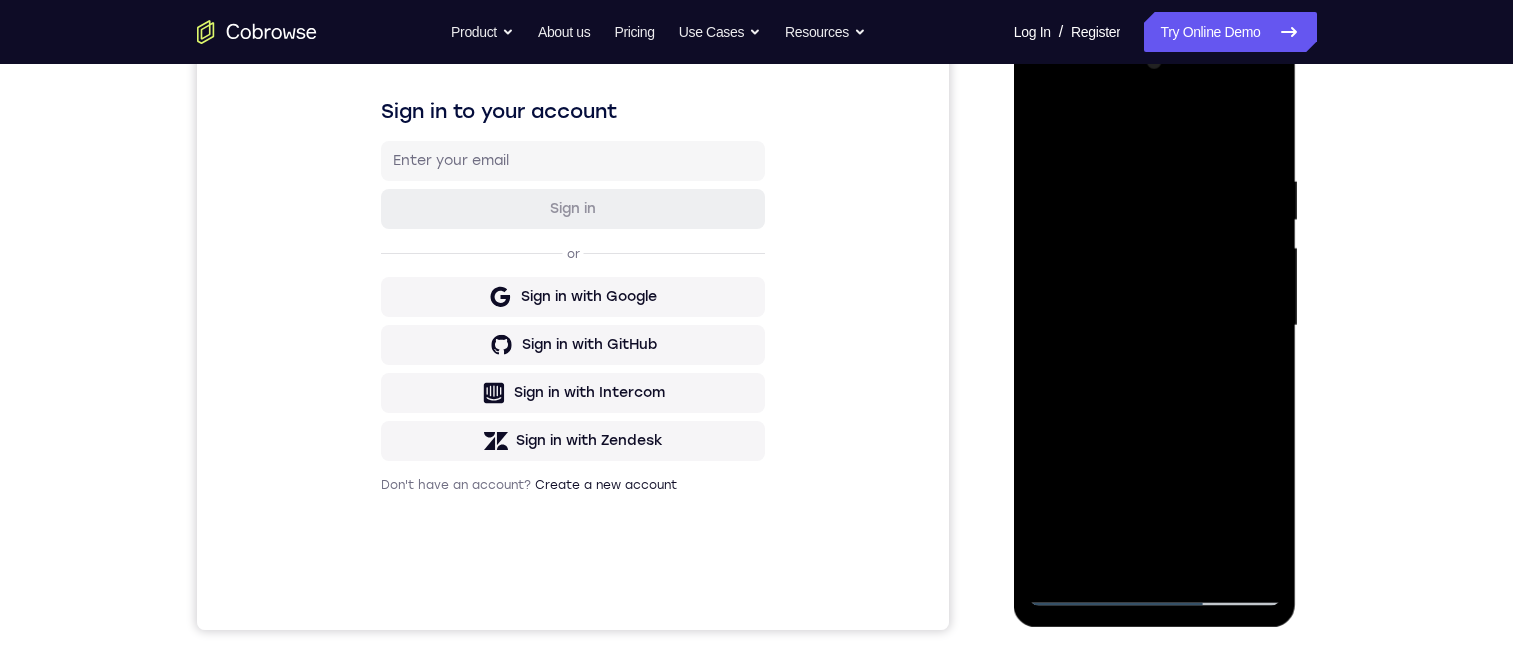 click at bounding box center (1155, 326) 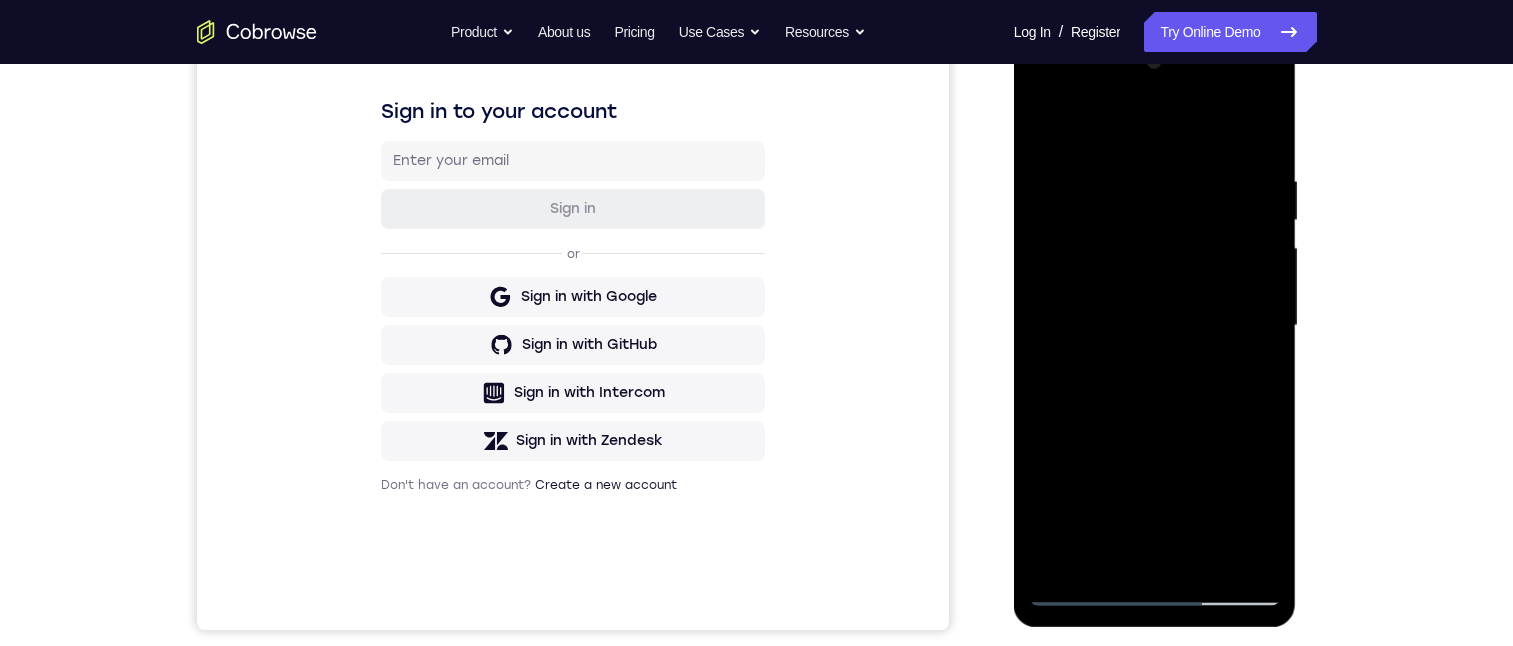 click at bounding box center [1155, 326] 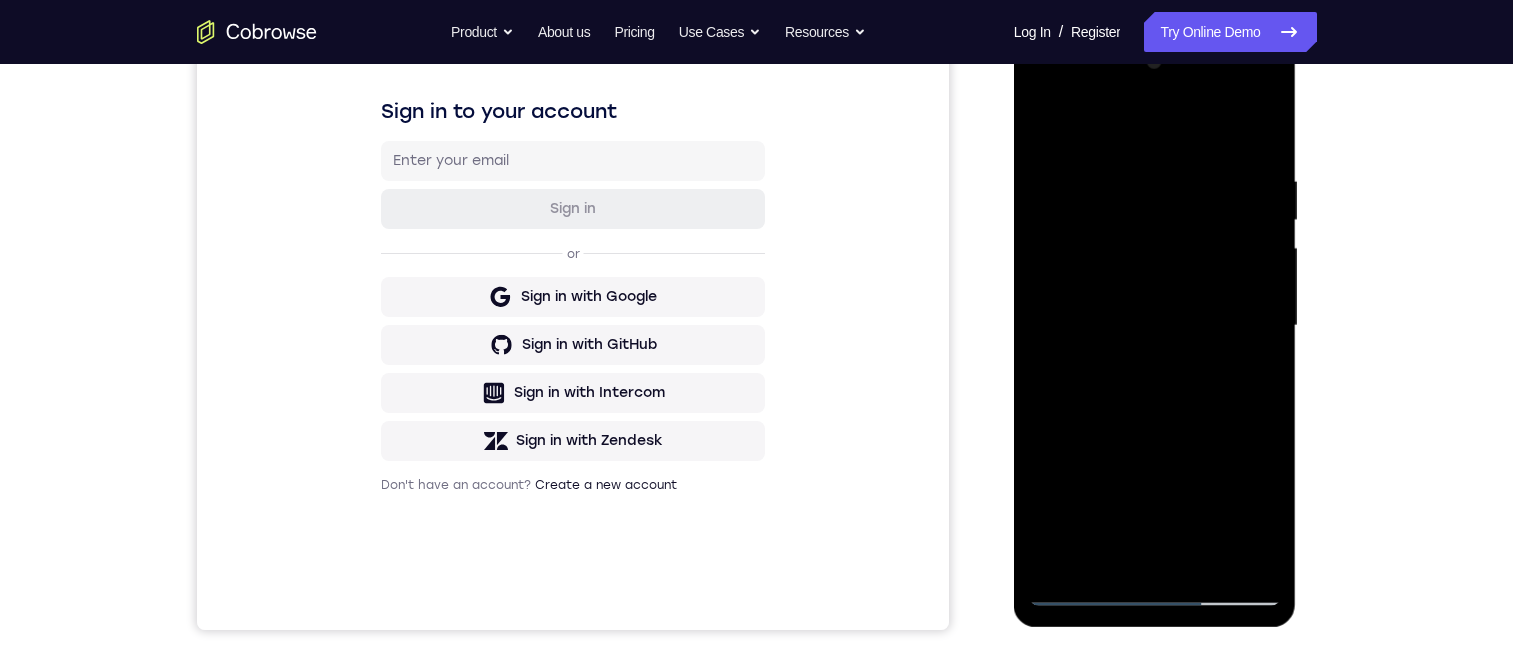 scroll, scrollTop: 100, scrollLeft: 0, axis: vertical 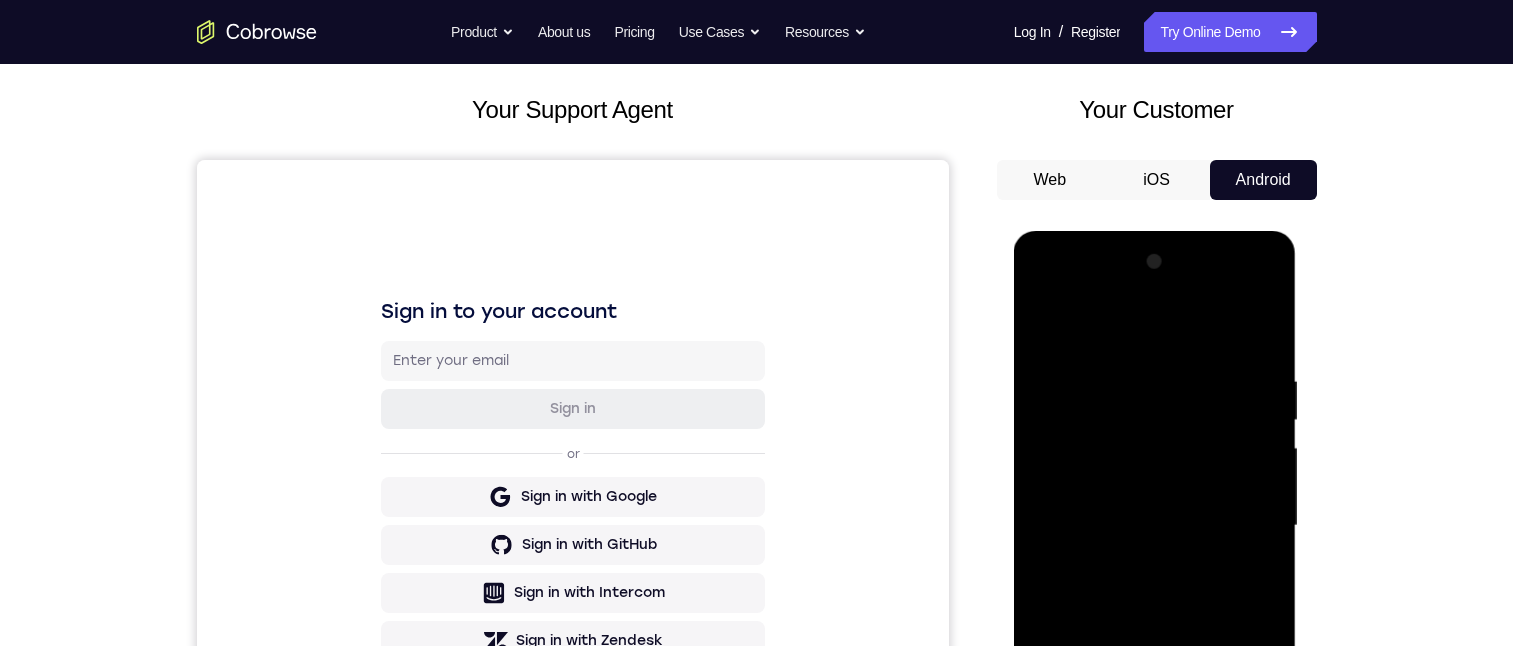 click at bounding box center (1155, 526) 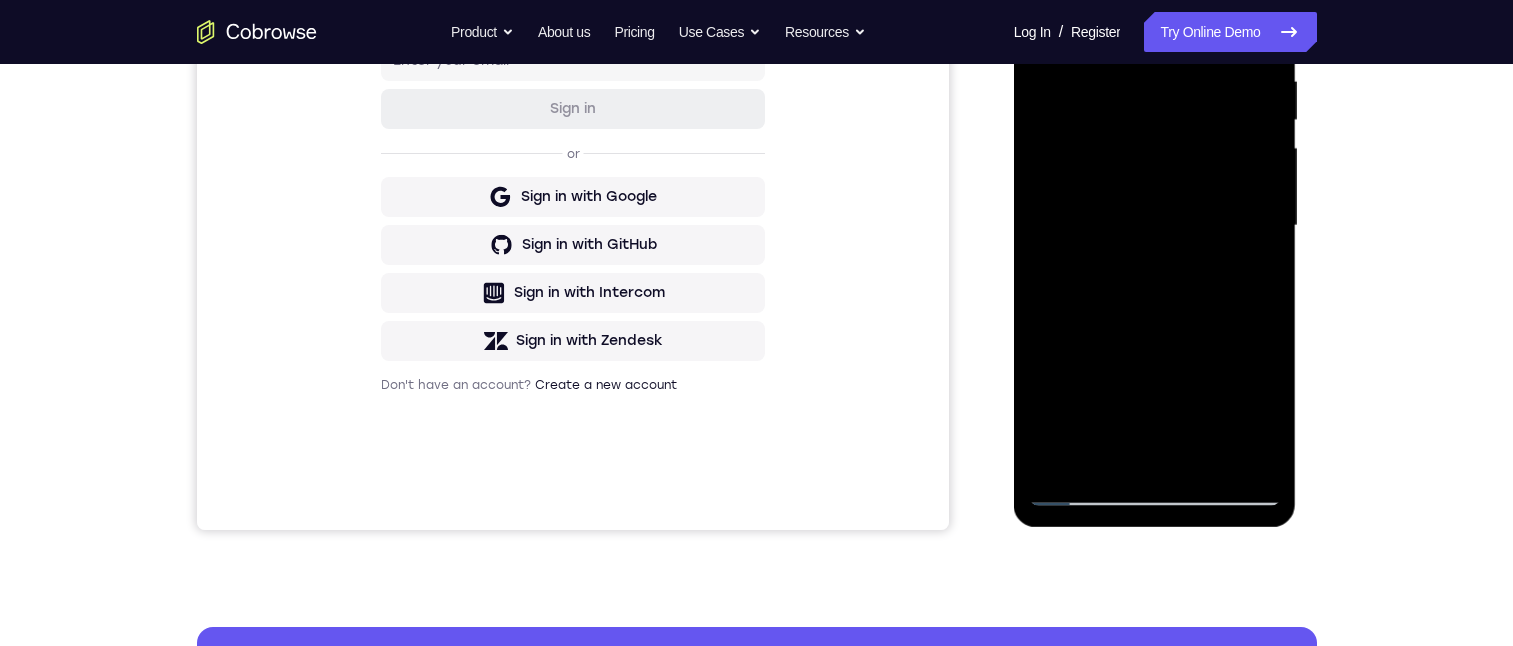 click at bounding box center [1155, 226] 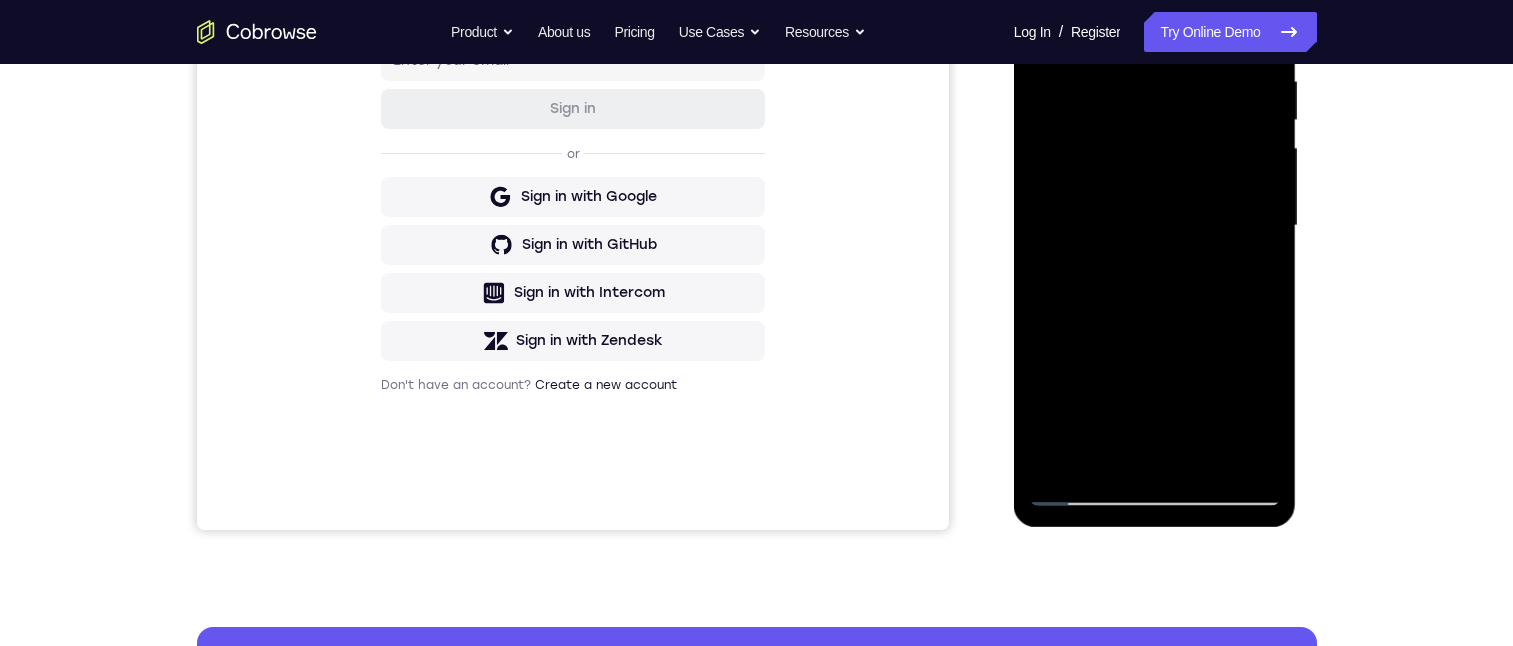 click at bounding box center [1155, 226] 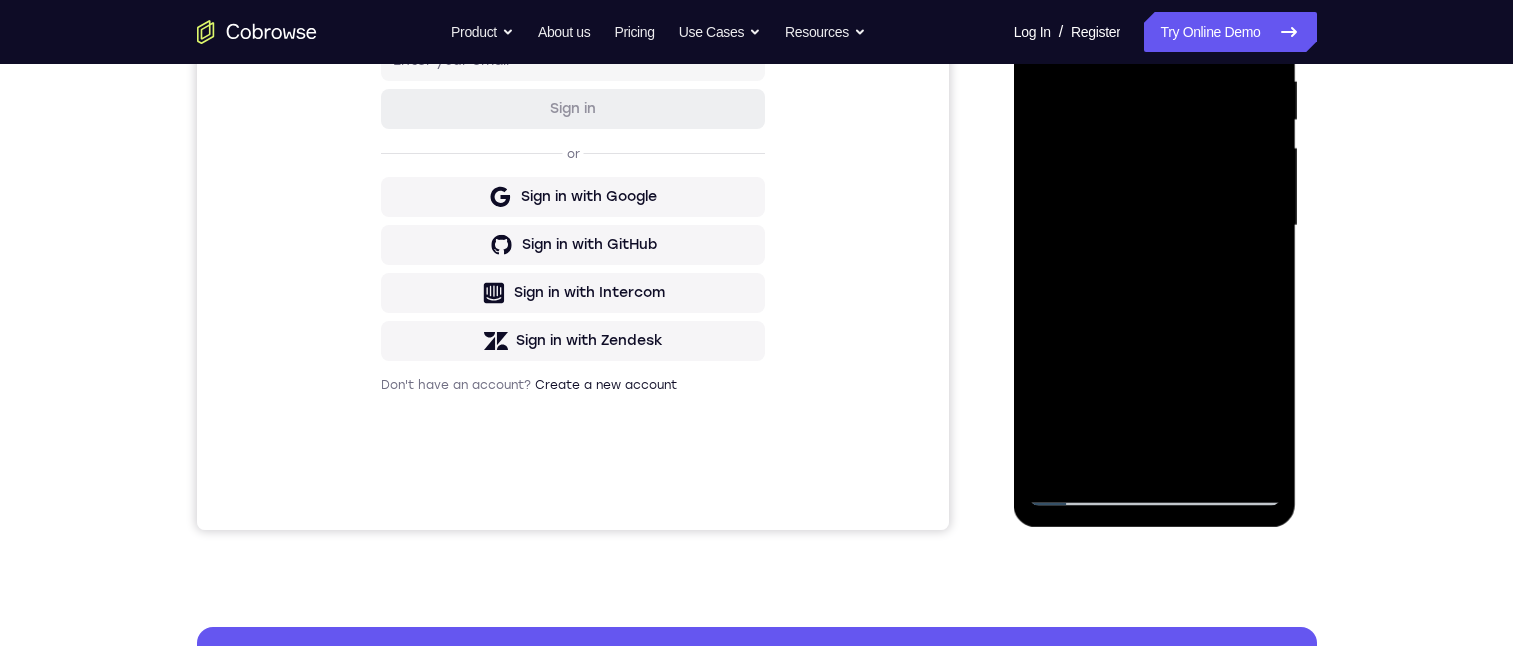 click at bounding box center (1155, 226) 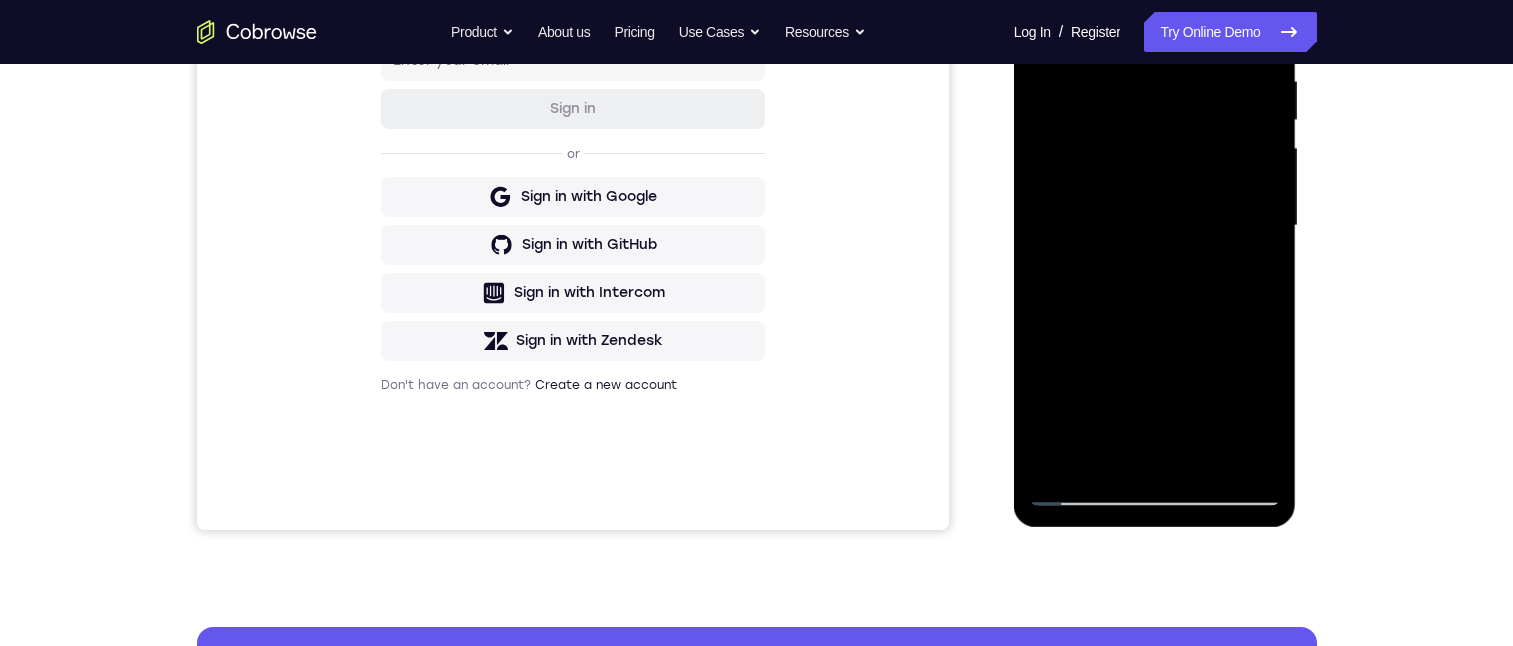 click at bounding box center [1155, 226] 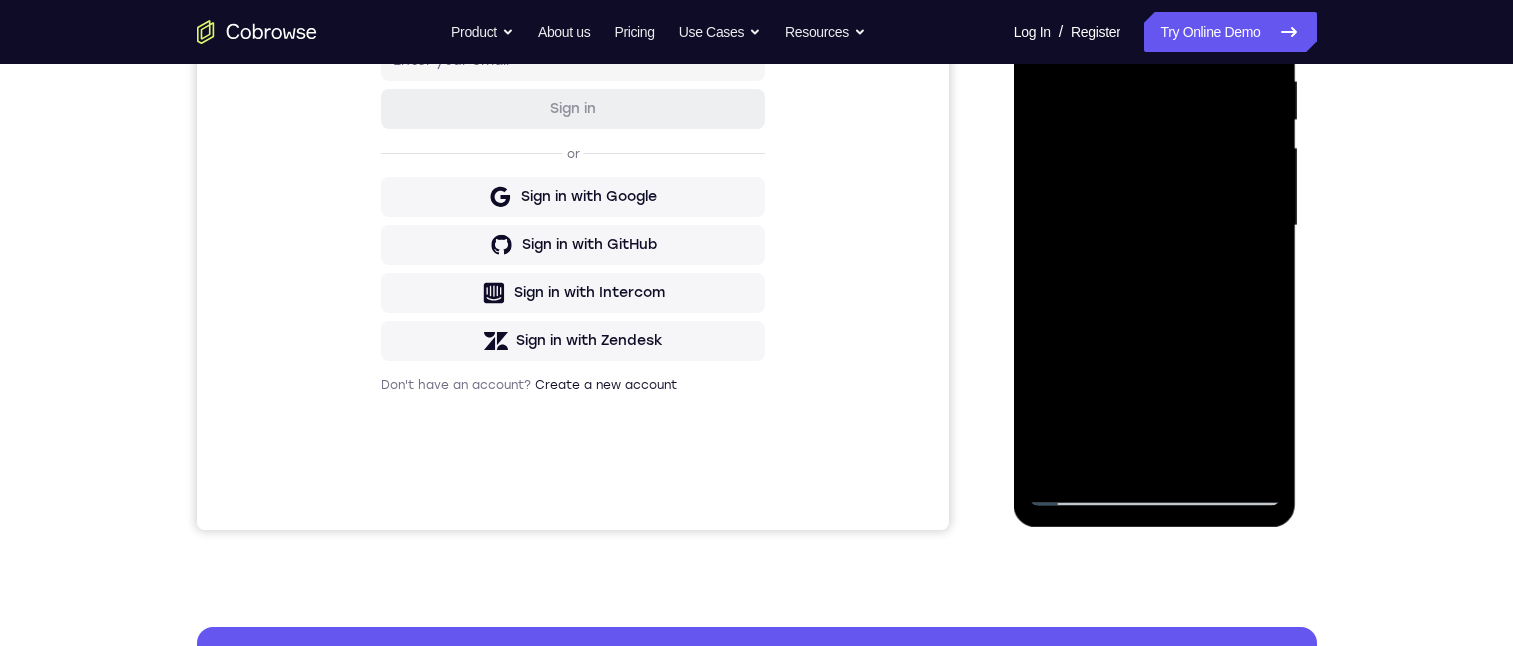 click at bounding box center (1155, 226) 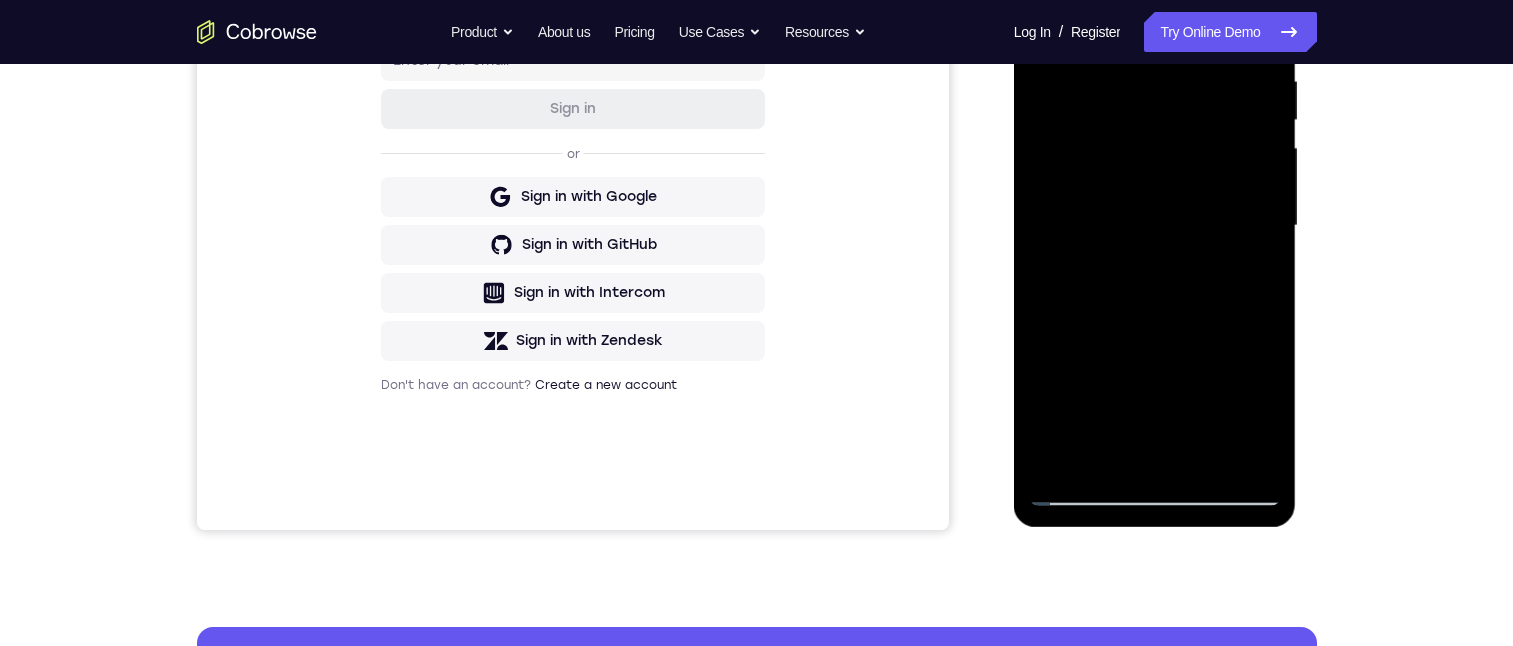 scroll, scrollTop: 100, scrollLeft: 0, axis: vertical 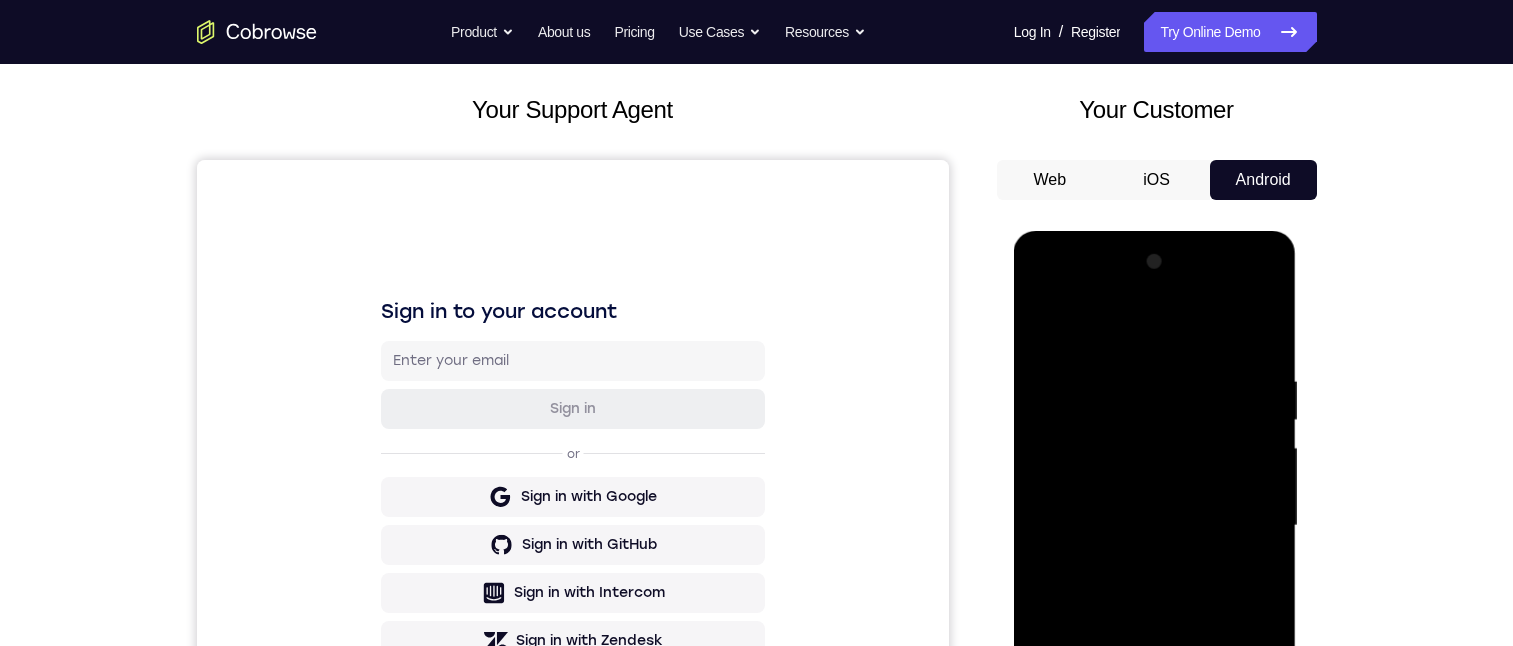 click at bounding box center [1155, 526] 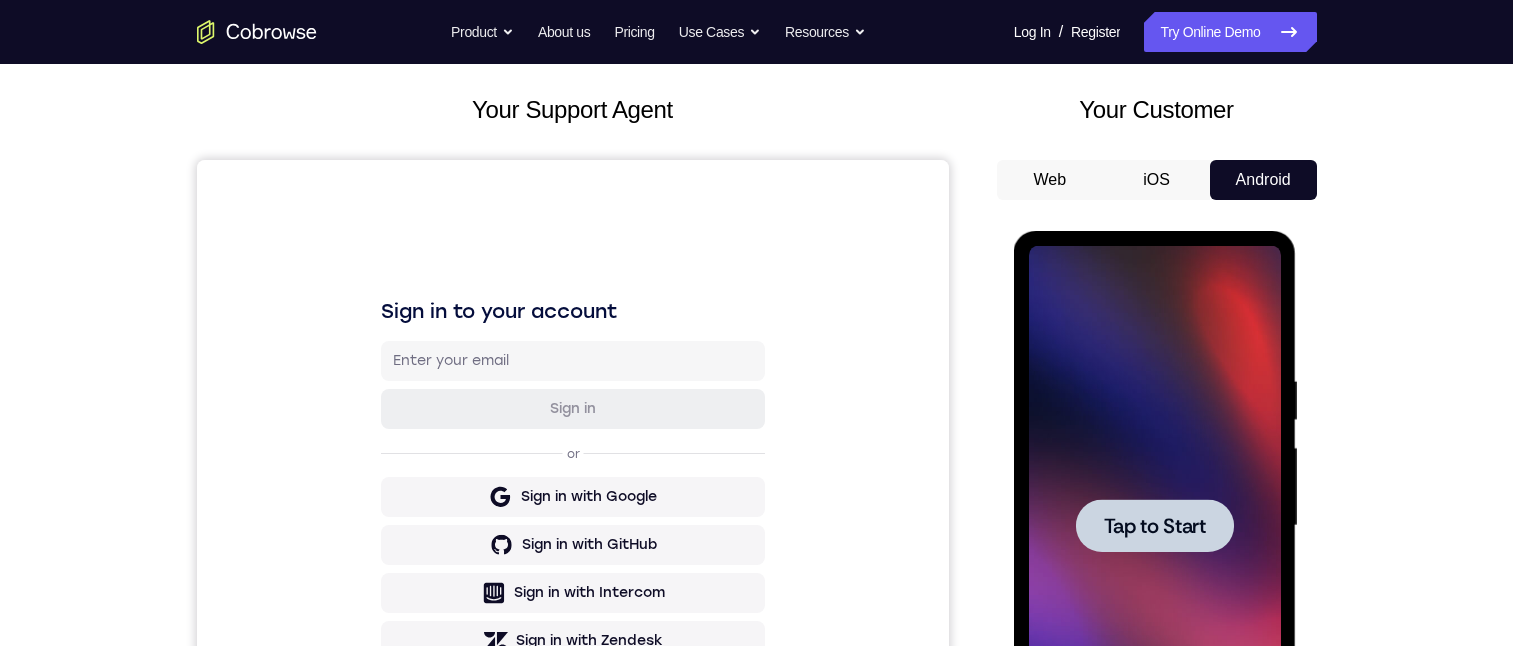 click on "Tap to Start" at bounding box center (1155, 526) 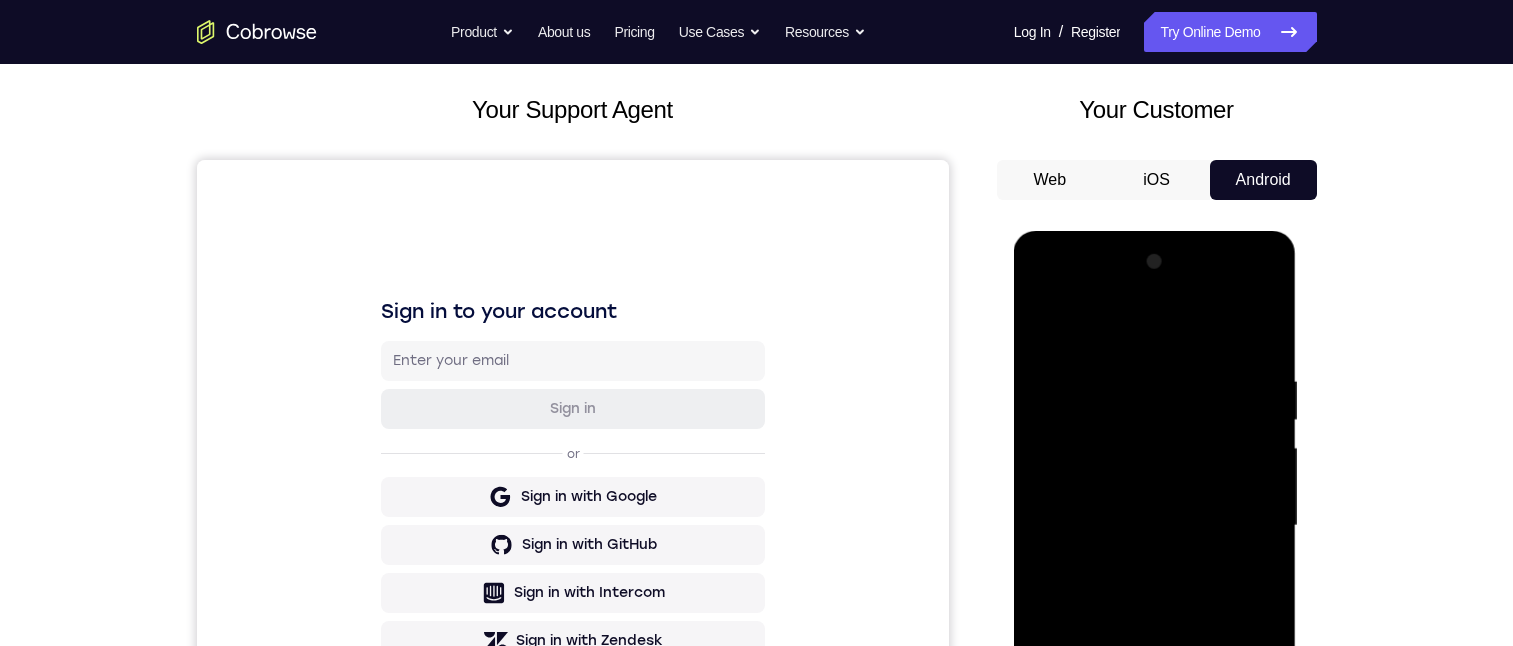 scroll, scrollTop: 500, scrollLeft: 0, axis: vertical 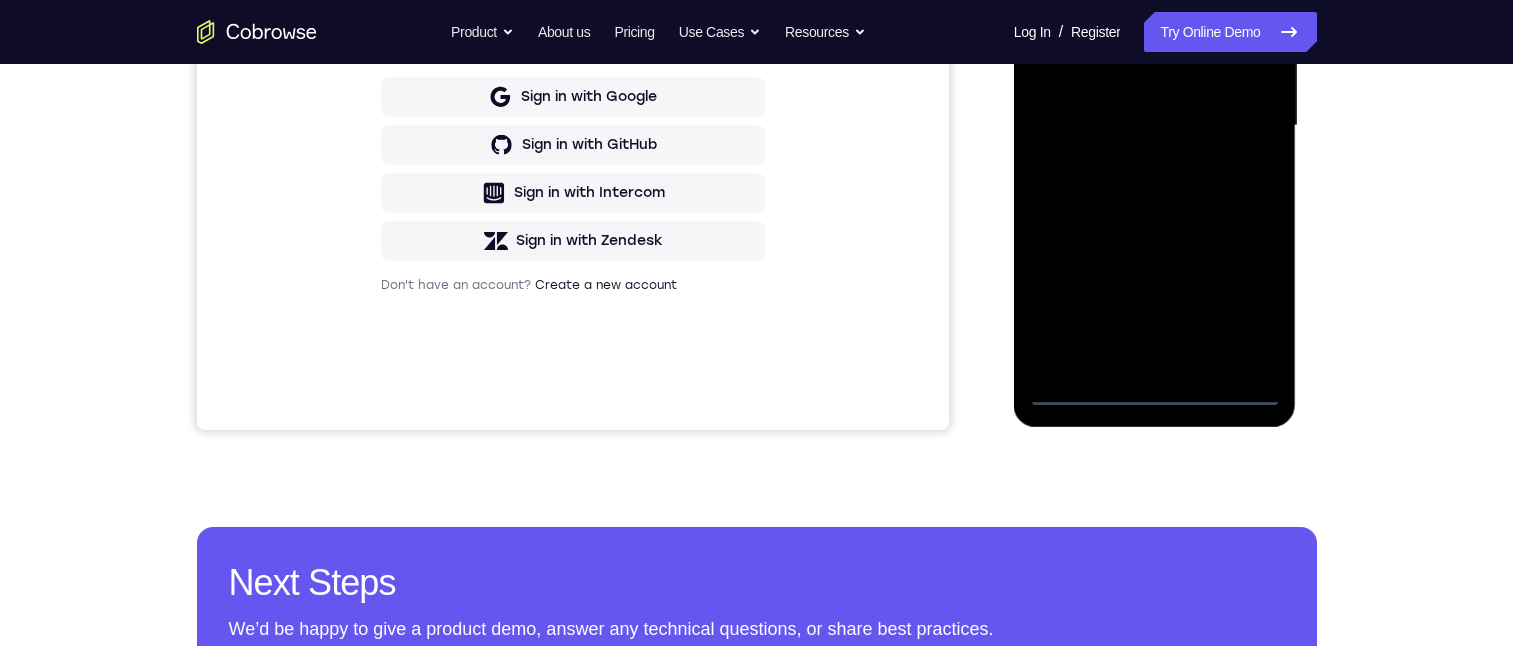 click at bounding box center [1155, 126] 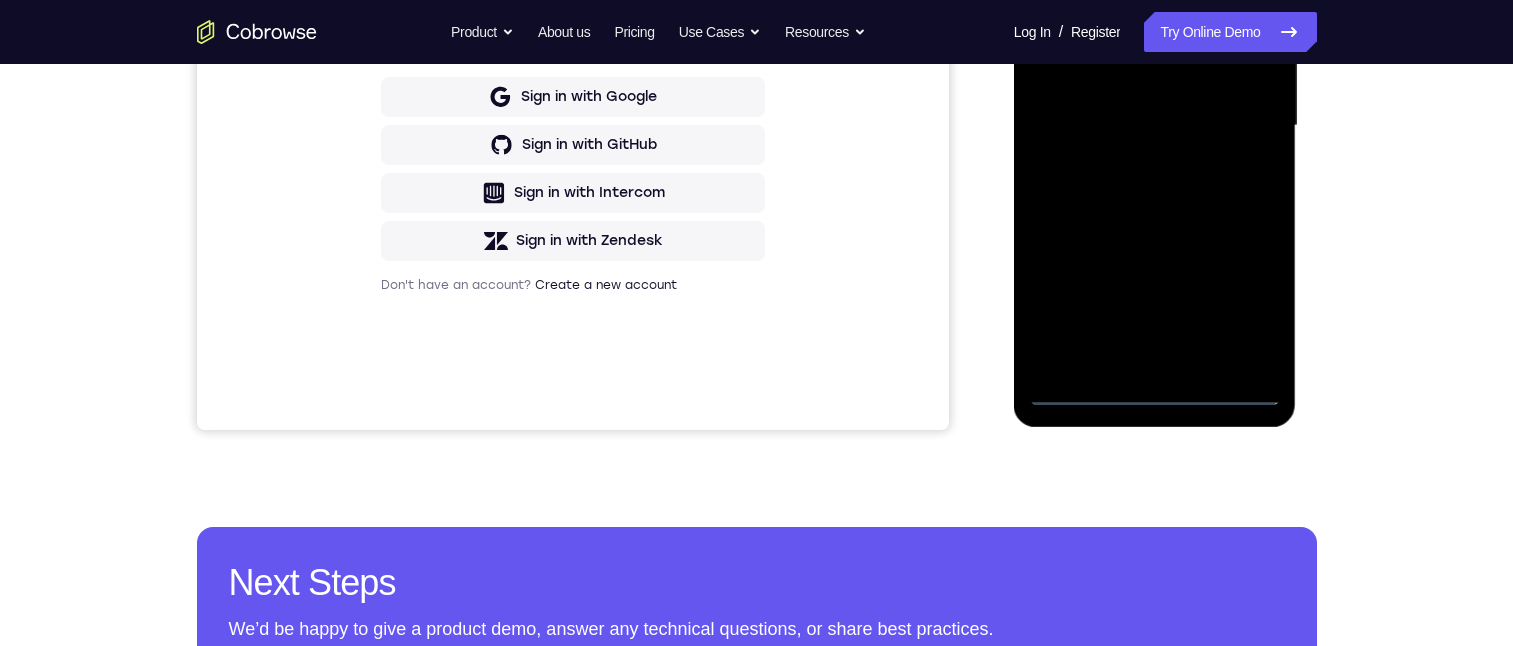 click at bounding box center [1155, 126] 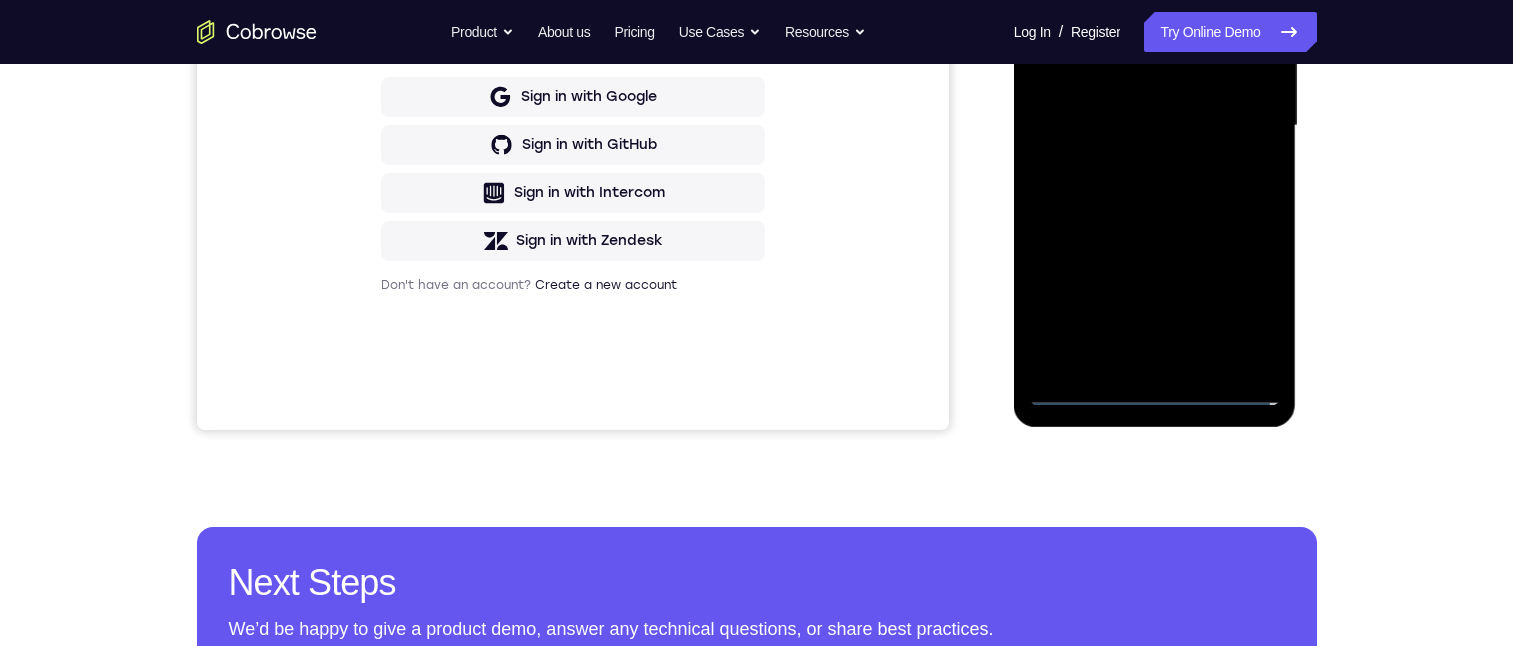 click at bounding box center [1155, 126] 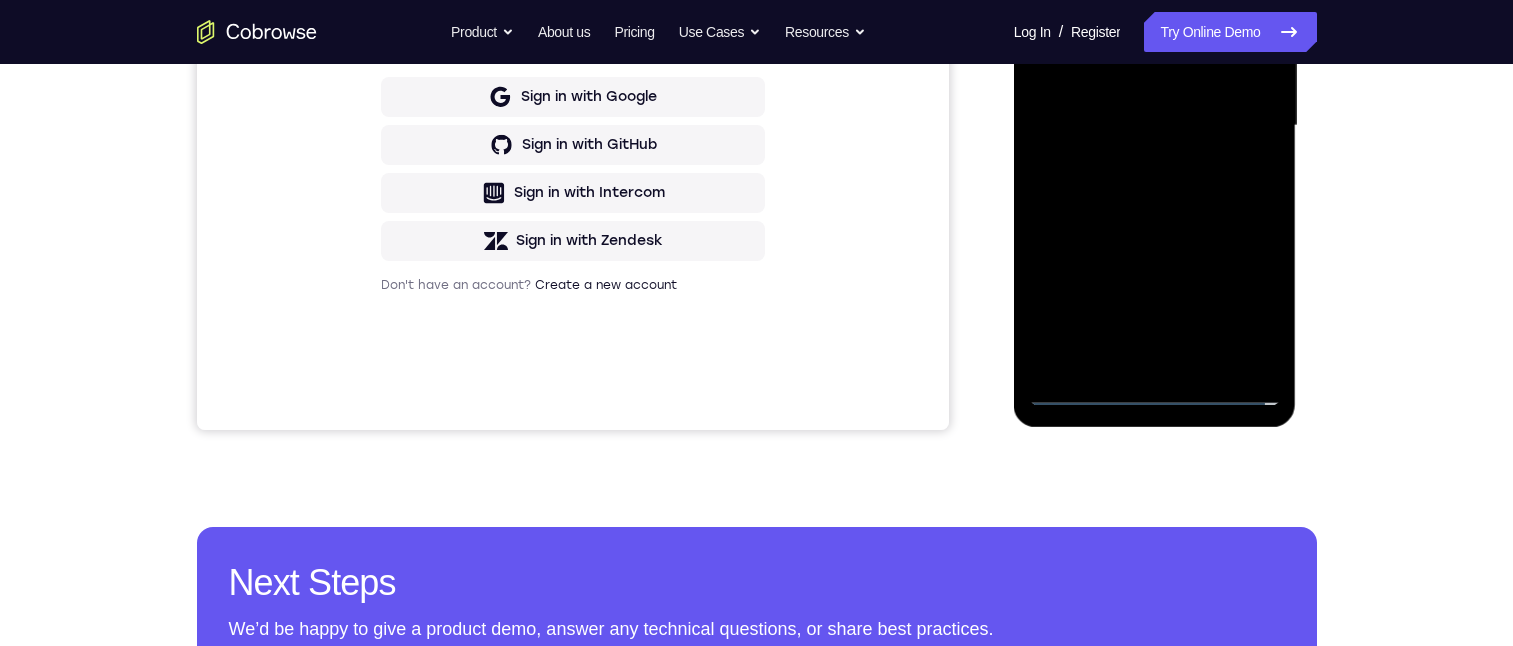click at bounding box center [1155, 126] 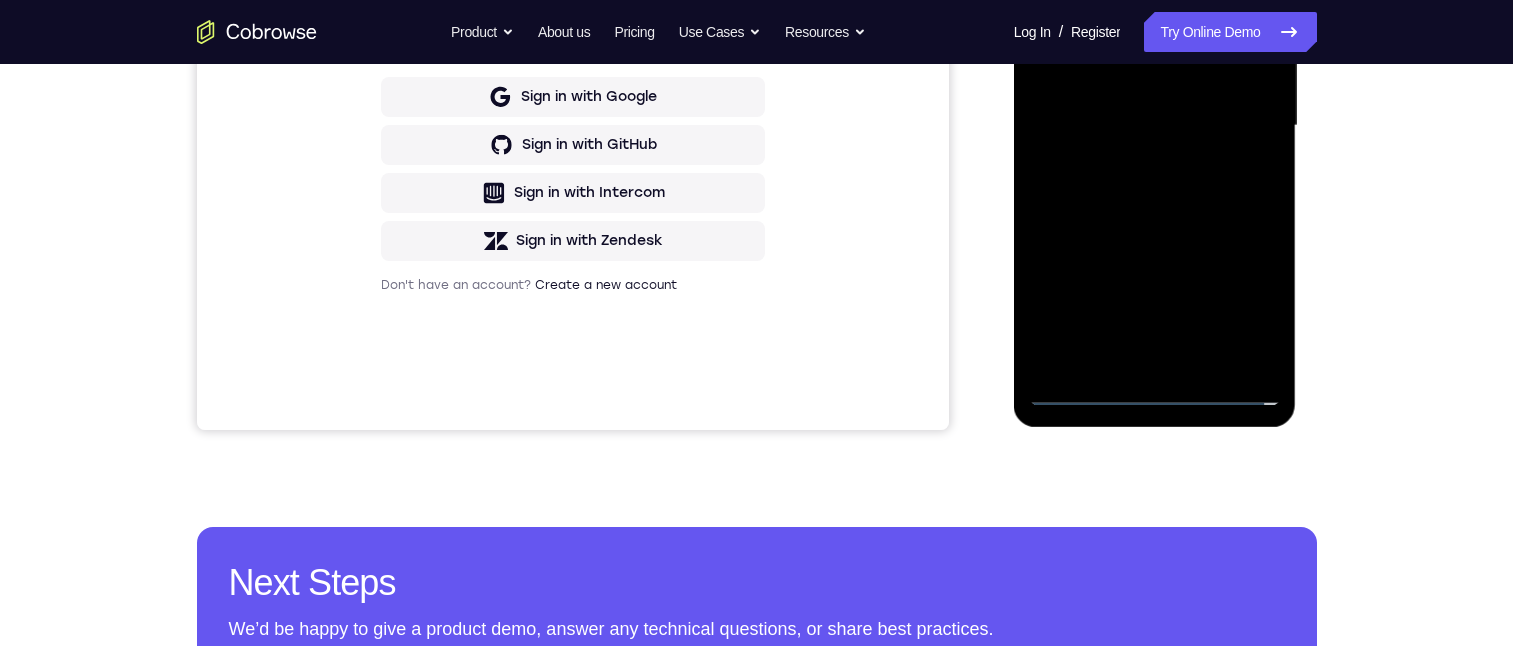 click at bounding box center [1155, 126] 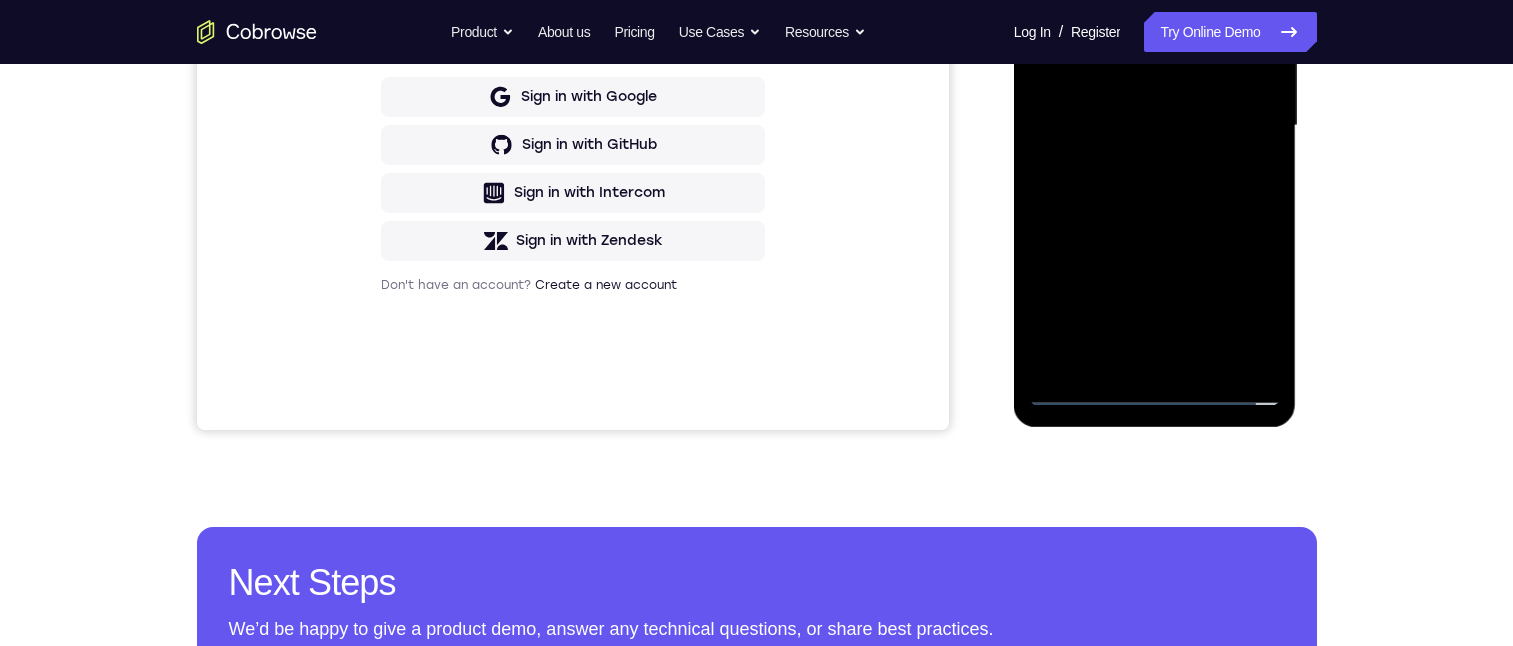 scroll, scrollTop: 300, scrollLeft: 0, axis: vertical 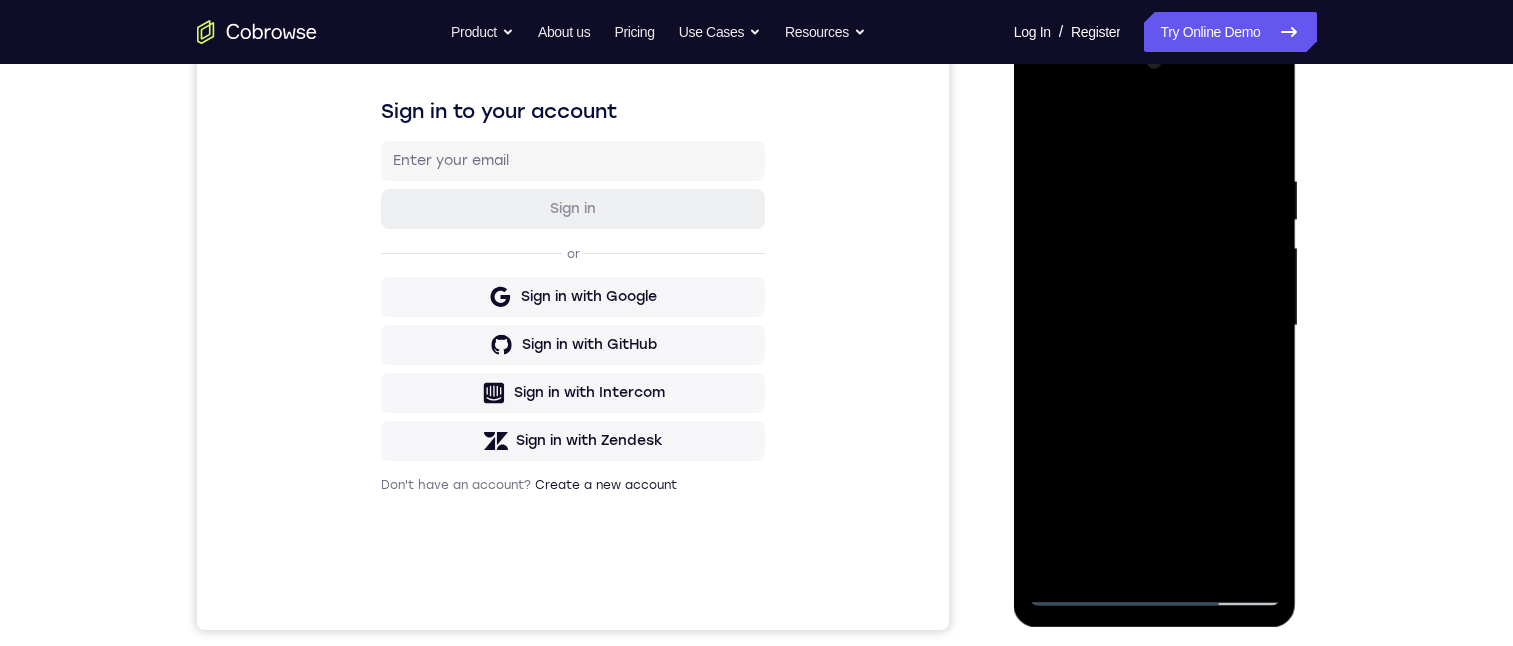 click at bounding box center (1155, 326) 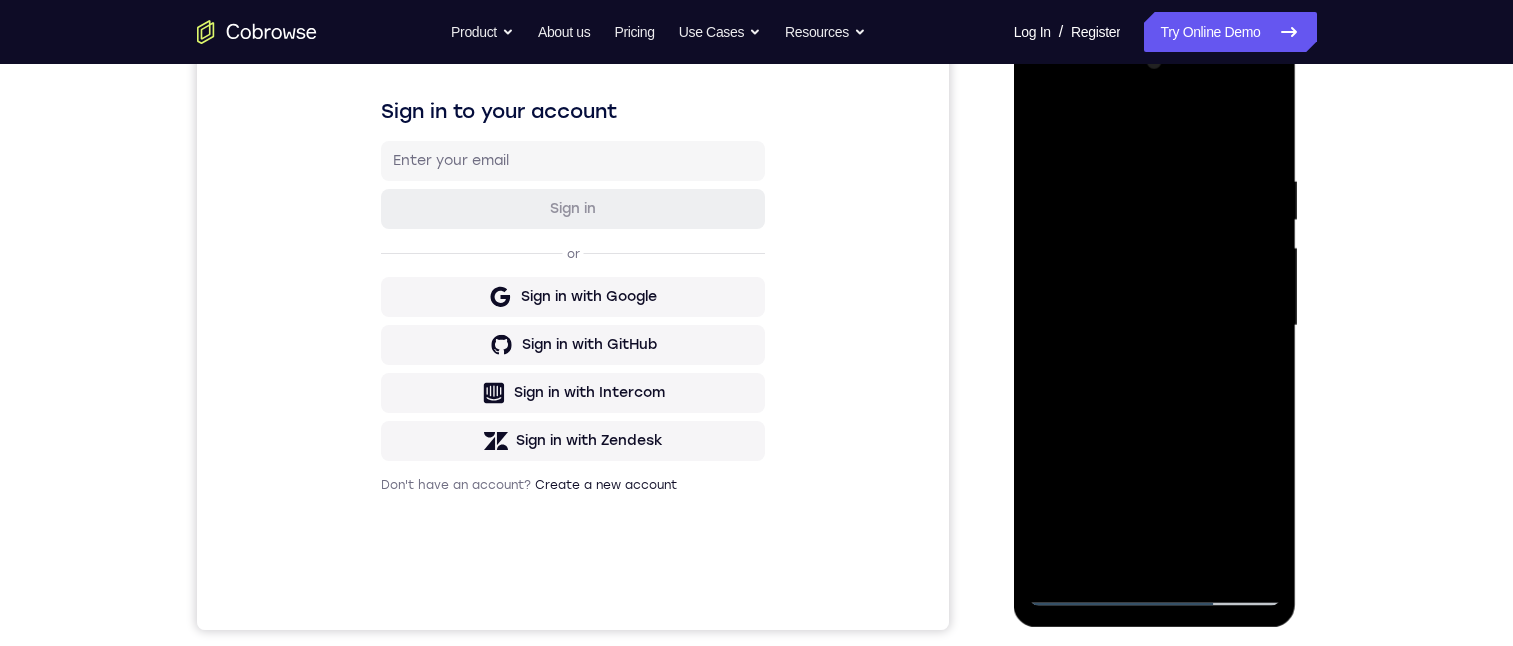 click at bounding box center (1155, 326) 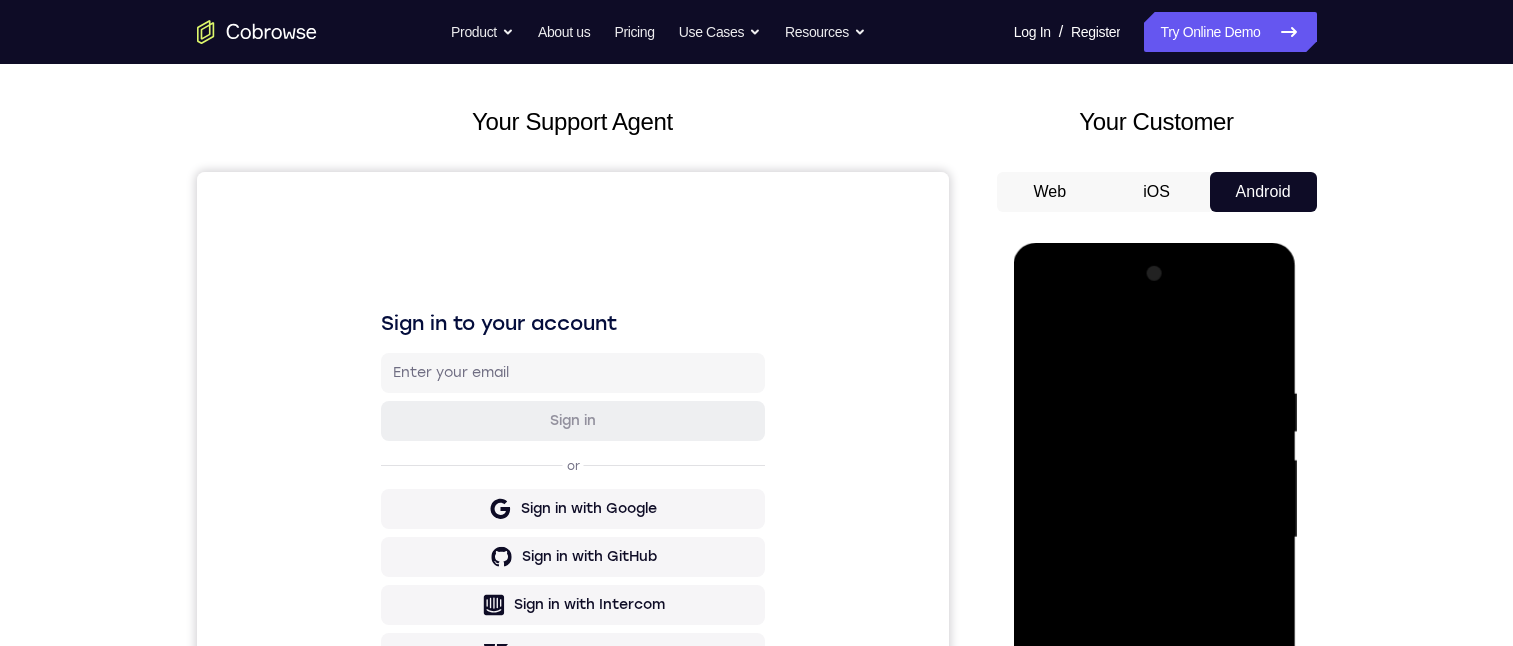 scroll, scrollTop: 700, scrollLeft: 0, axis: vertical 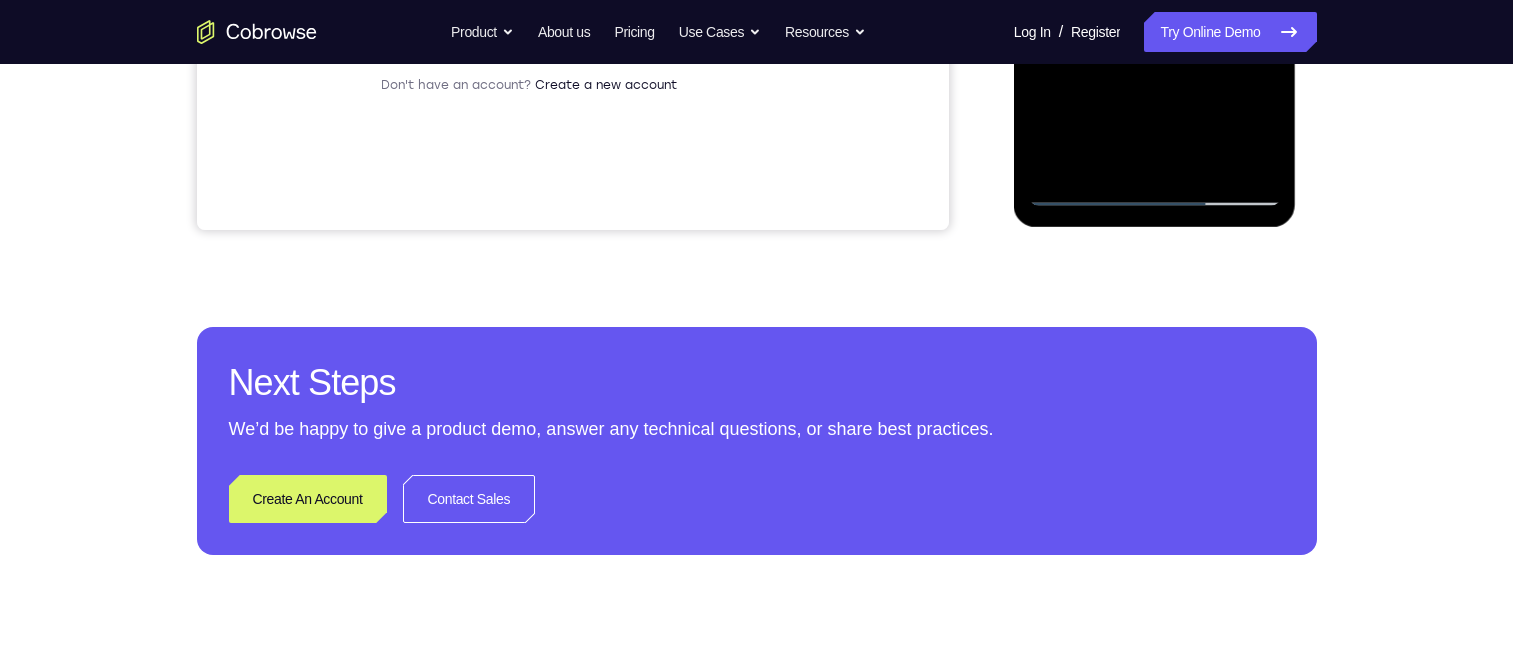 click at bounding box center (1155, -74) 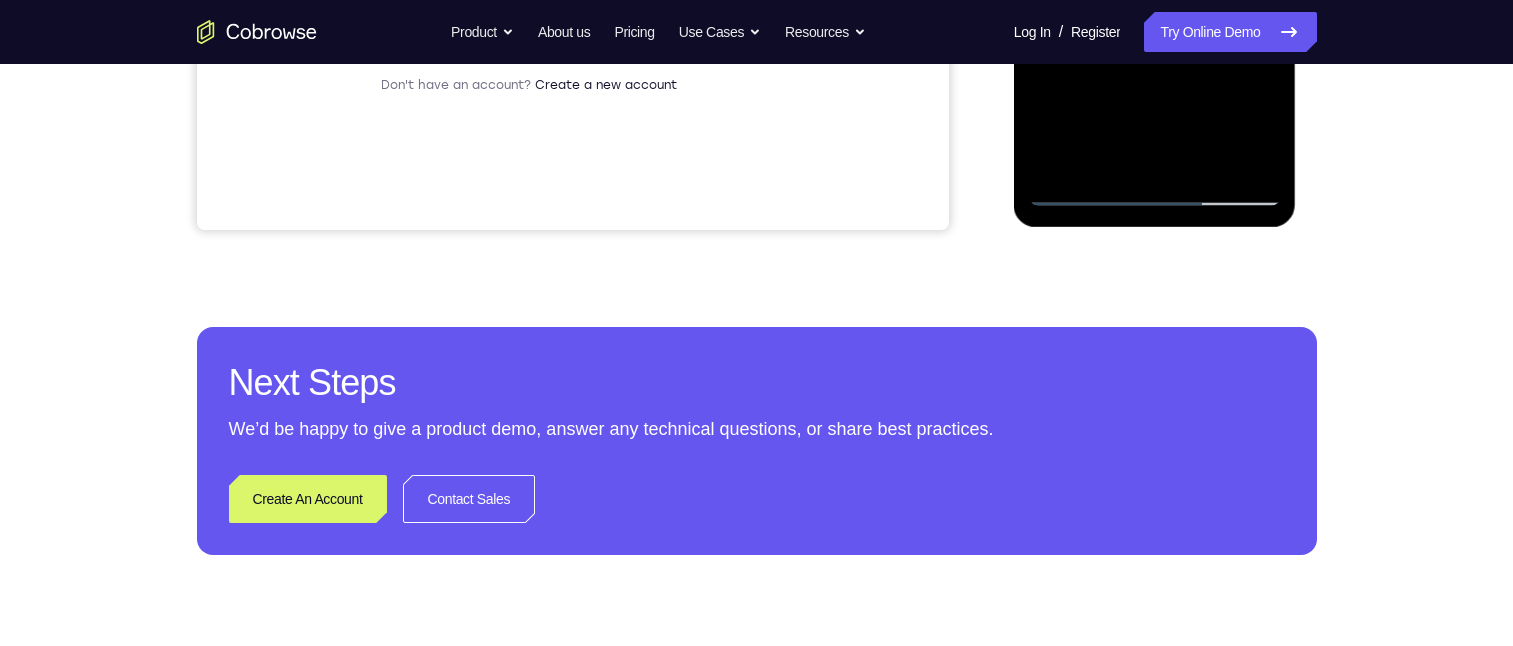 click at bounding box center [1155, -74] 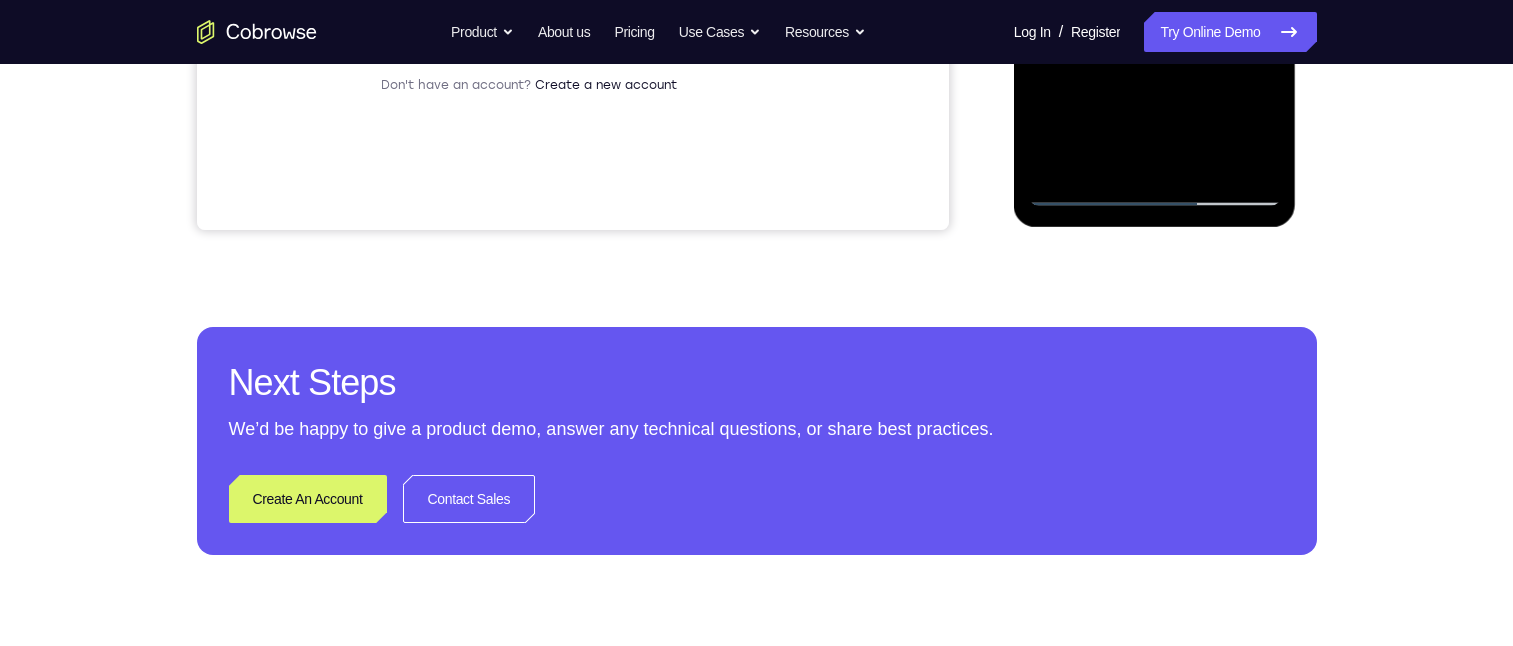 click at bounding box center [1155, -74] 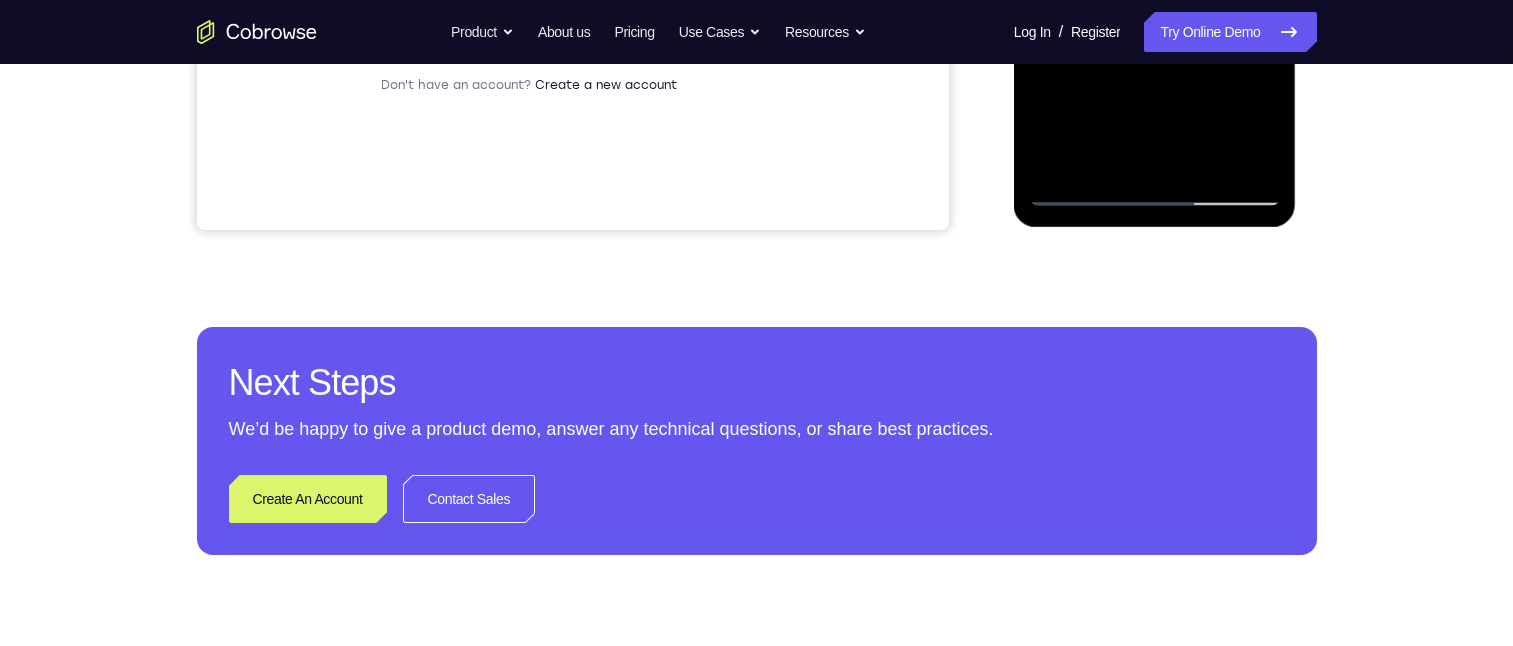 scroll, scrollTop: 300, scrollLeft: 0, axis: vertical 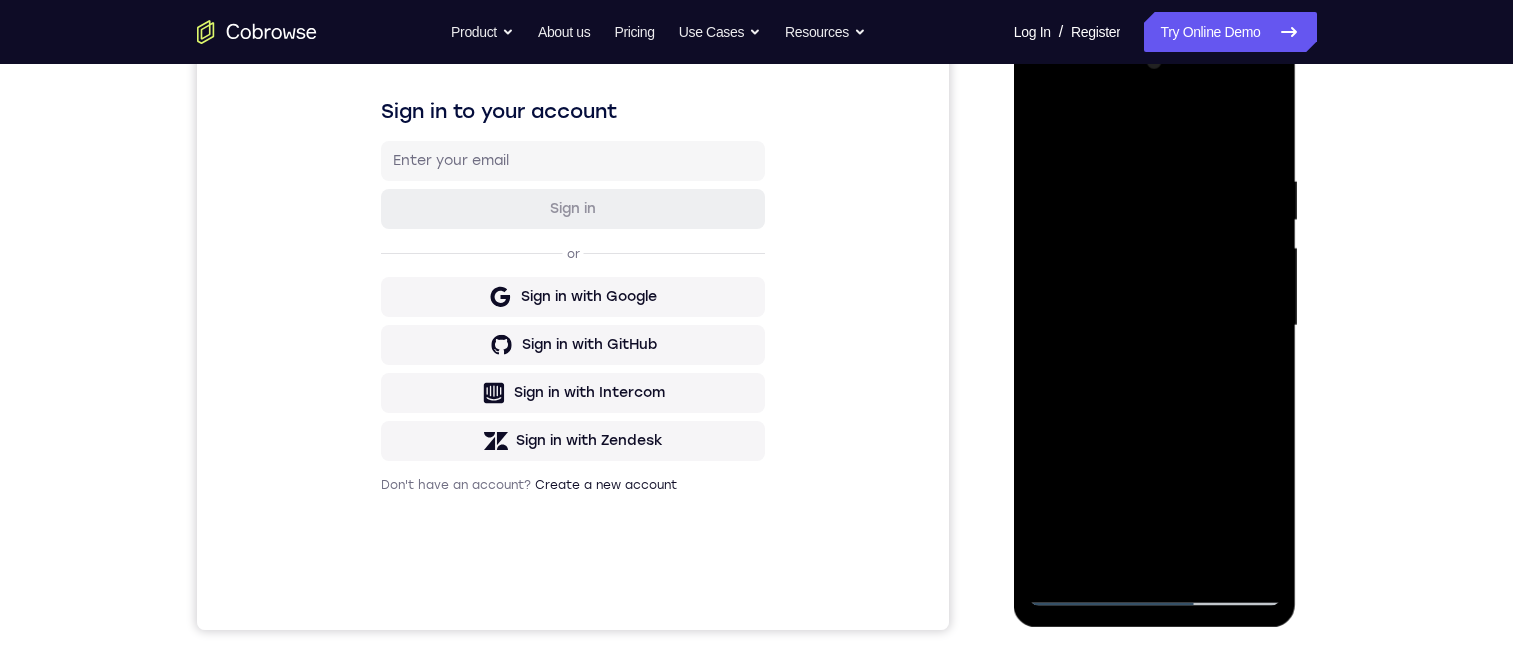 click on "Your Support Agent             Your Customer       Web   iOS   Android                         Next Steps   We’d be happy to give a product demo, answer any technical questions, or share best practices.          Create An Account             Contact Sales" at bounding box center [757, 423] 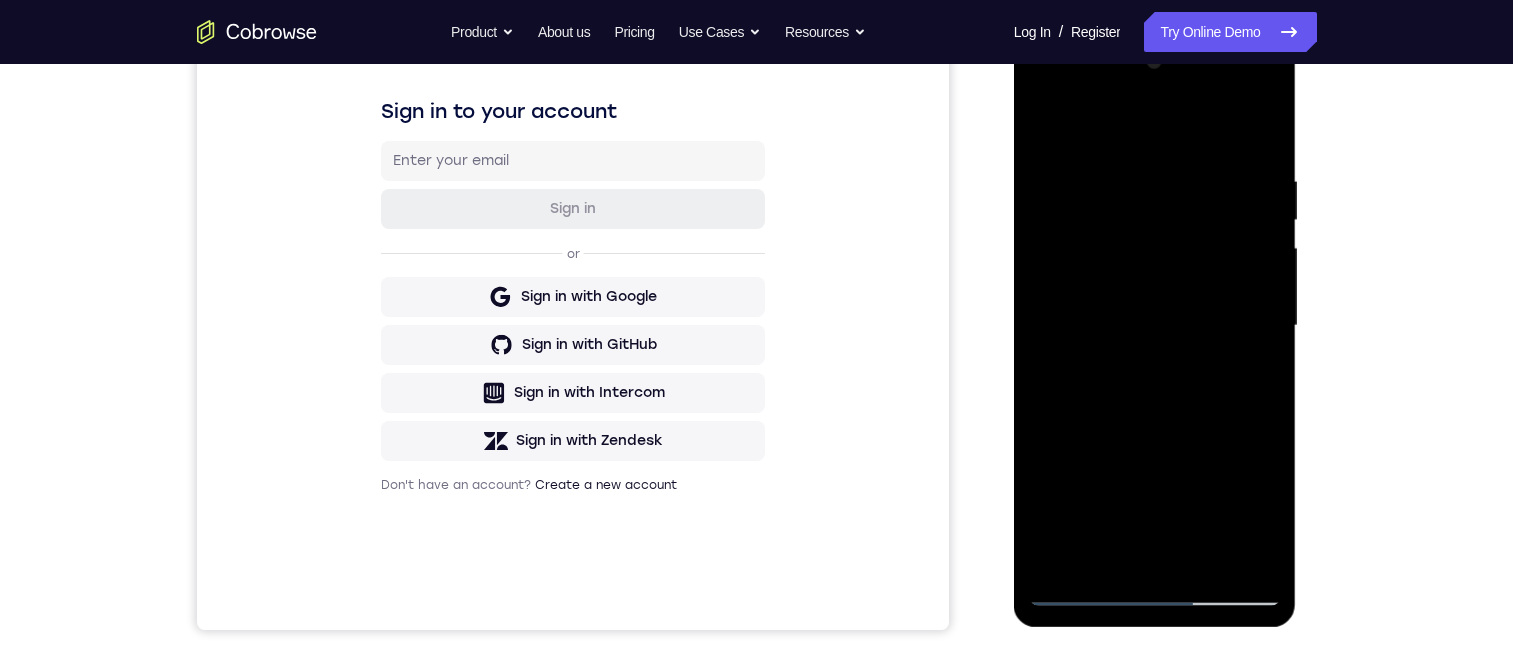 click at bounding box center [1155, 326] 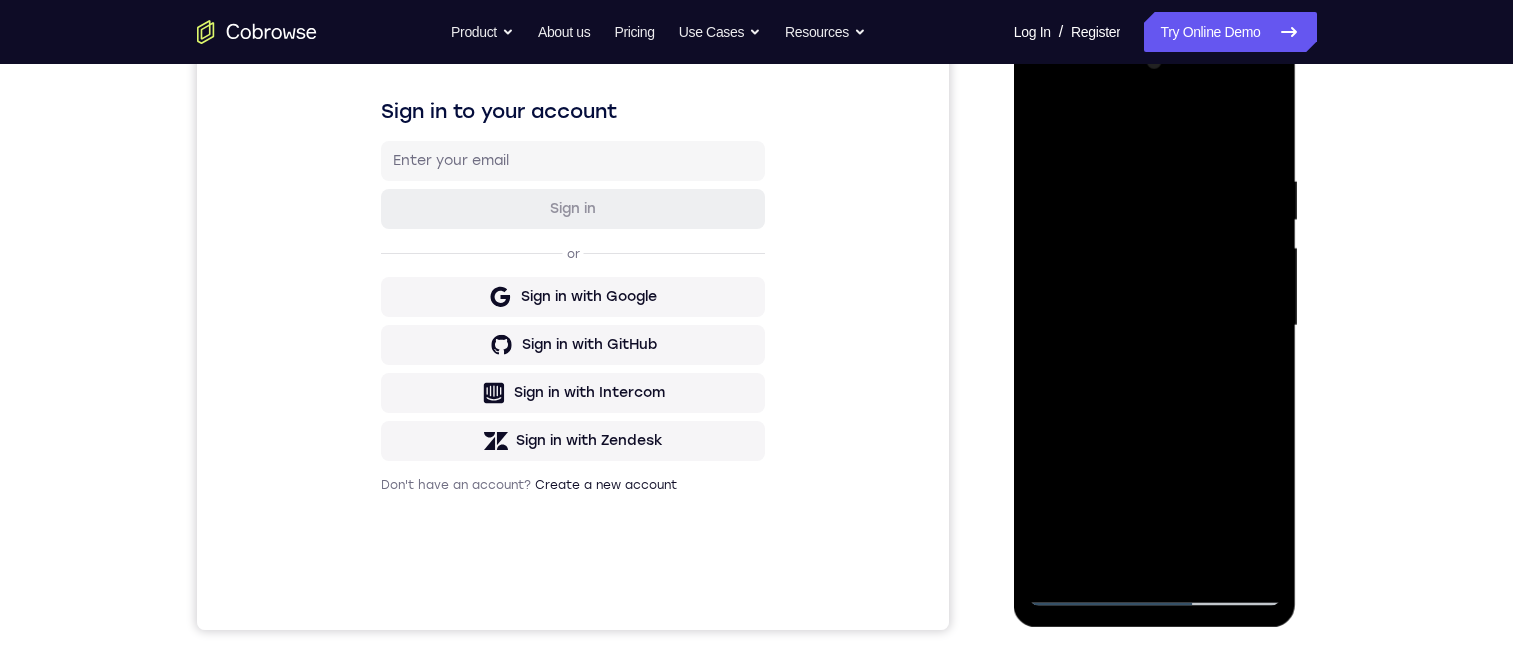 click at bounding box center (1155, 326) 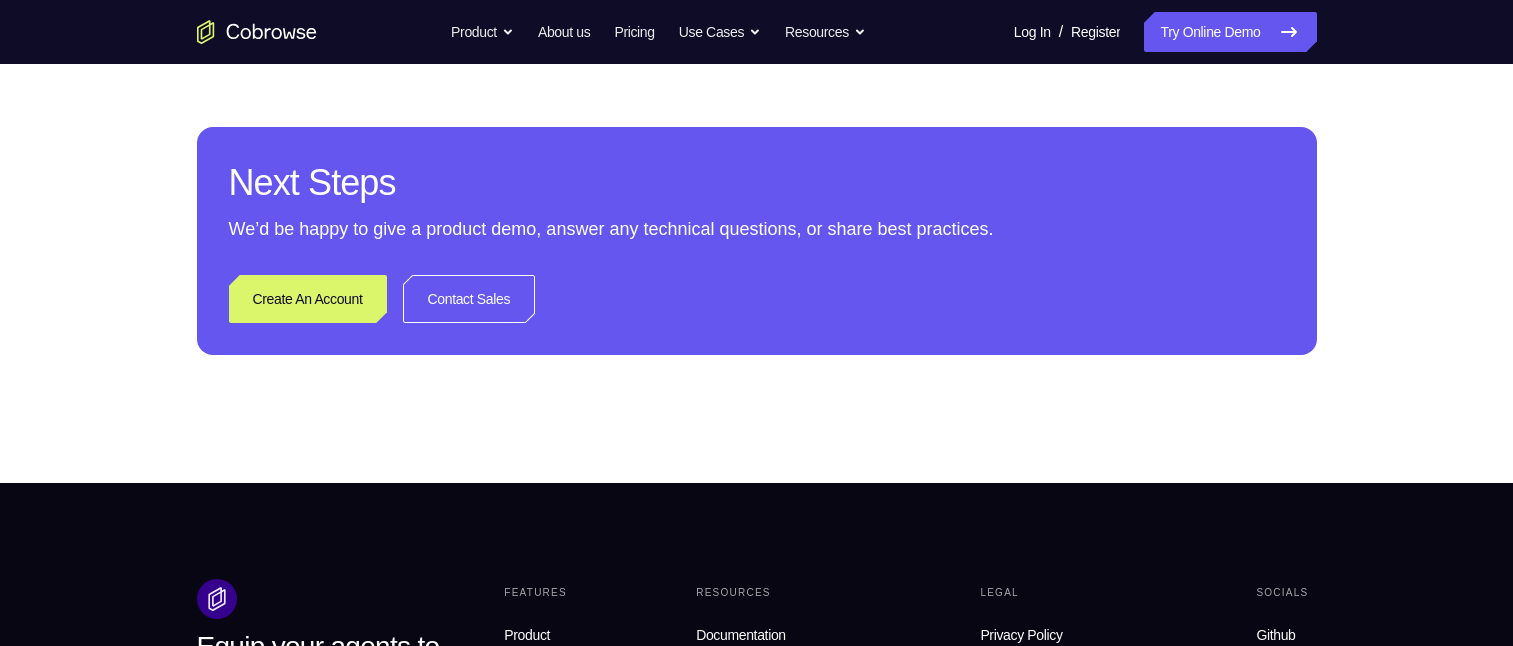 scroll, scrollTop: 0, scrollLeft: 0, axis: both 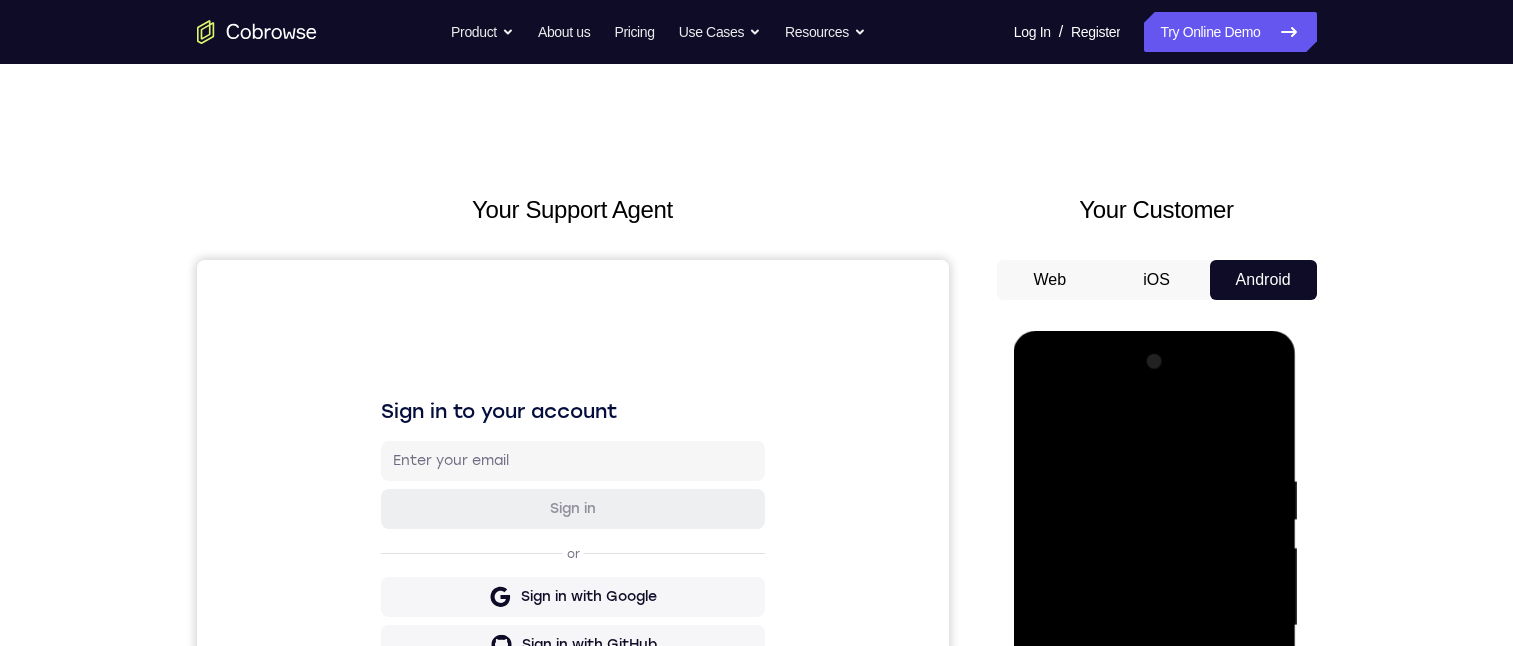 drag, startPoint x: 1066, startPoint y: 283, endPoint x: 154, endPoint y: 12, distance: 951.4121 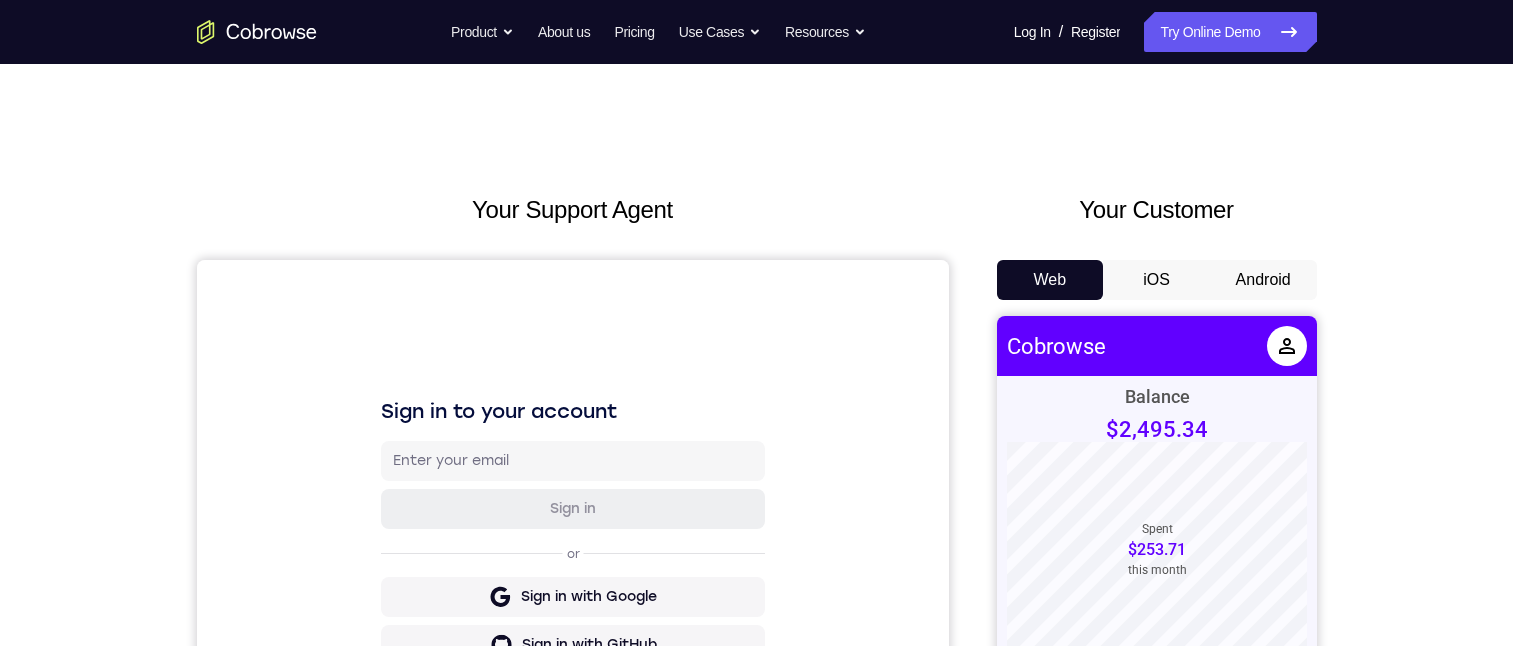 click on "iOS" at bounding box center [1156, 280] 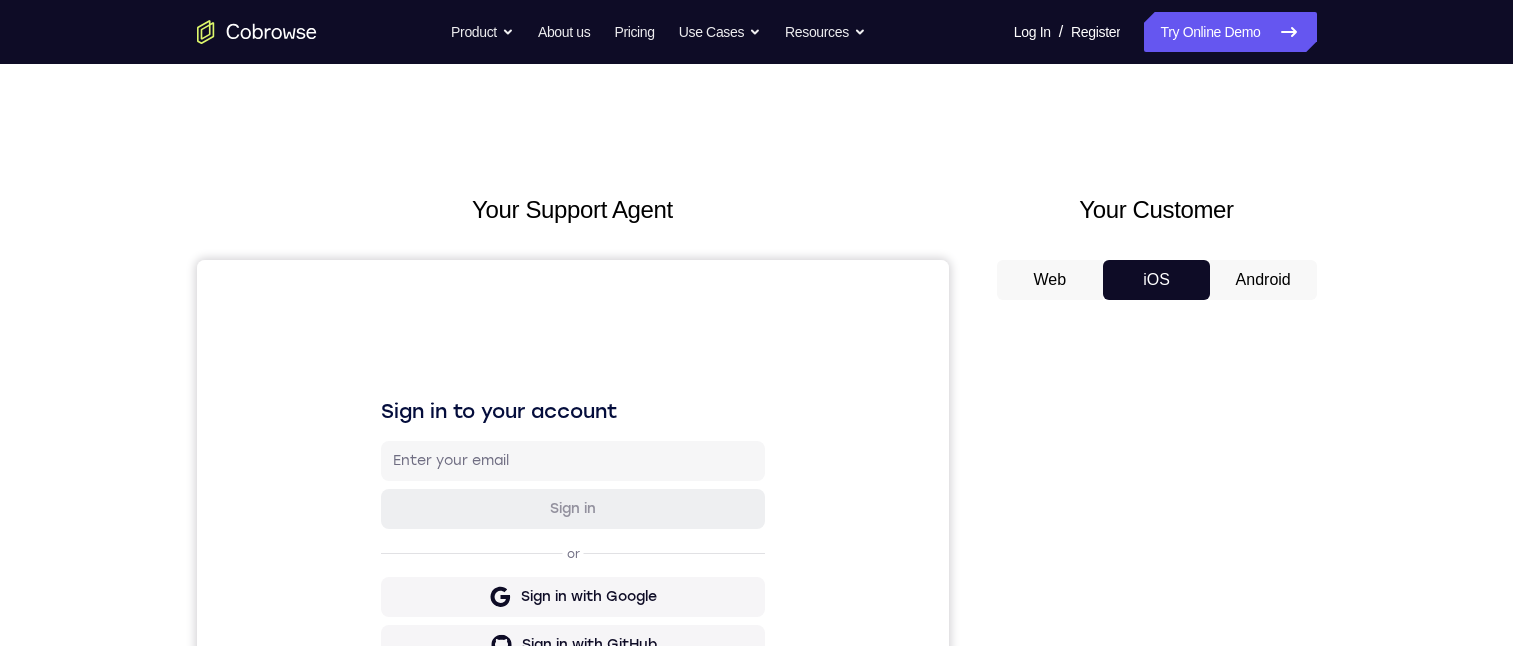 click on "Android" at bounding box center [1263, 280] 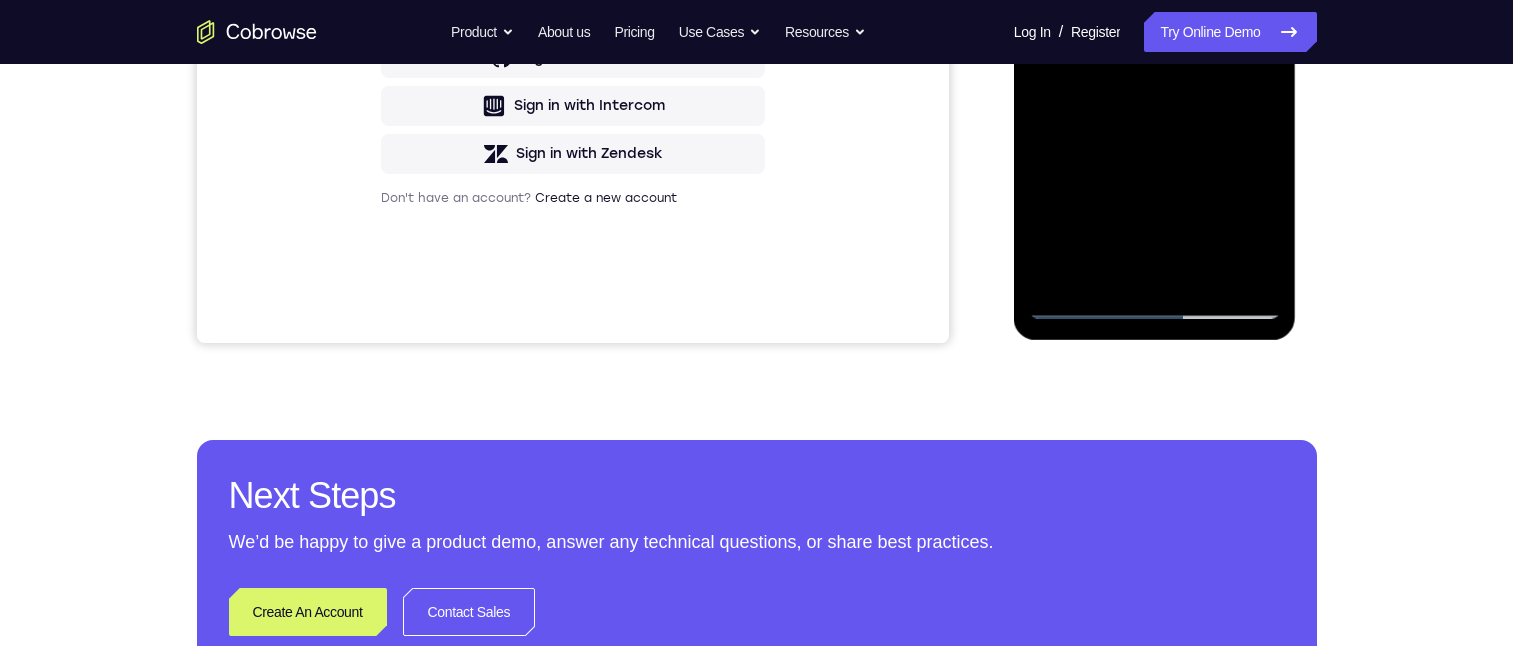 scroll, scrollTop: 400, scrollLeft: 0, axis: vertical 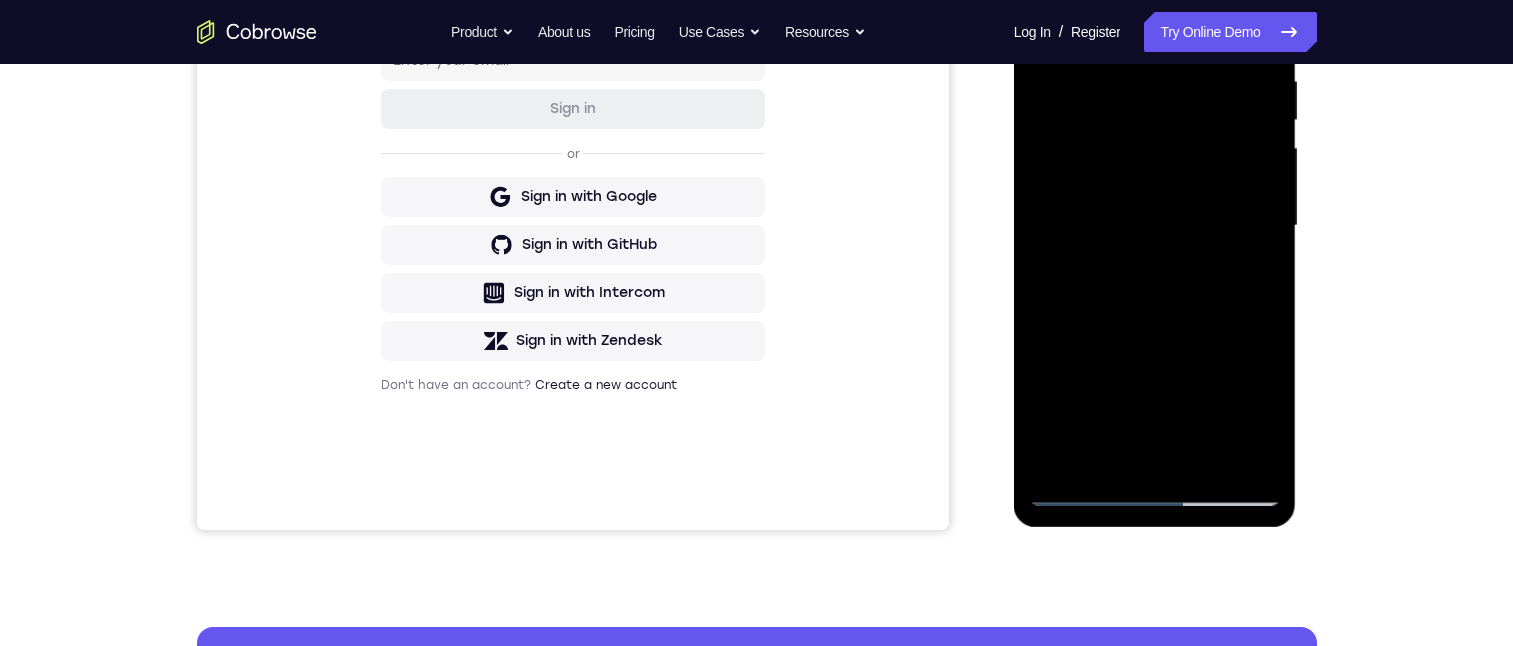 click at bounding box center [1155, 226] 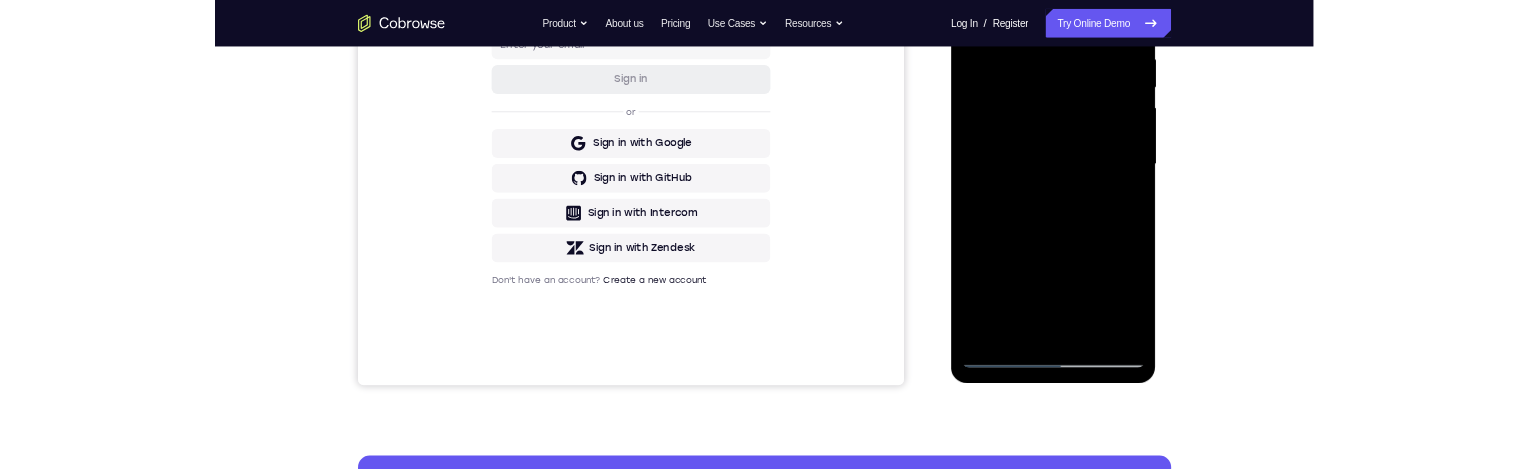 scroll, scrollTop: 0, scrollLeft: 0, axis: both 